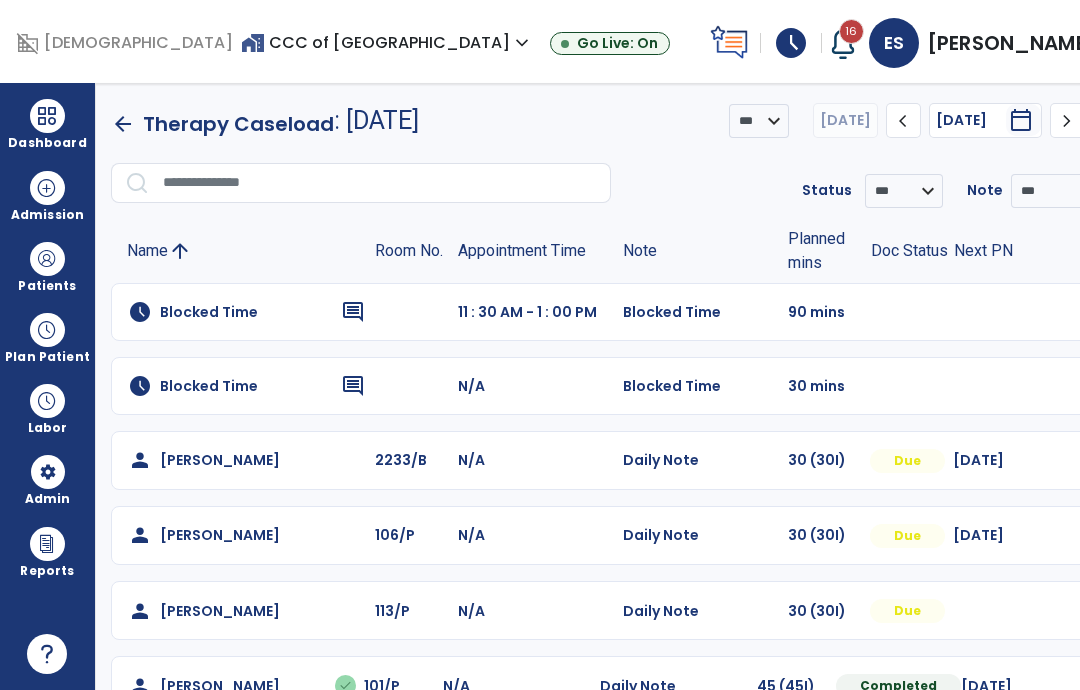 scroll, scrollTop: 0, scrollLeft: 0, axis: both 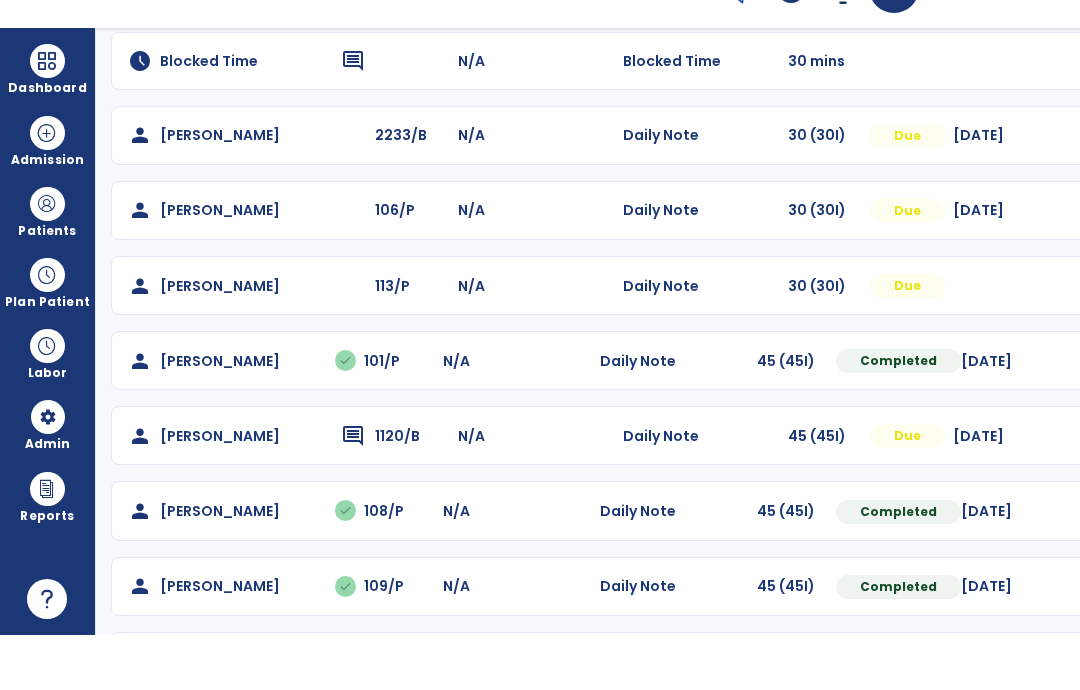 click at bounding box center (1085, 190) 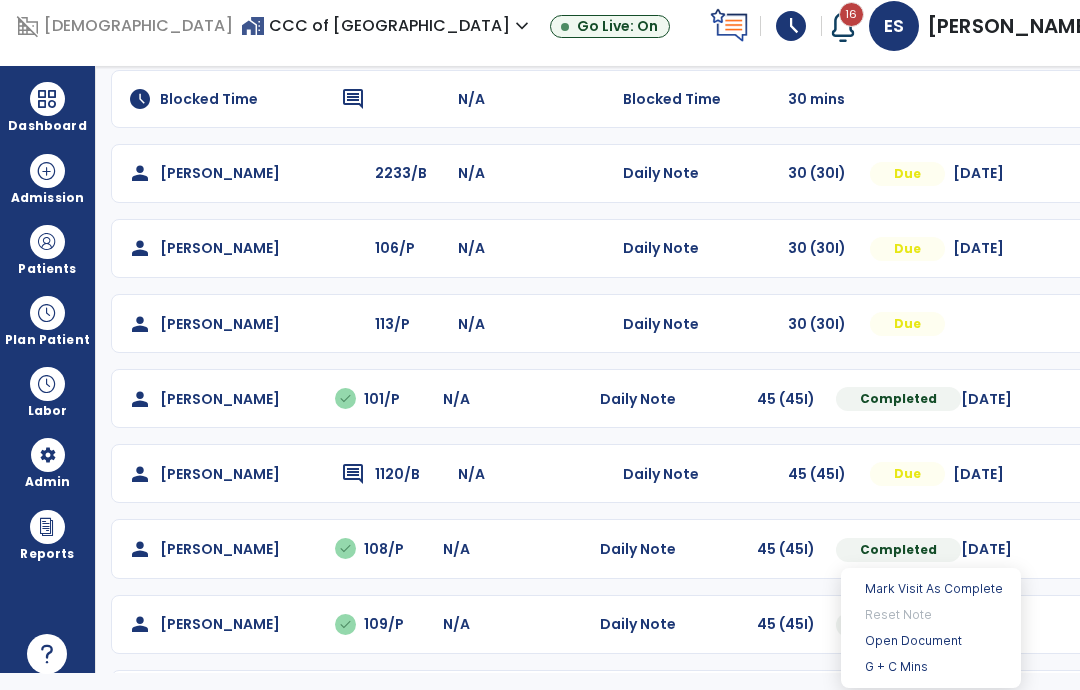 click on "Open Document" at bounding box center [931, 641] 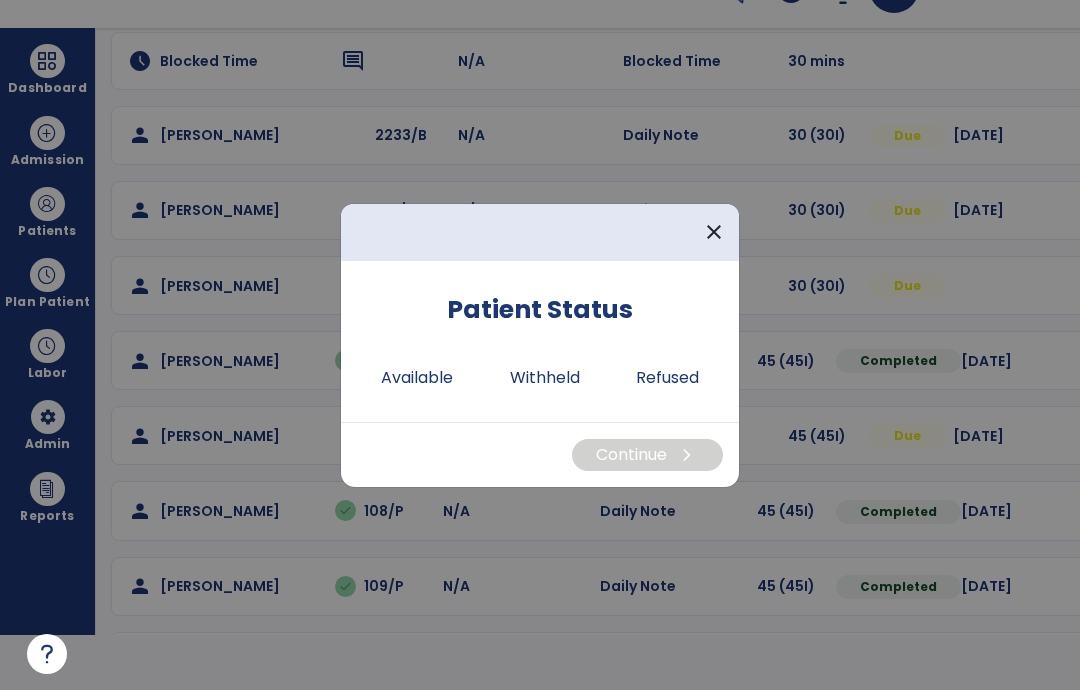 scroll, scrollTop: 0, scrollLeft: 0, axis: both 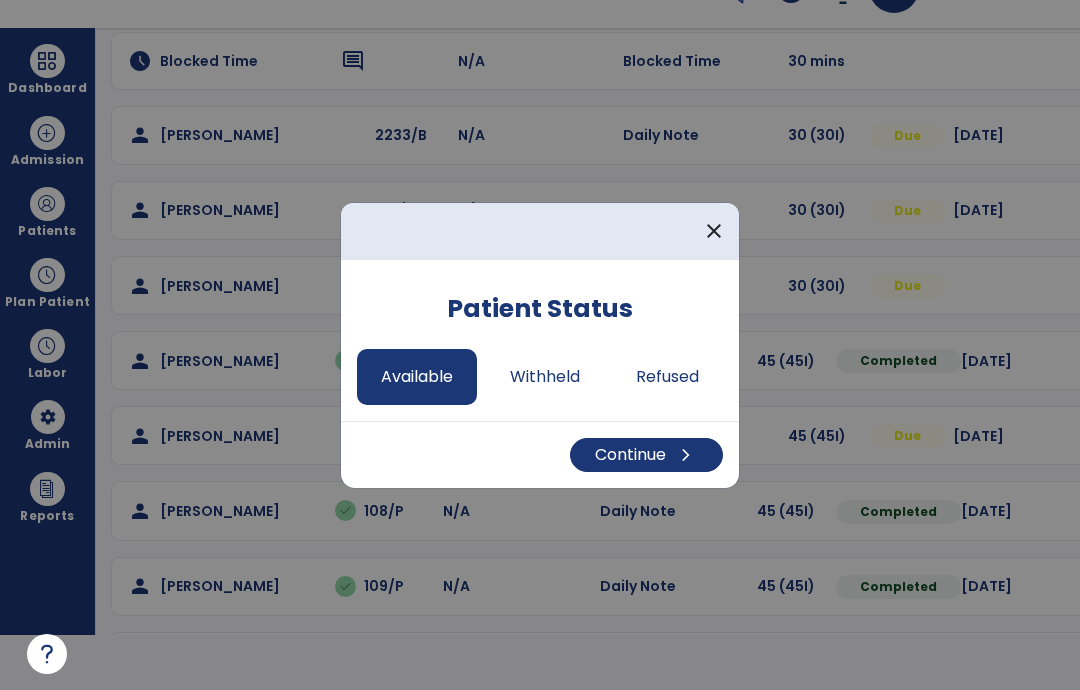 click on "Continue   chevron_right" at bounding box center (646, 455) 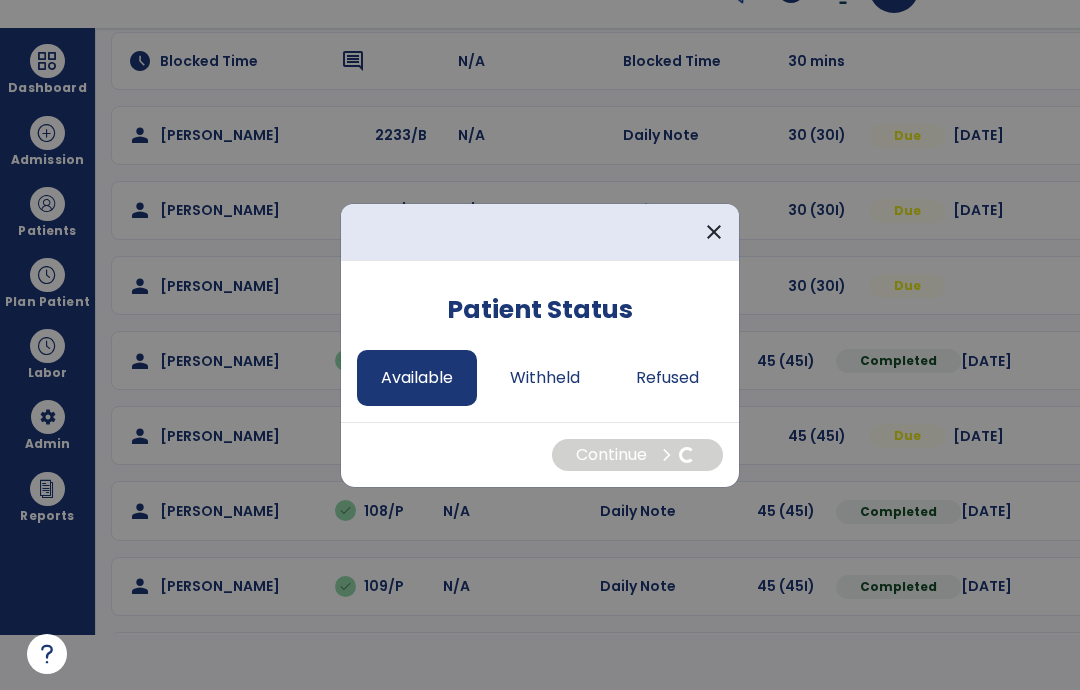 select on "*" 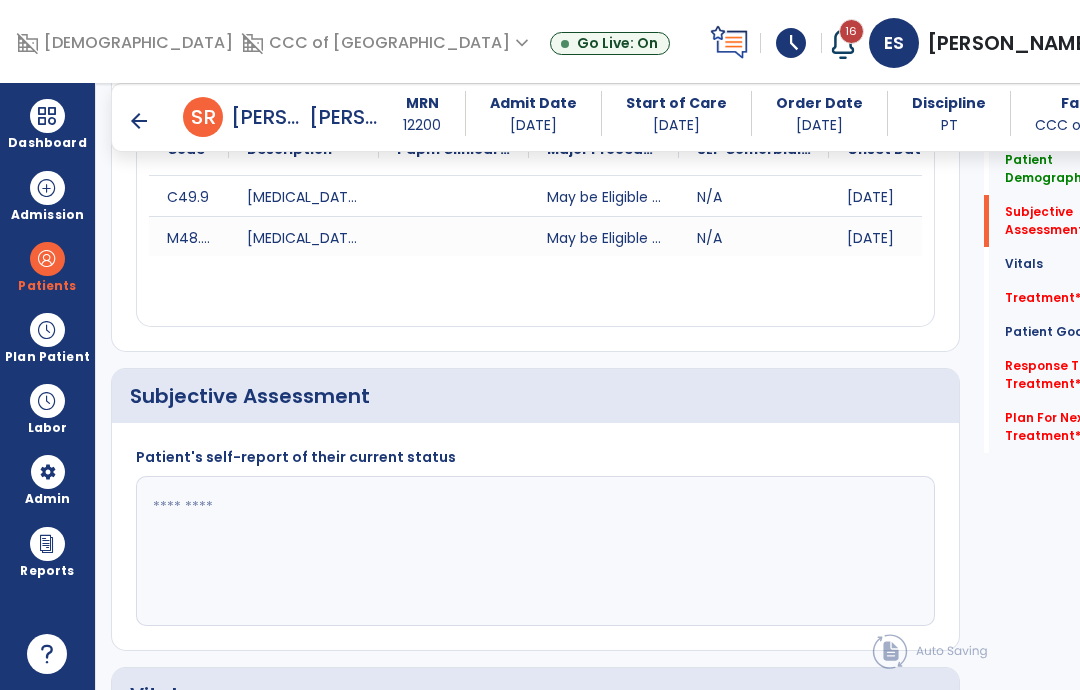 scroll, scrollTop: 55, scrollLeft: 0, axis: vertical 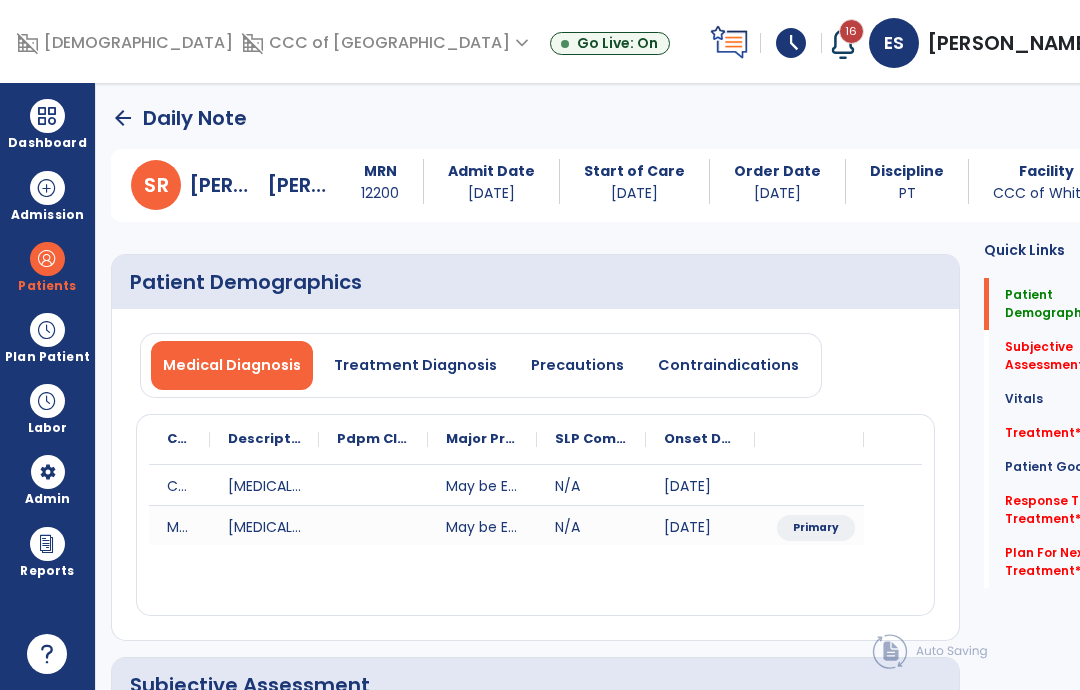 click on "Precautions" at bounding box center (577, 365) 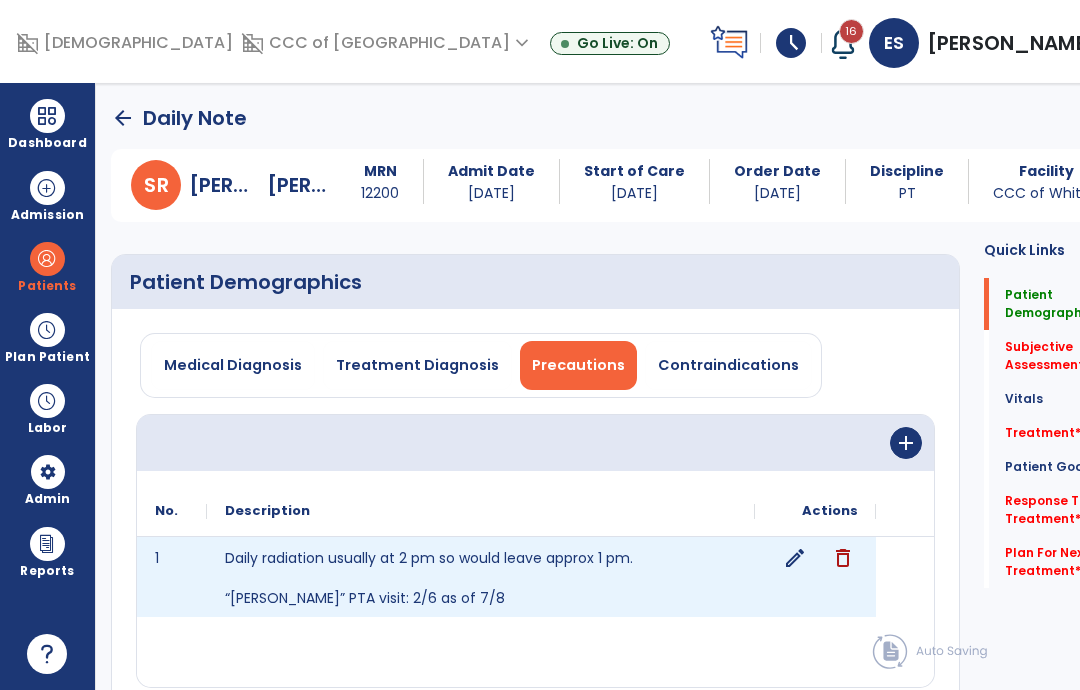click on "edit" 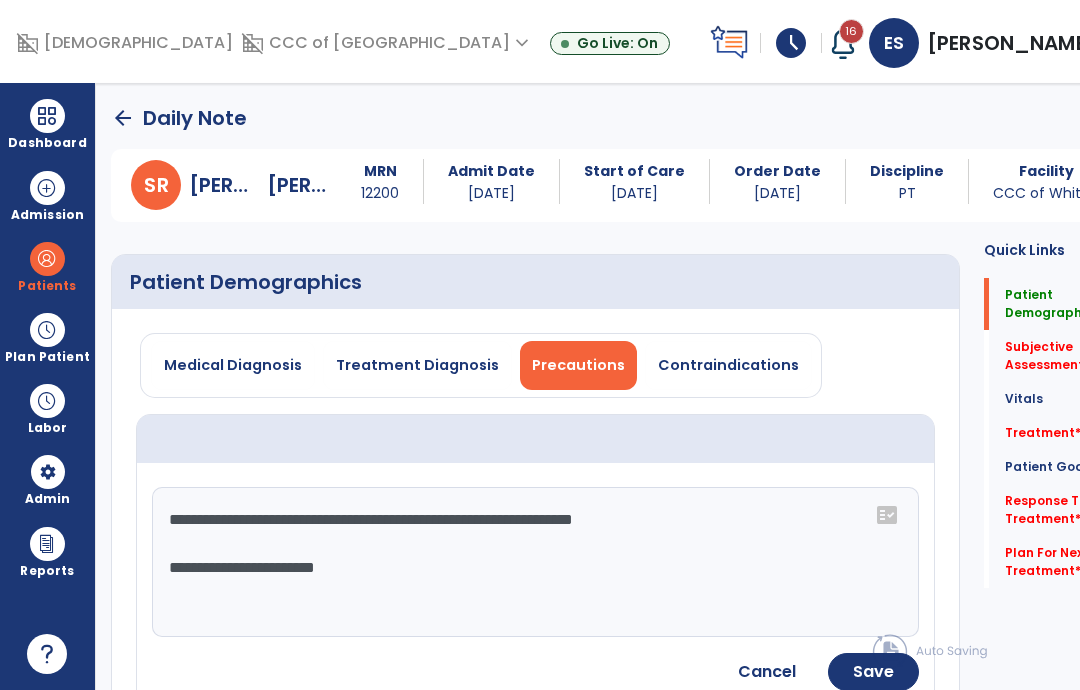 click on "**********" 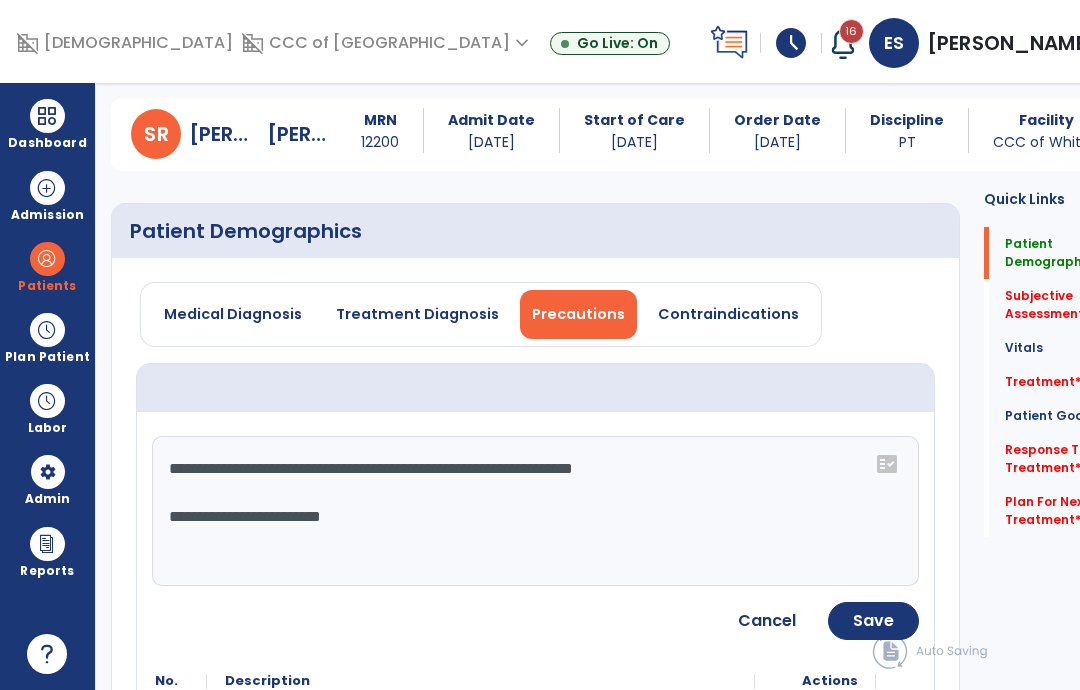 scroll, scrollTop: 85, scrollLeft: 0, axis: vertical 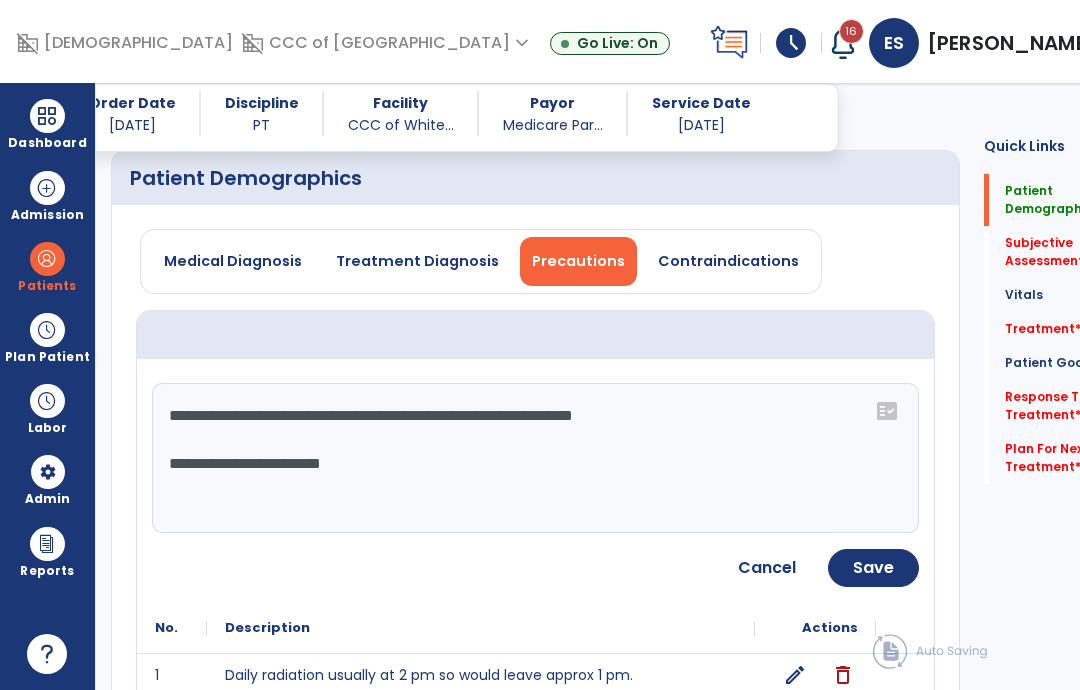 click on "Save" 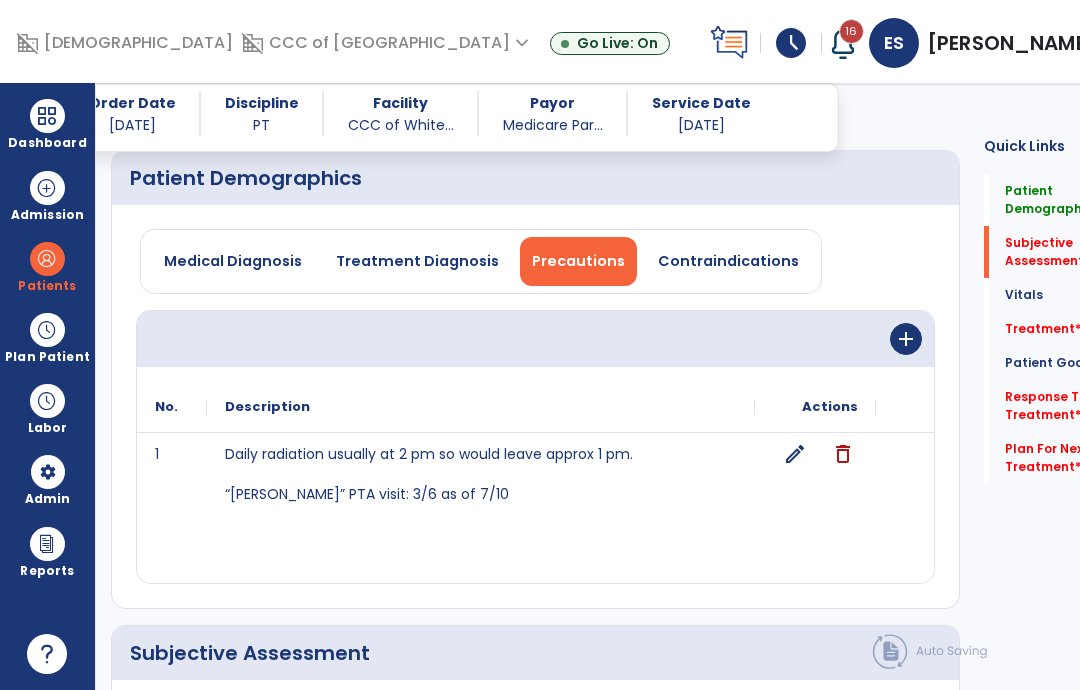click on "Vitals   Vitals" 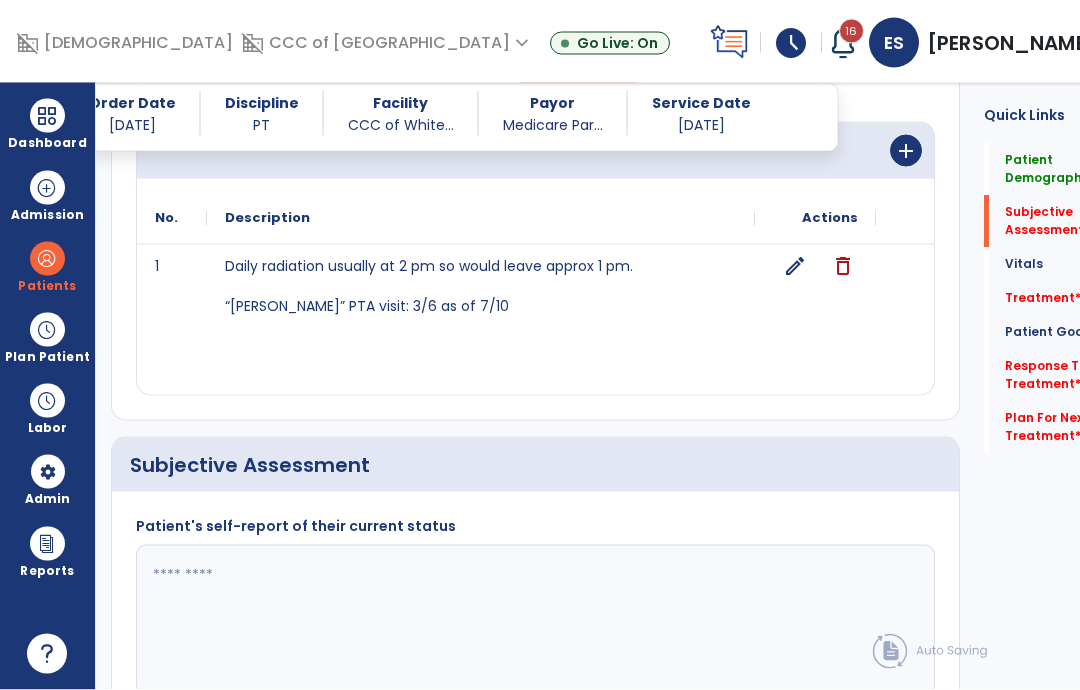 scroll, scrollTop: 79, scrollLeft: 0, axis: vertical 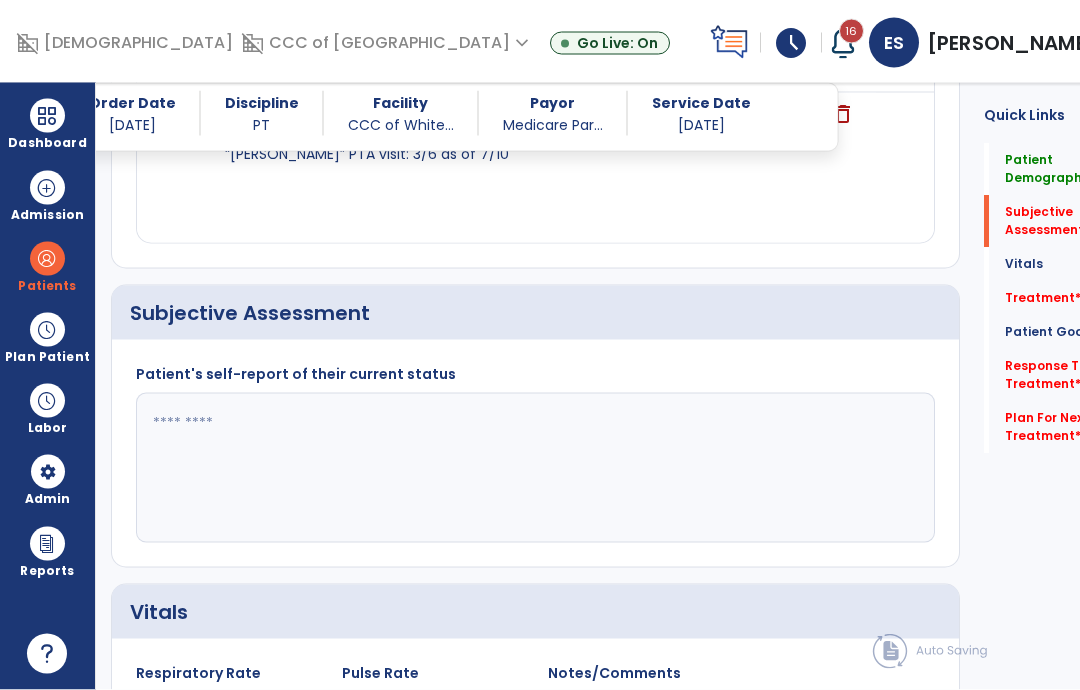 click 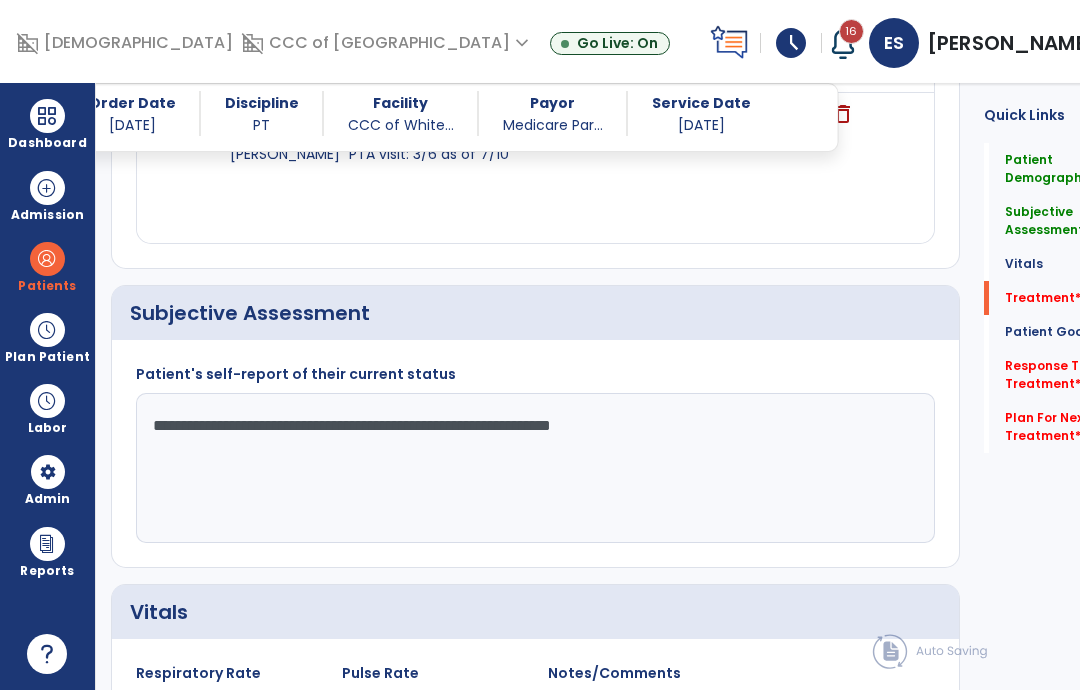 scroll, scrollTop: 1134, scrollLeft: 0, axis: vertical 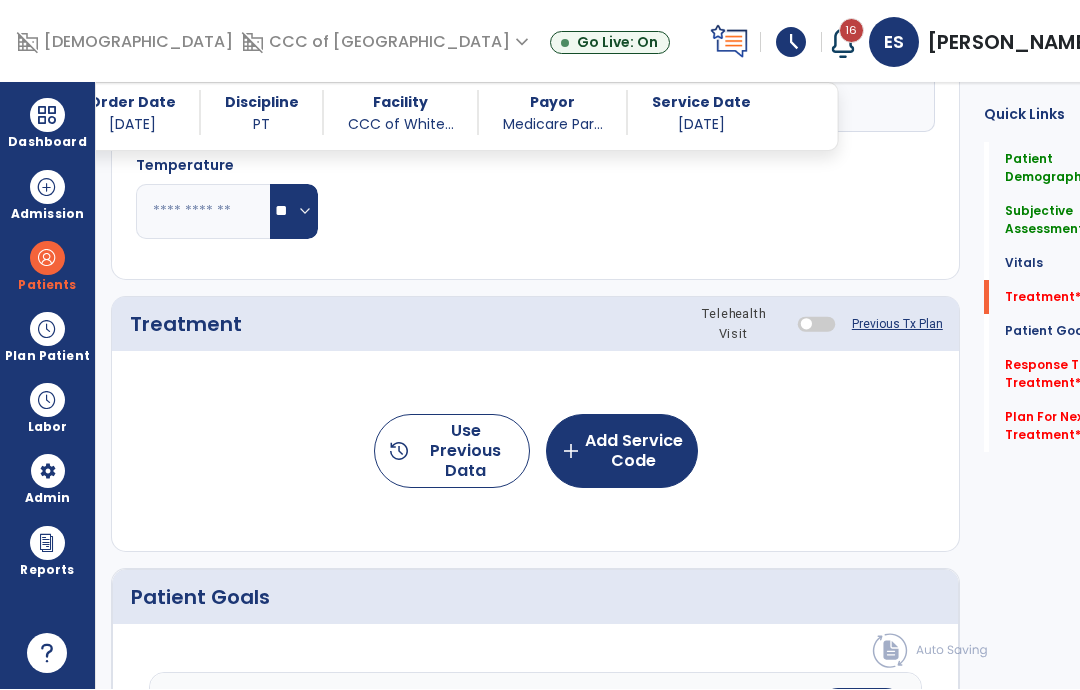 type on "**********" 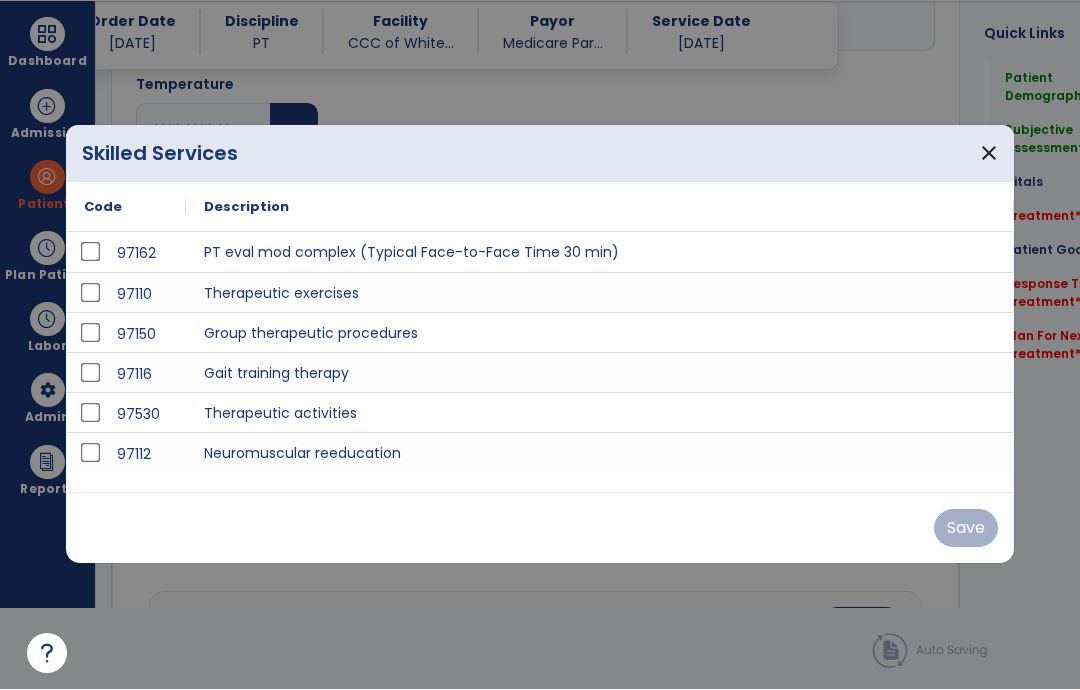 scroll, scrollTop: 0, scrollLeft: 0, axis: both 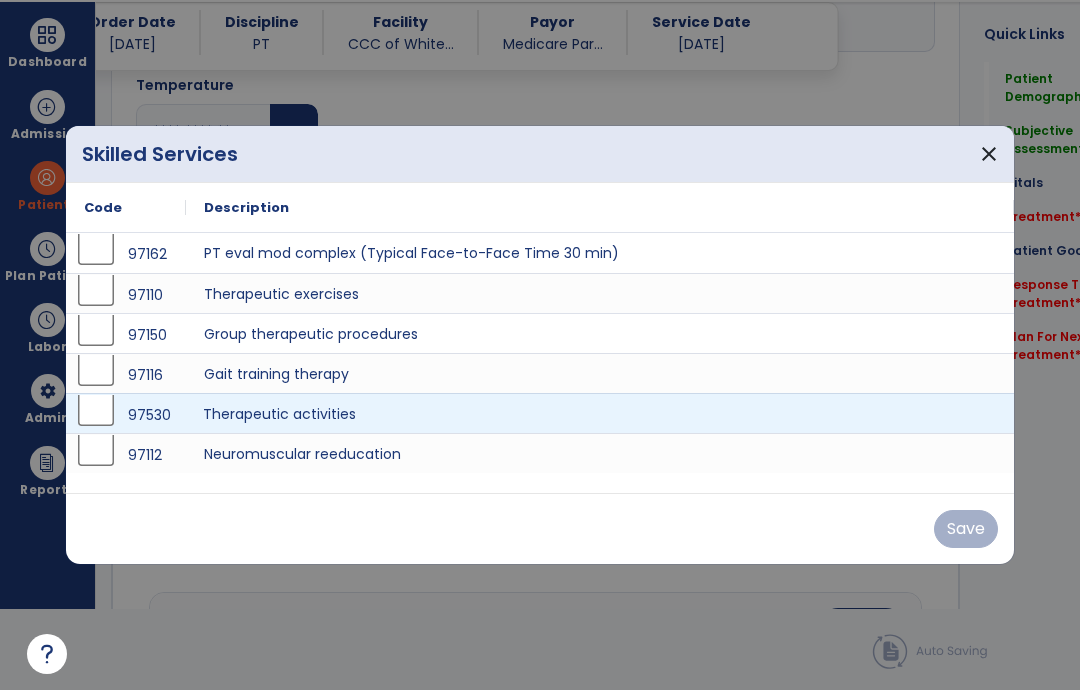 click on "Therapeutic activities" at bounding box center [600, 413] 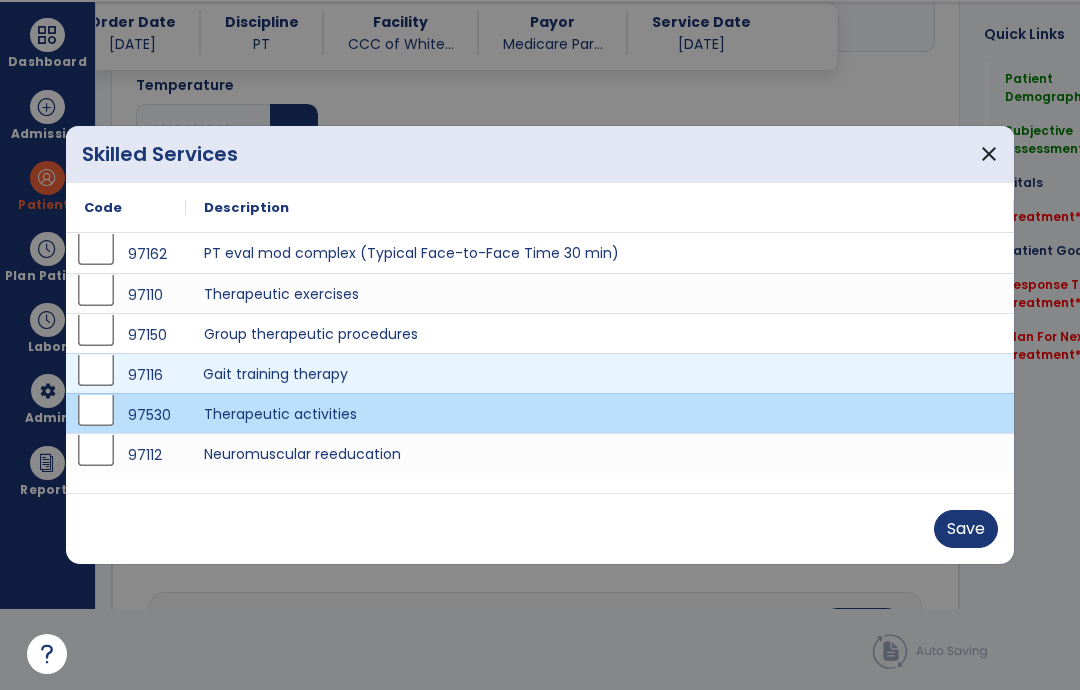 click on "Gait training therapy" at bounding box center [600, 373] 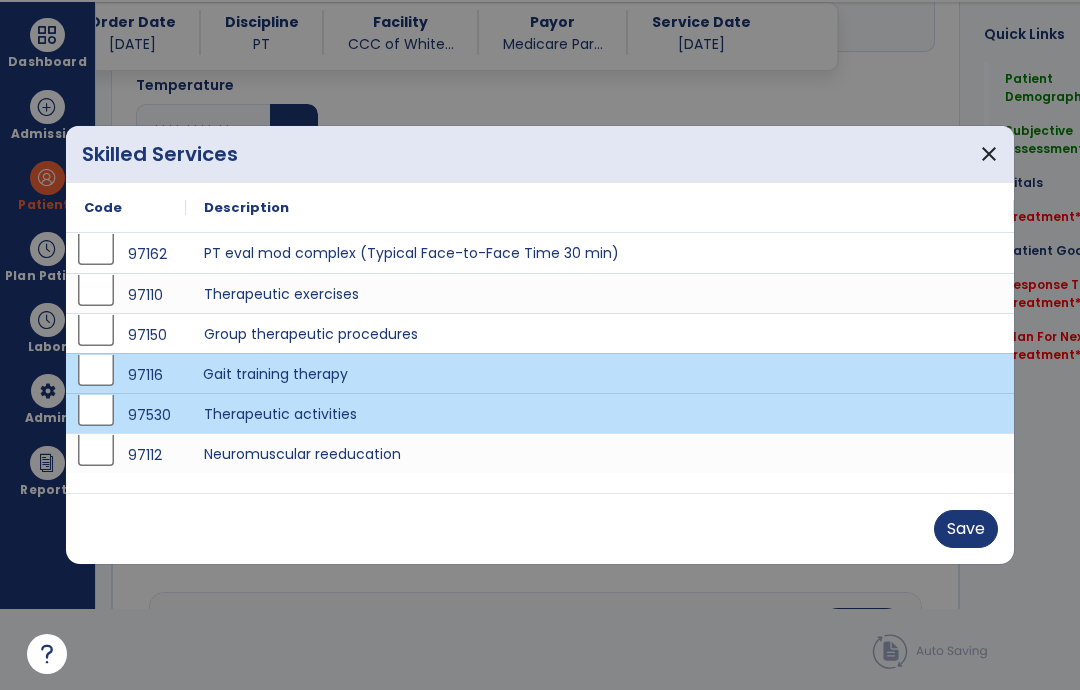 click on "Save" at bounding box center (966, 529) 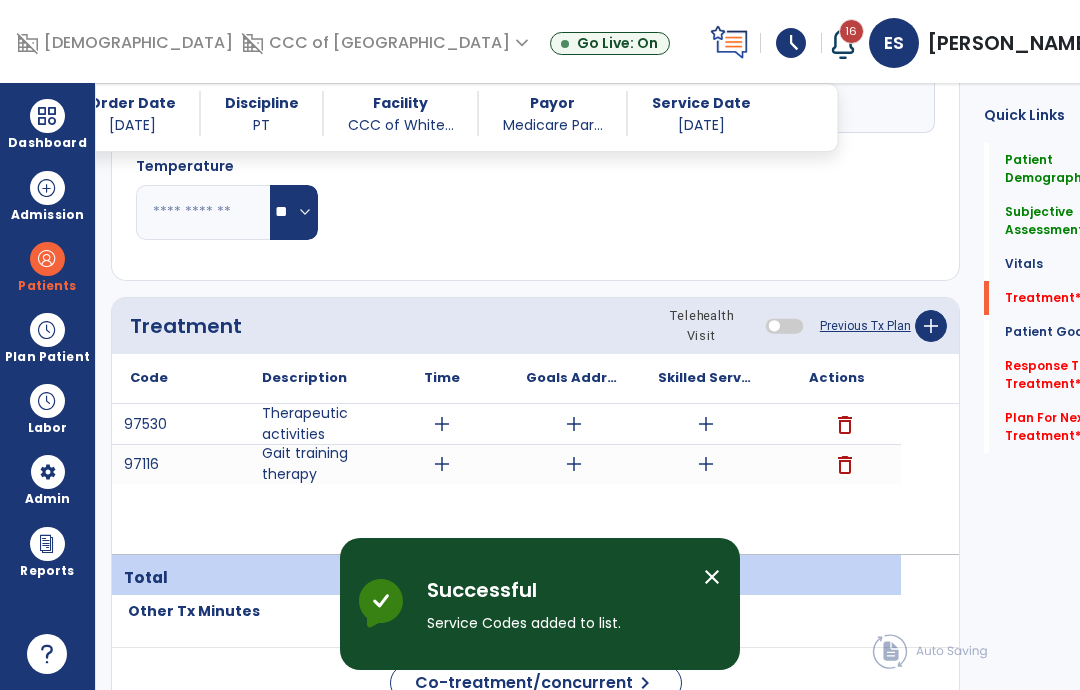 scroll, scrollTop: 80, scrollLeft: 0, axis: vertical 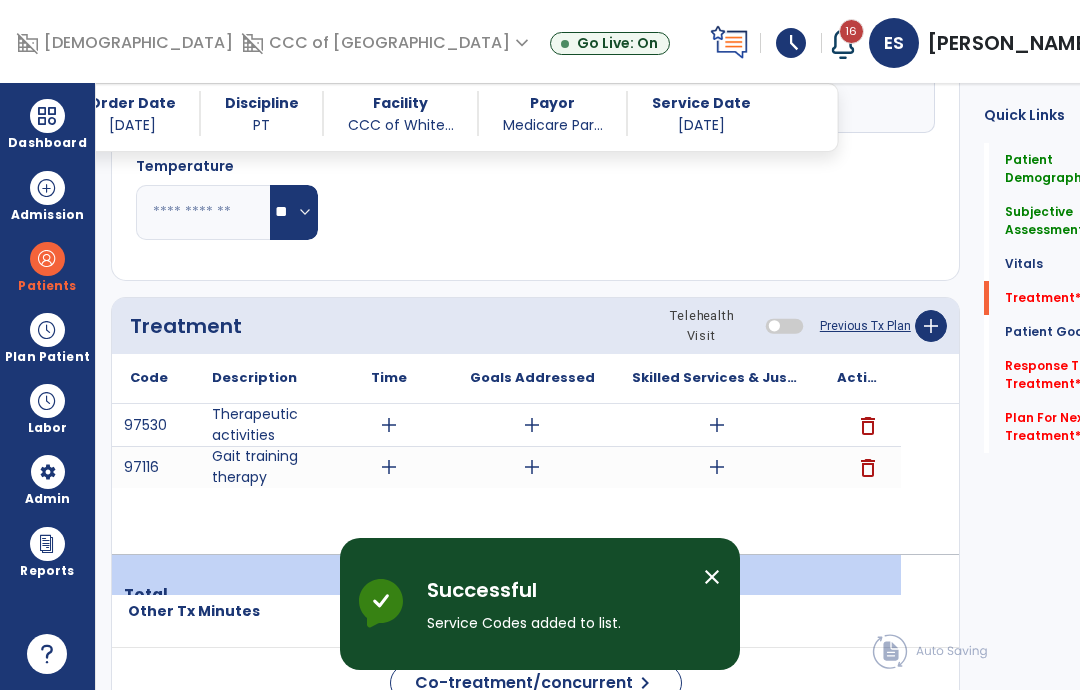 click on "add" at bounding box center (389, 425) 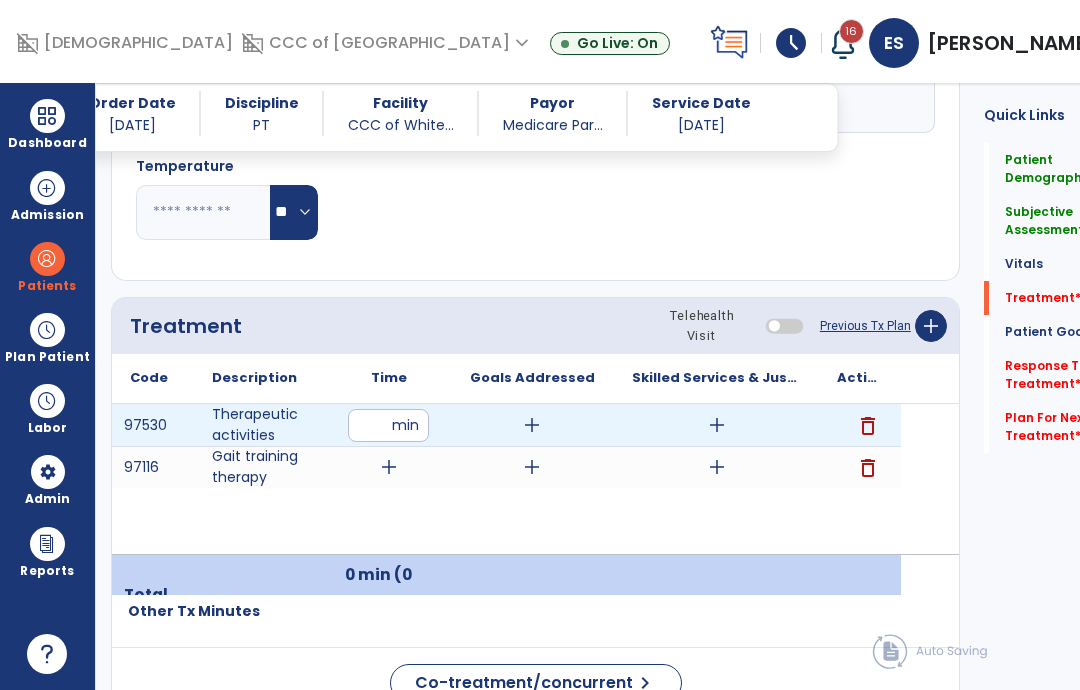 type on "*" 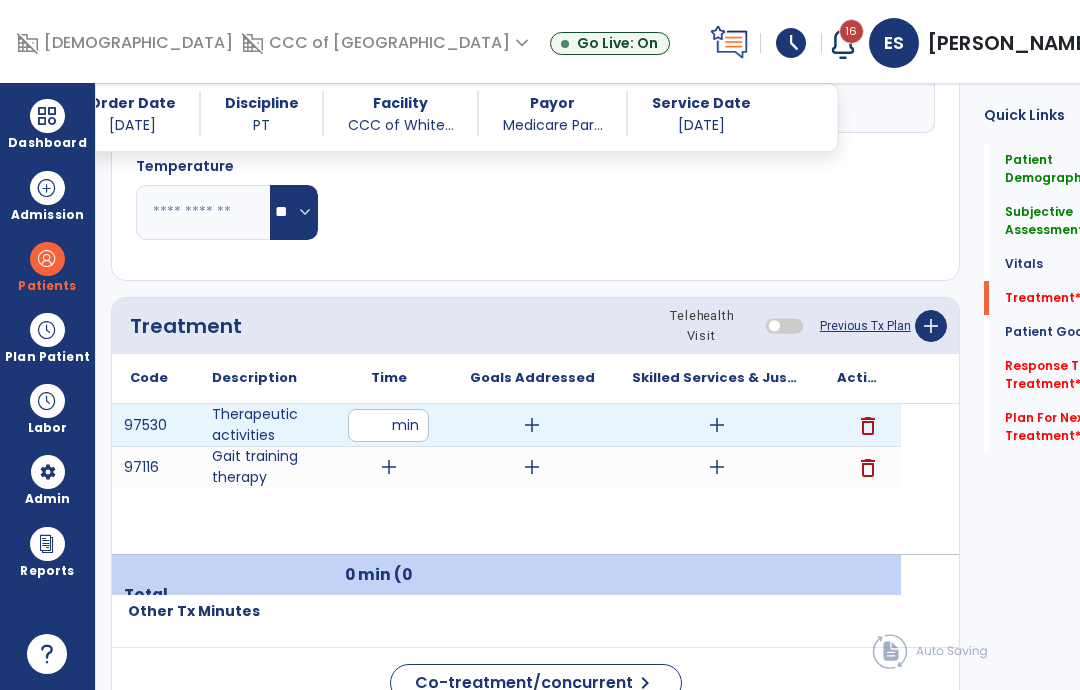 type on "*" 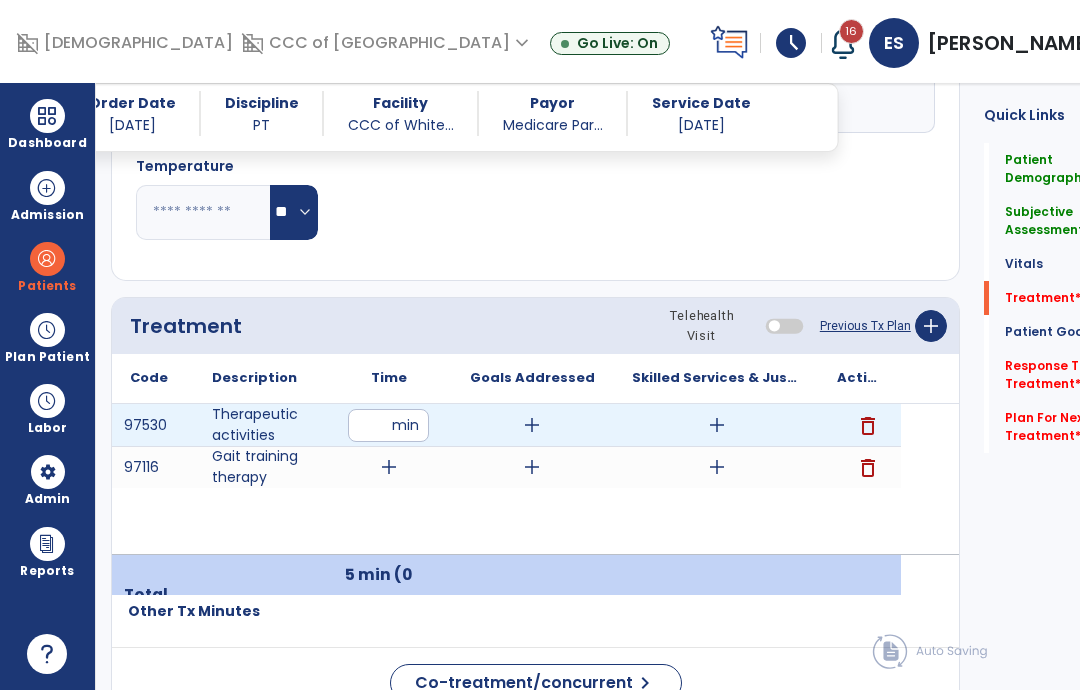 click on "add" at bounding box center (717, 425) 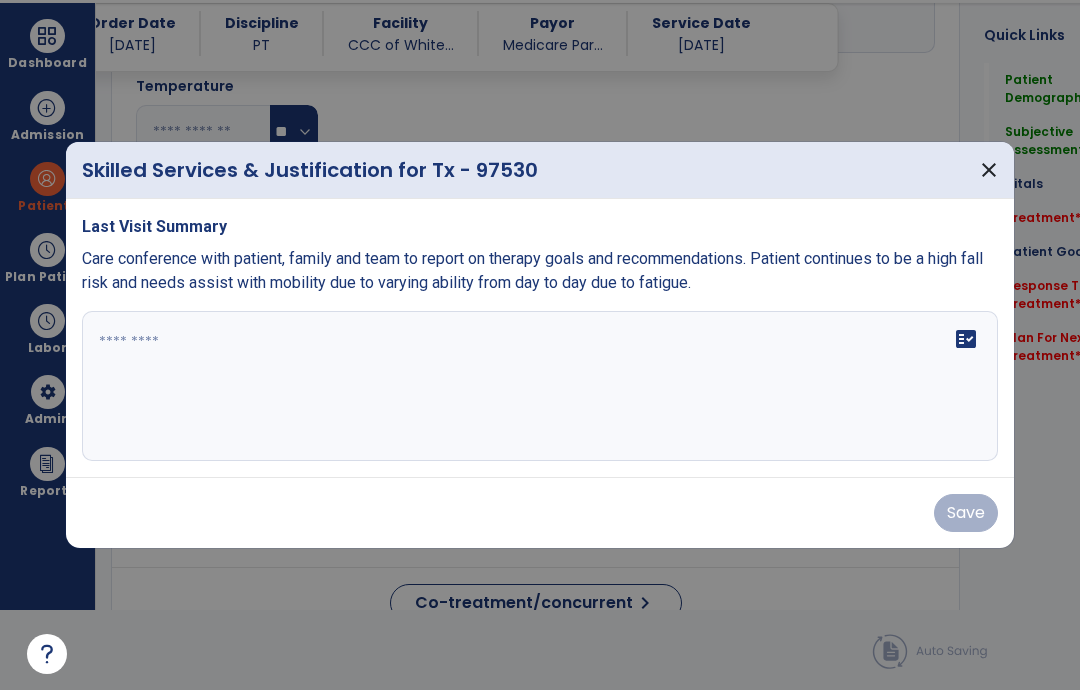 scroll, scrollTop: 0, scrollLeft: 0, axis: both 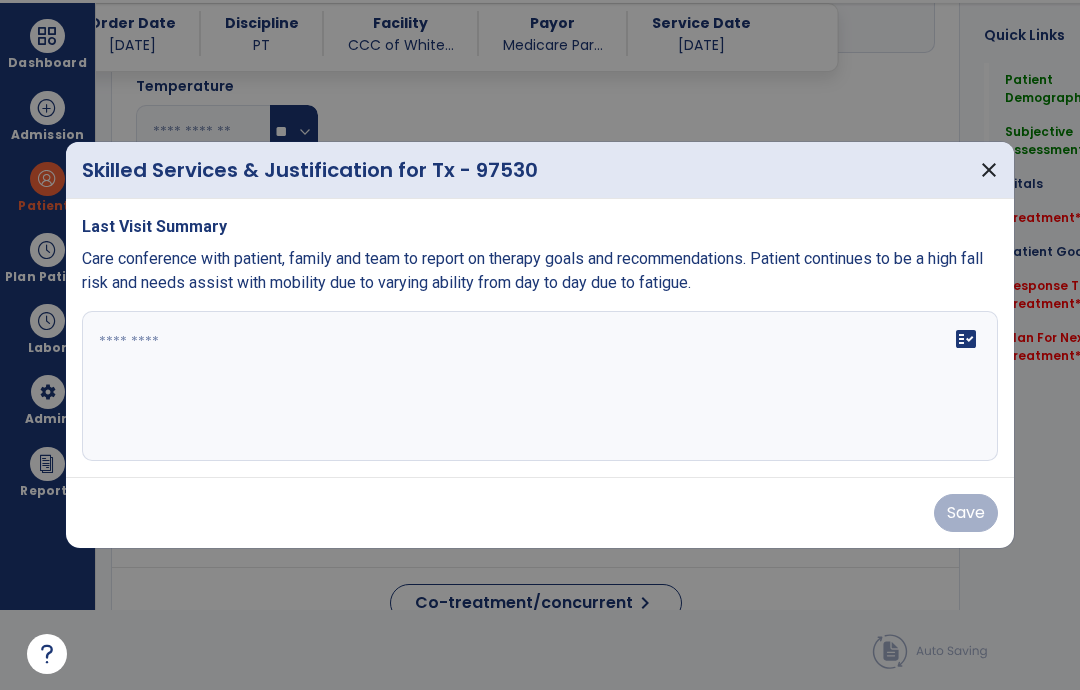 click on "fact_check" at bounding box center [540, 386] 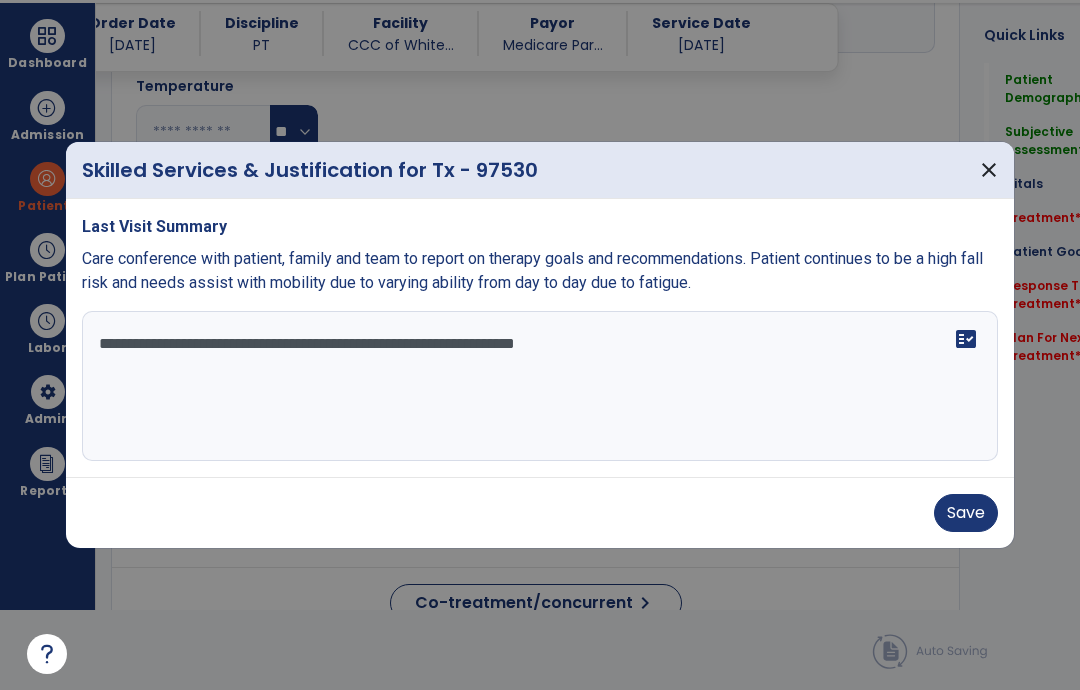 type on "**********" 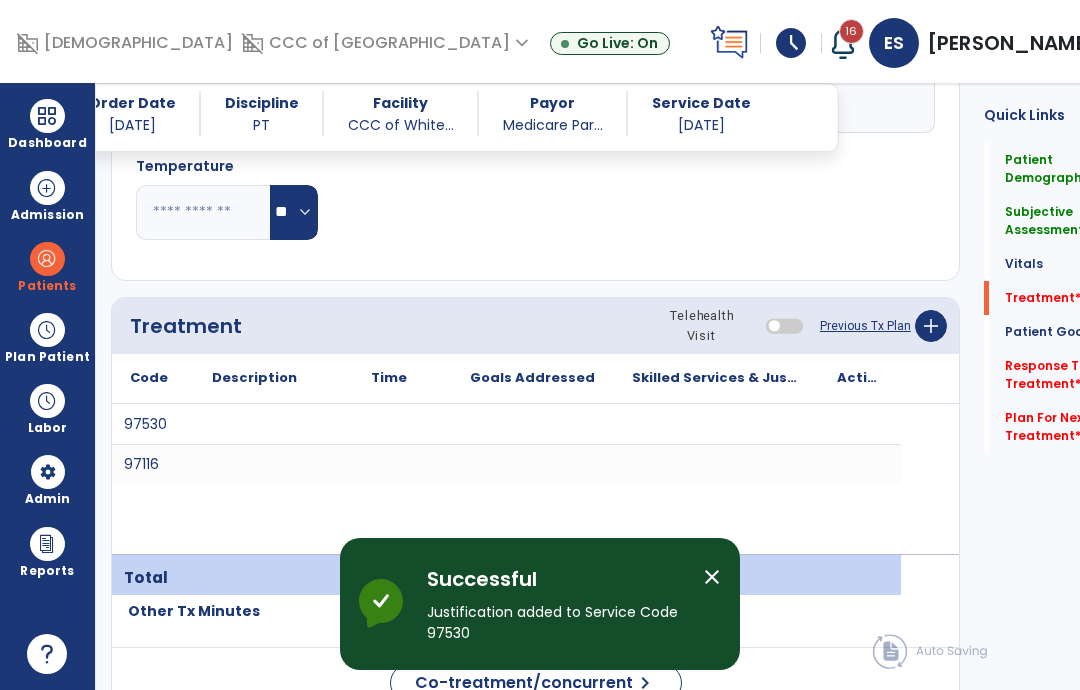 scroll, scrollTop: 80, scrollLeft: 0, axis: vertical 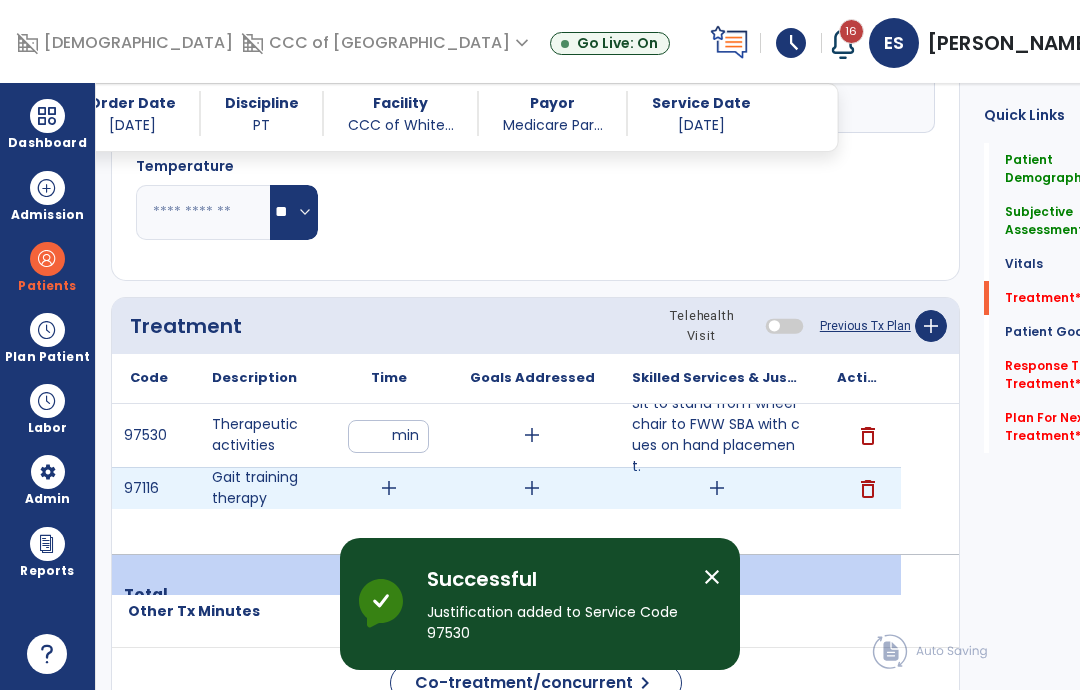 click on "add" at bounding box center (389, 488) 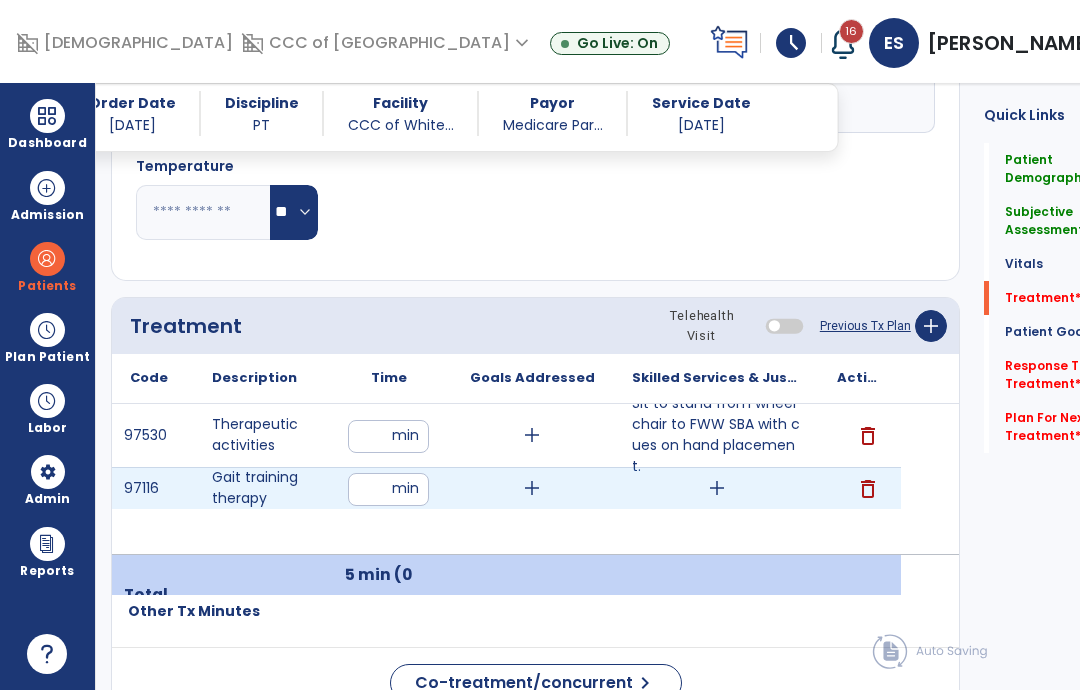 type on "**" 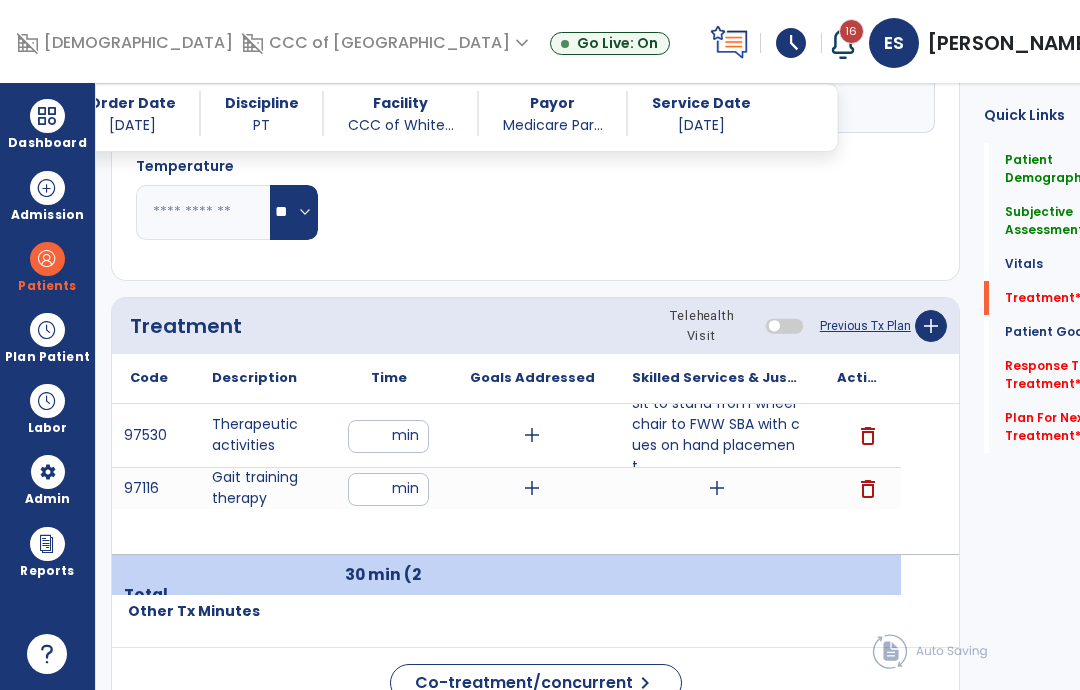 click on "add" at bounding box center (717, 488) 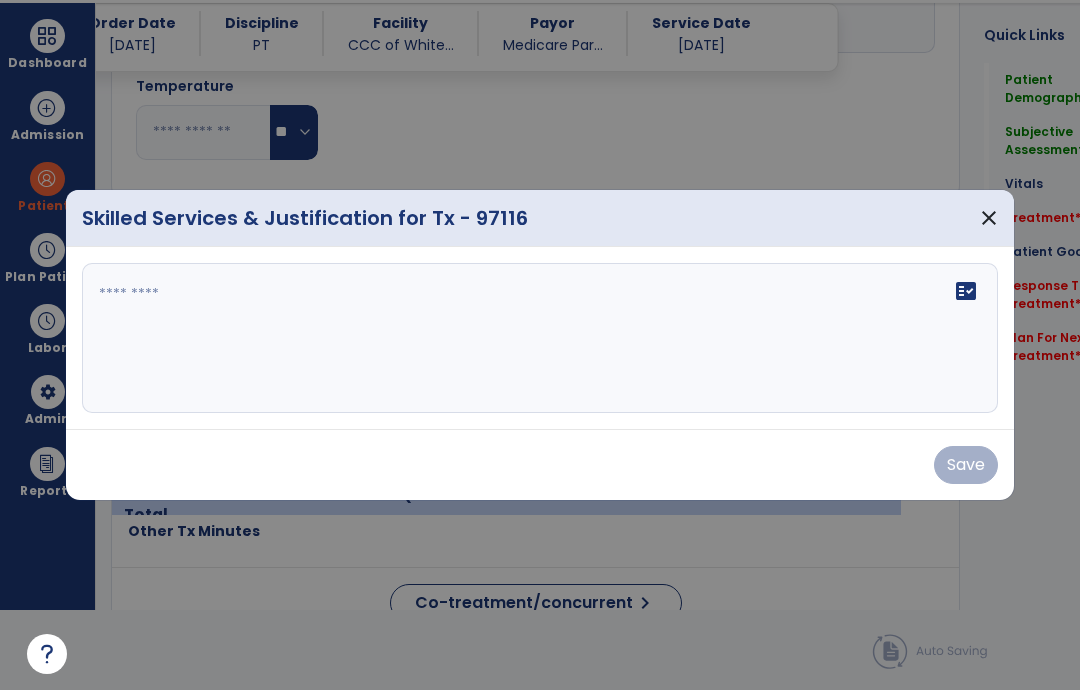 scroll, scrollTop: 0, scrollLeft: 0, axis: both 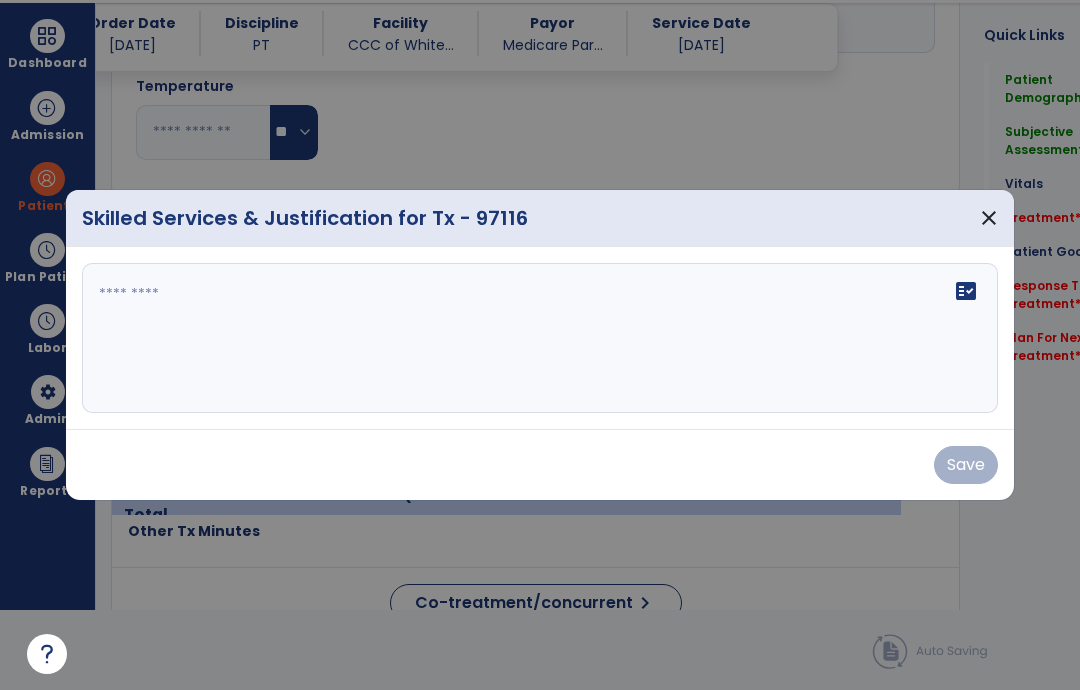 click on "fact_check" at bounding box center [540, 338] 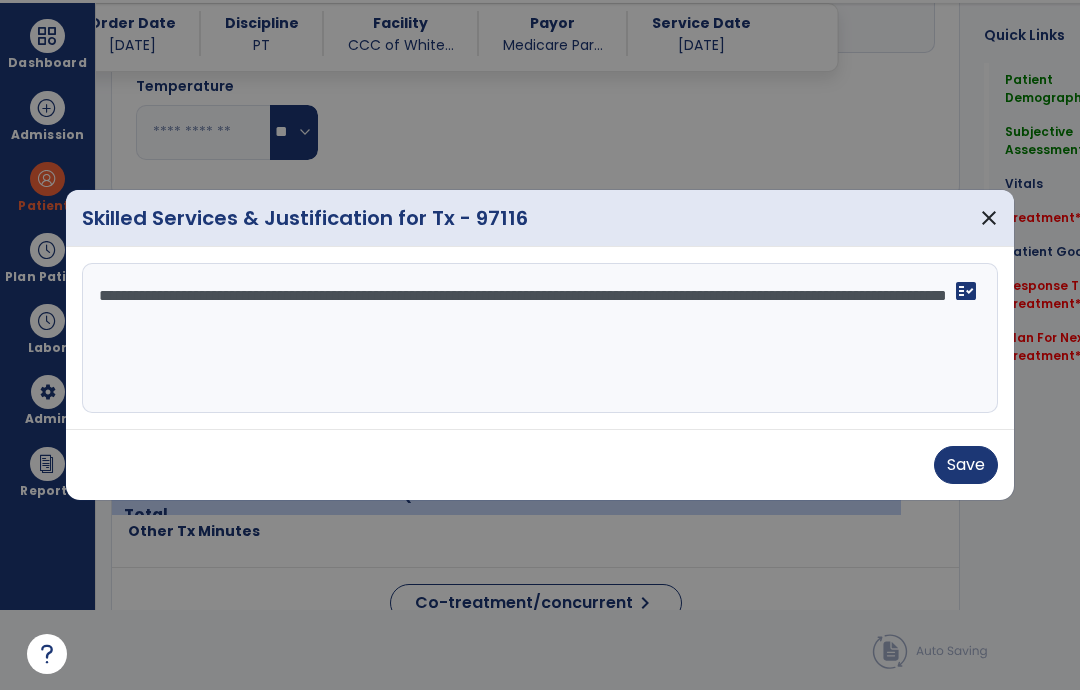type on "**********" 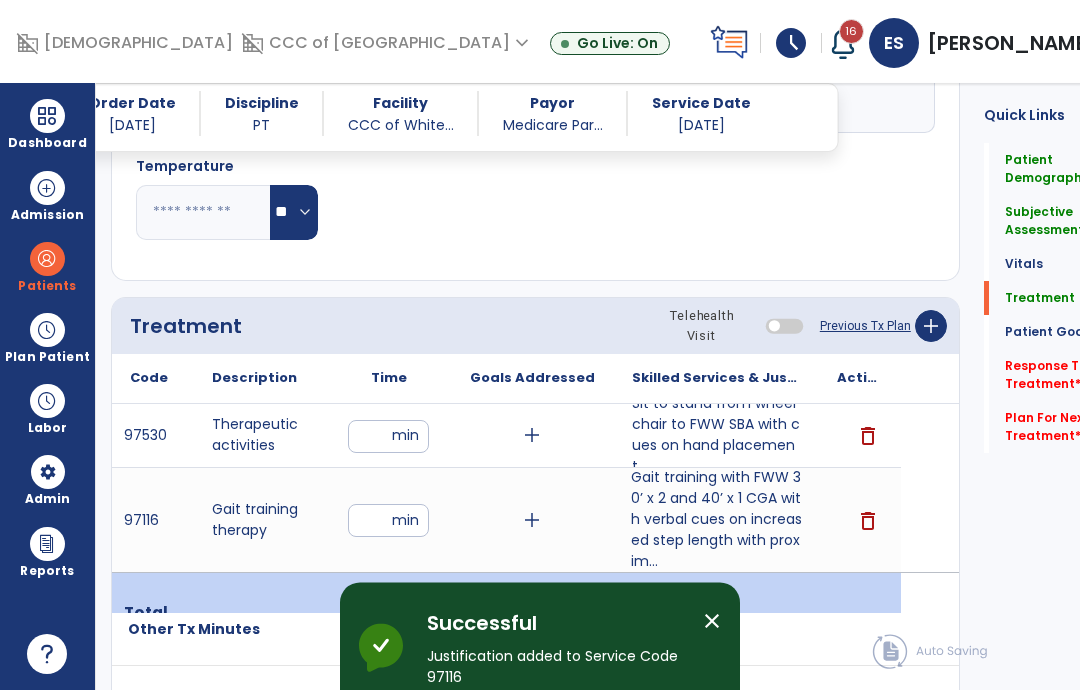 scroll, scrollTop: 80, scrollLeft: 0, axis: vertical 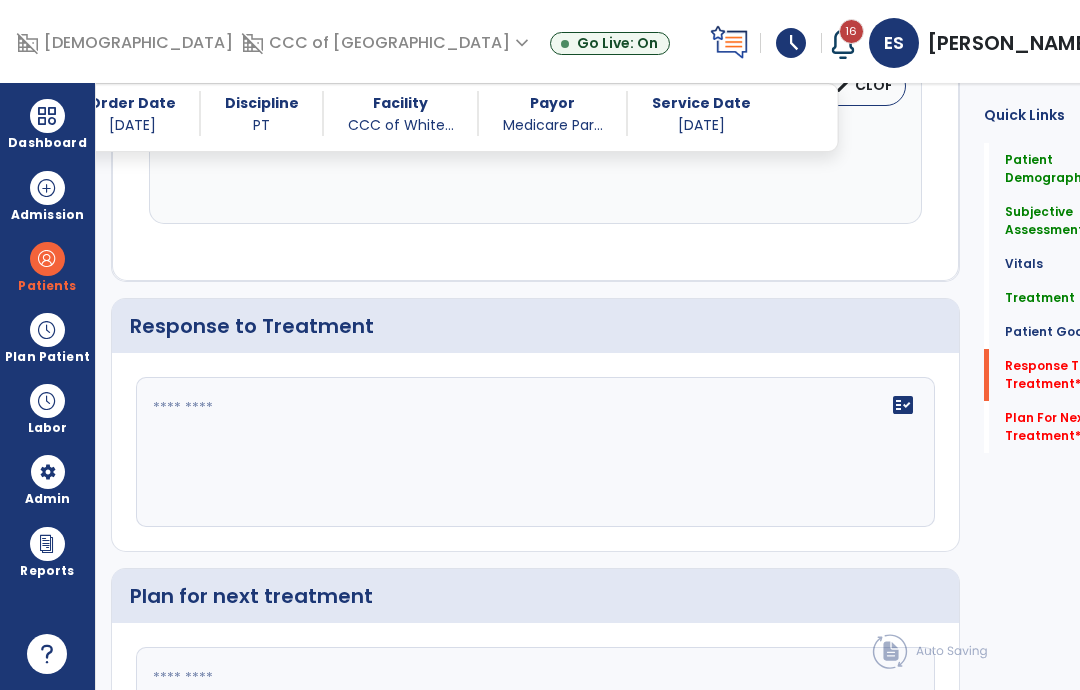 click on "fact_check" 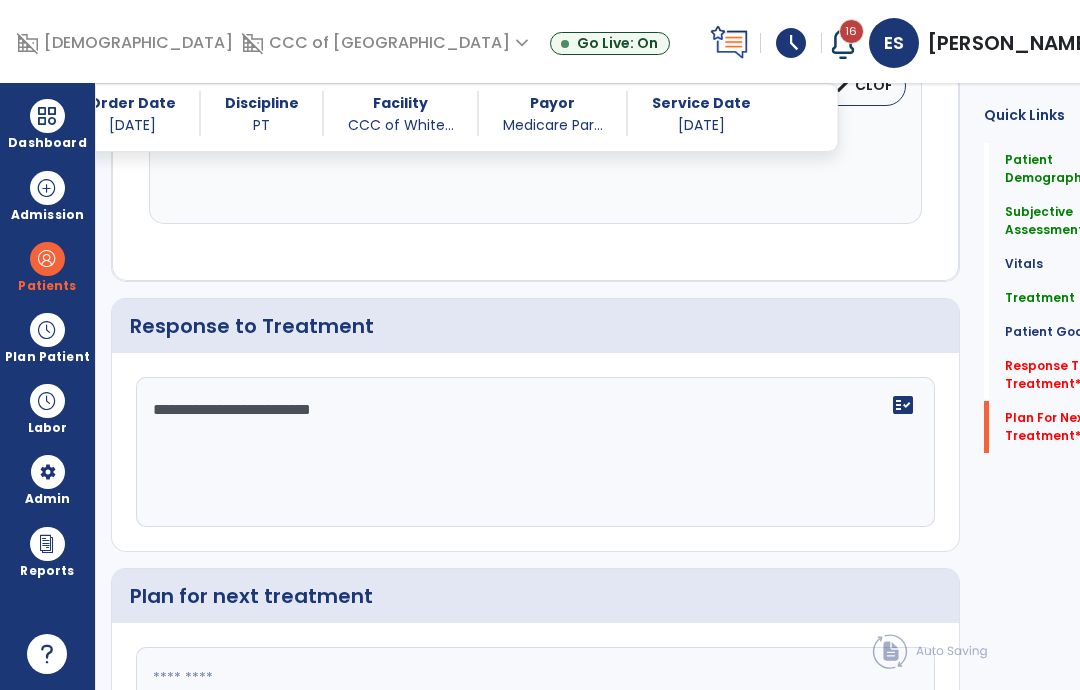 type on "**********" 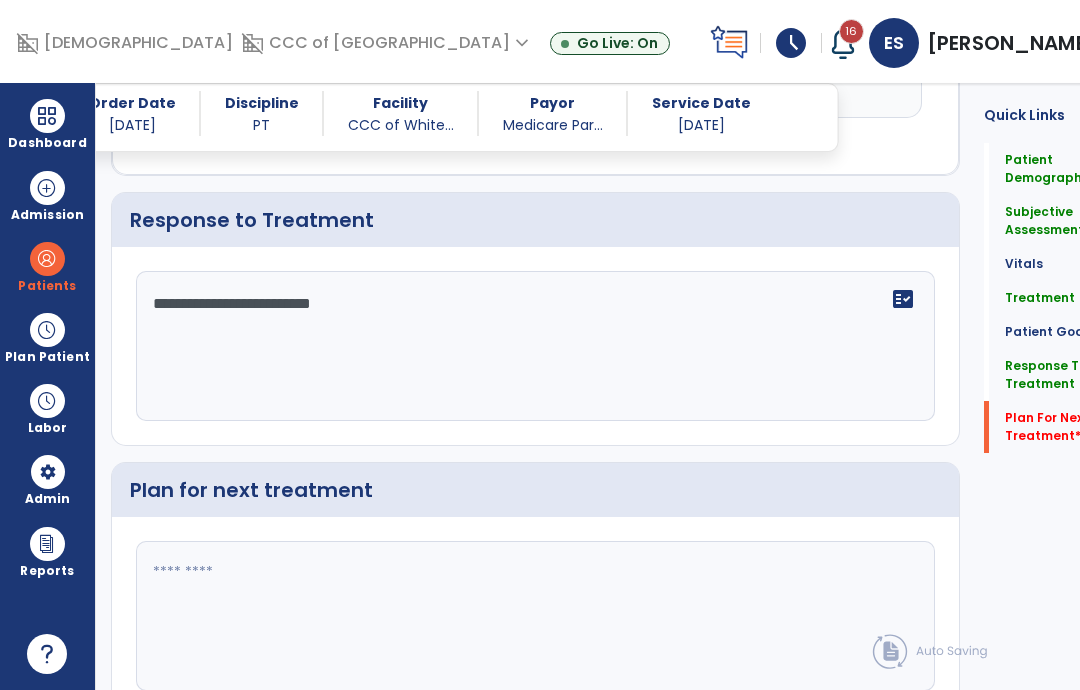 scroll, scrollTop: 2642, scrollLeft: 0, axis: vertical 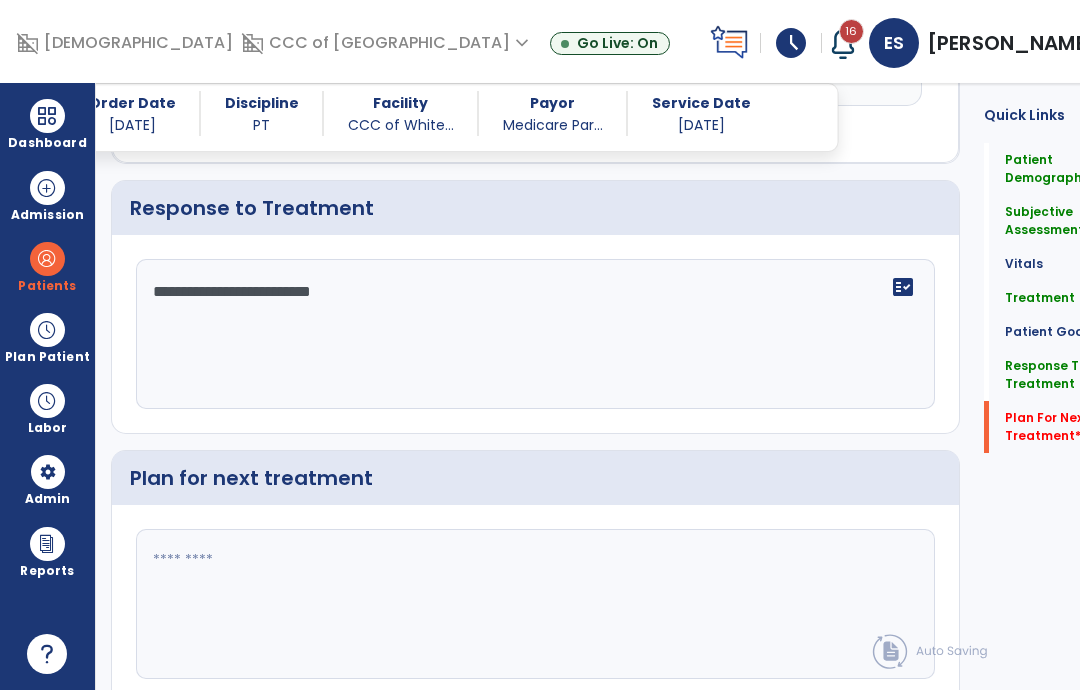 click 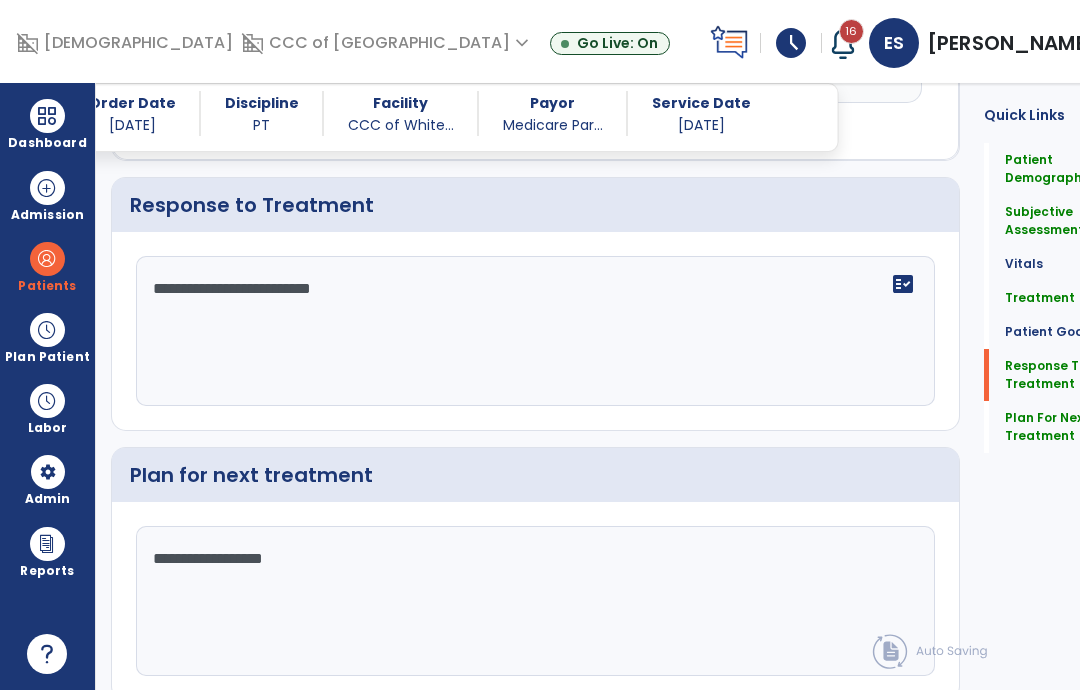 scroll, scrollTop: 2643, scrollLeft: 0, axis: vertical 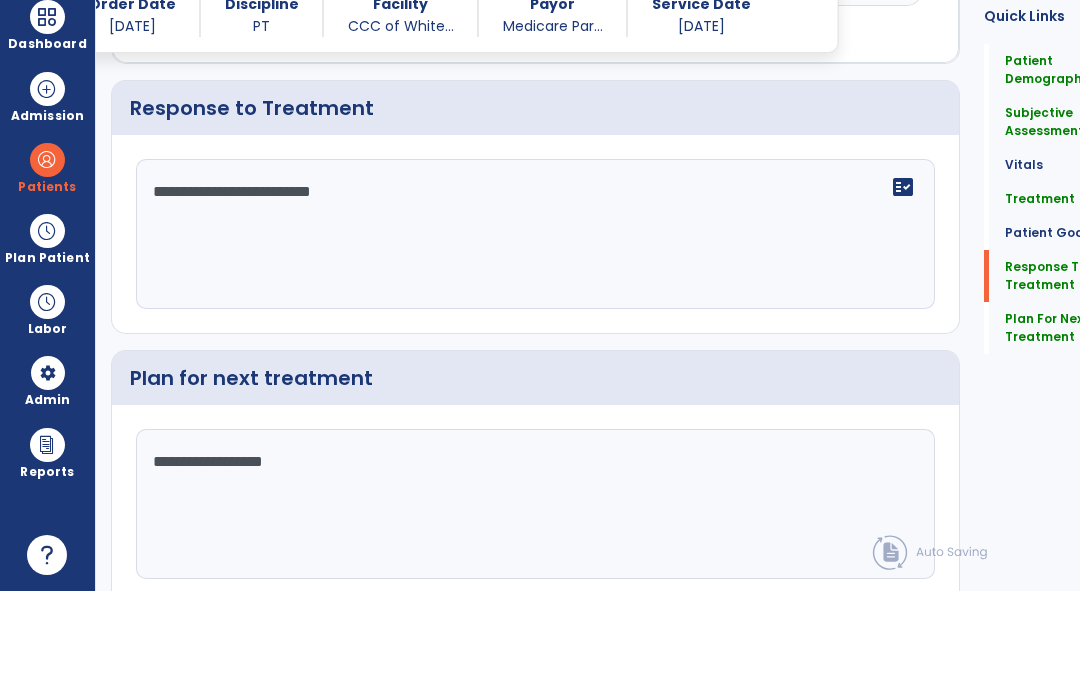 type on "**********" 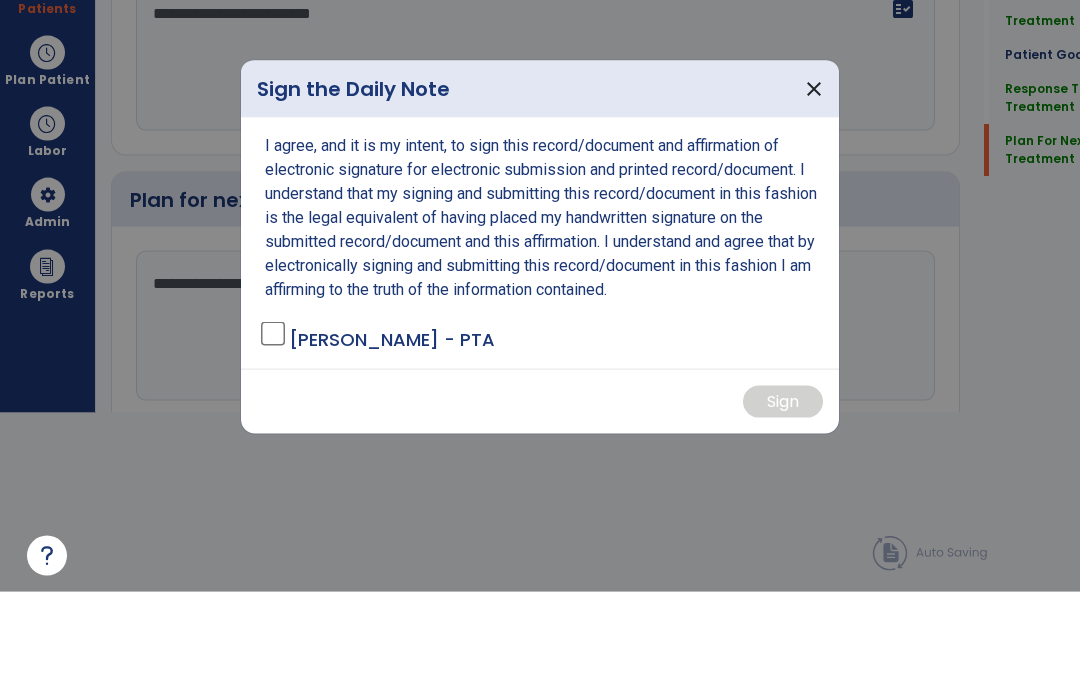 scroll, scrollTop: 0, scrollLeft: 0, axis: both 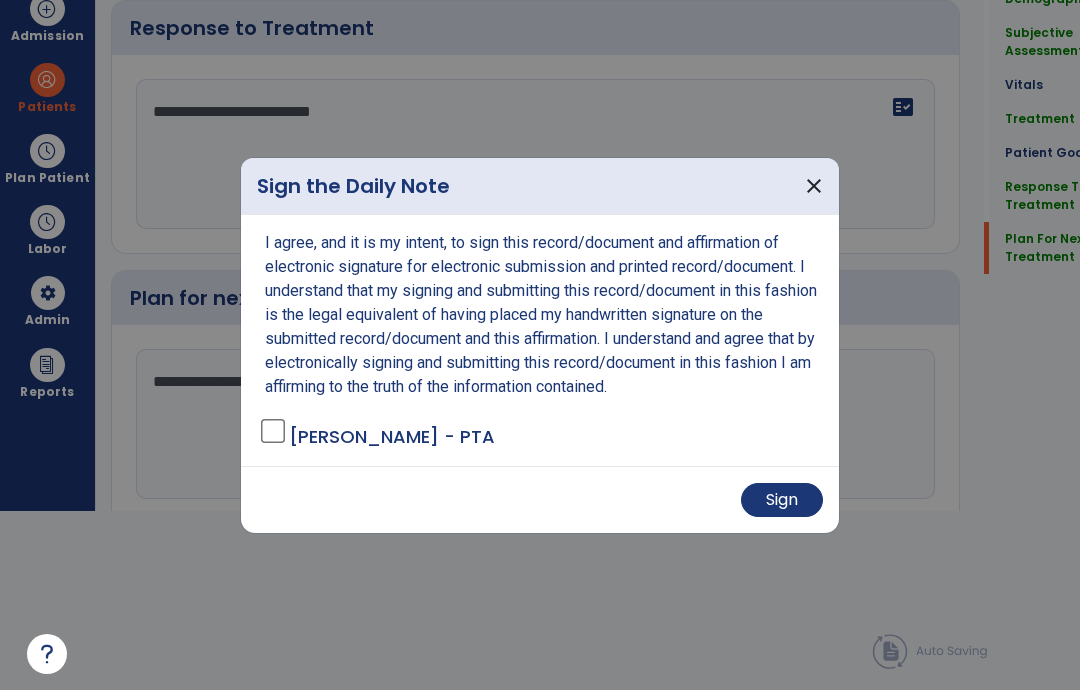 click on "Sign" at bounding box center [782, 500] 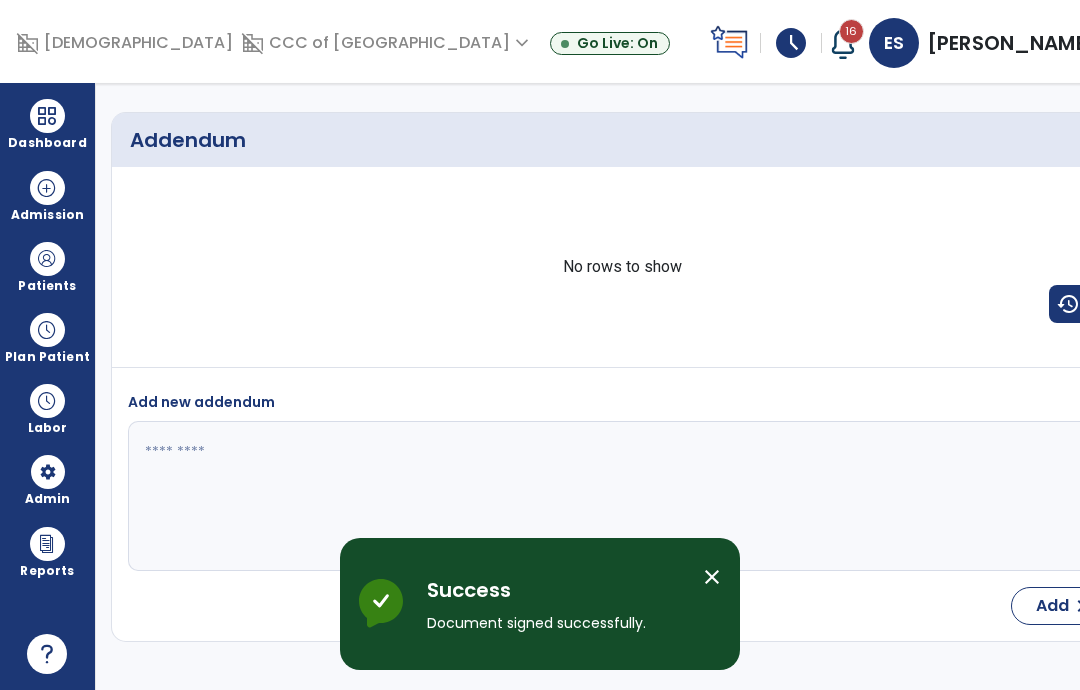 scroll, scrollTop: 80, scrollLeft: 0, axis: vertical 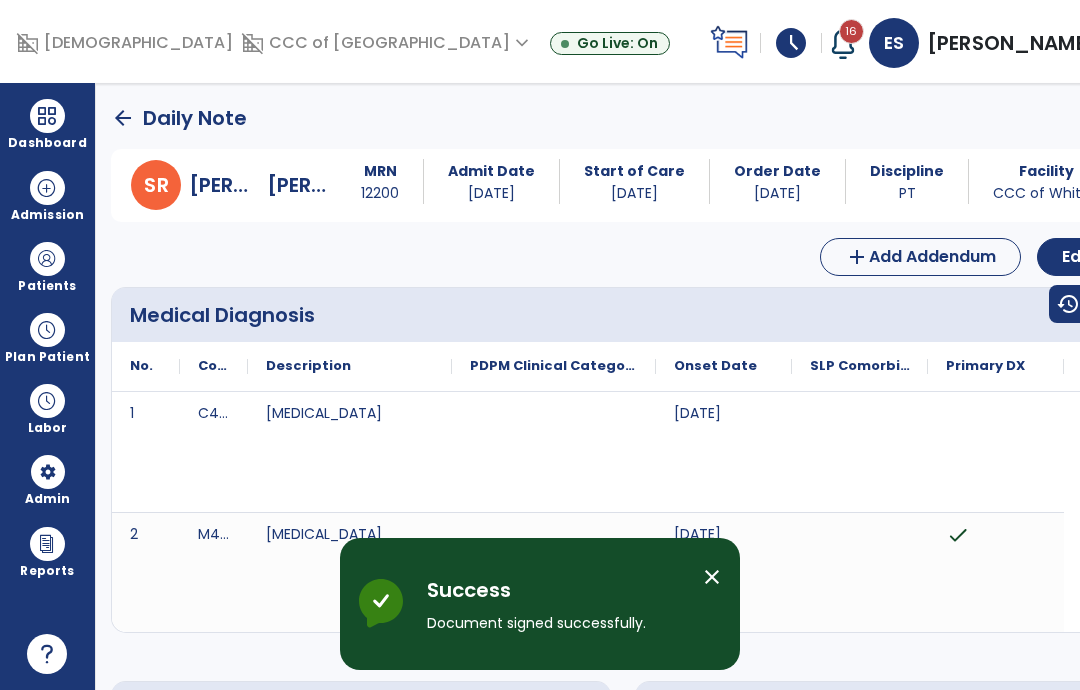 click on "arrow_back" 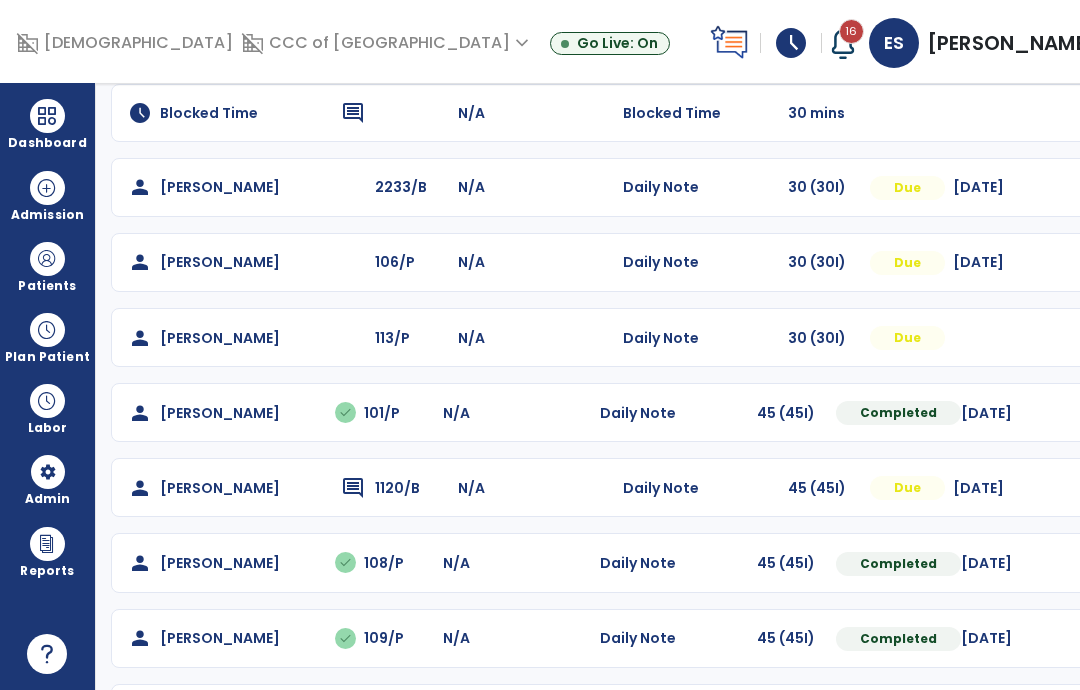 scroll, scrollTop: 270, scrollLeft: 0, axis: vertical 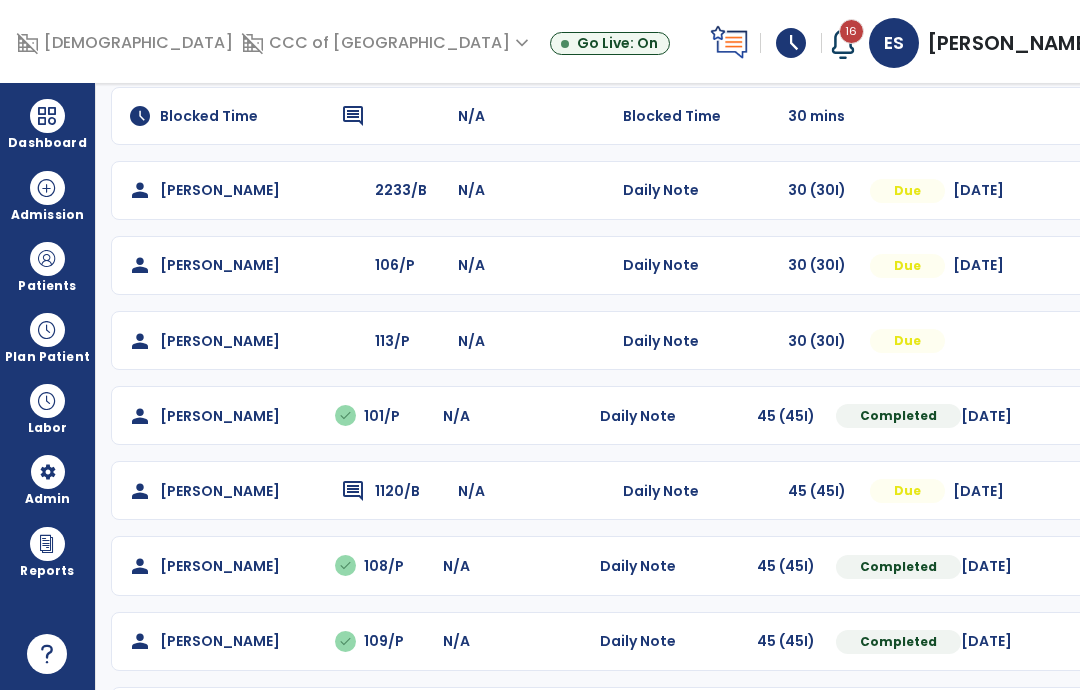 click at bounding box center [1085, 190] 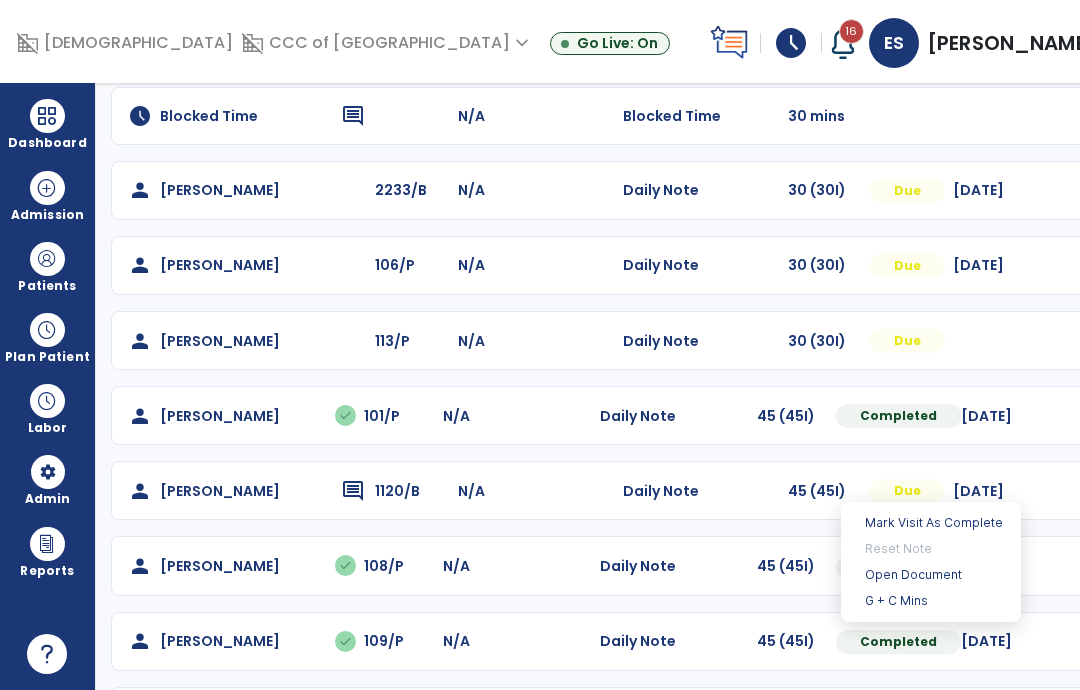 click on "Open Document" at bounding box center [931, 575] 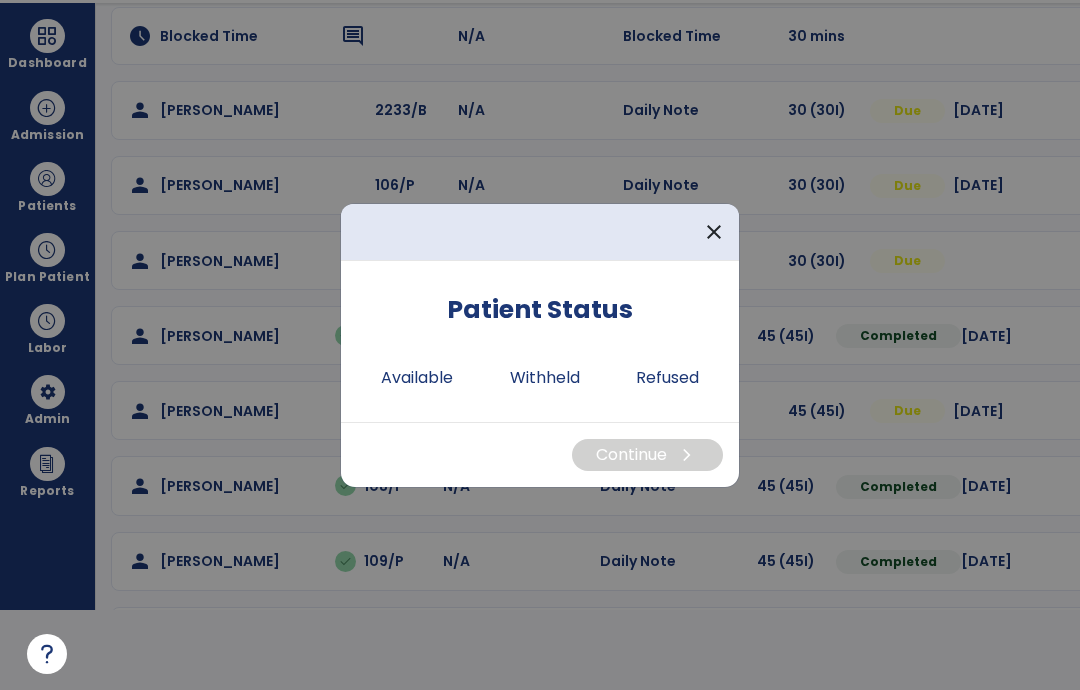 scroll, scrollTop: 0, scrollLeft: 0, axis: both 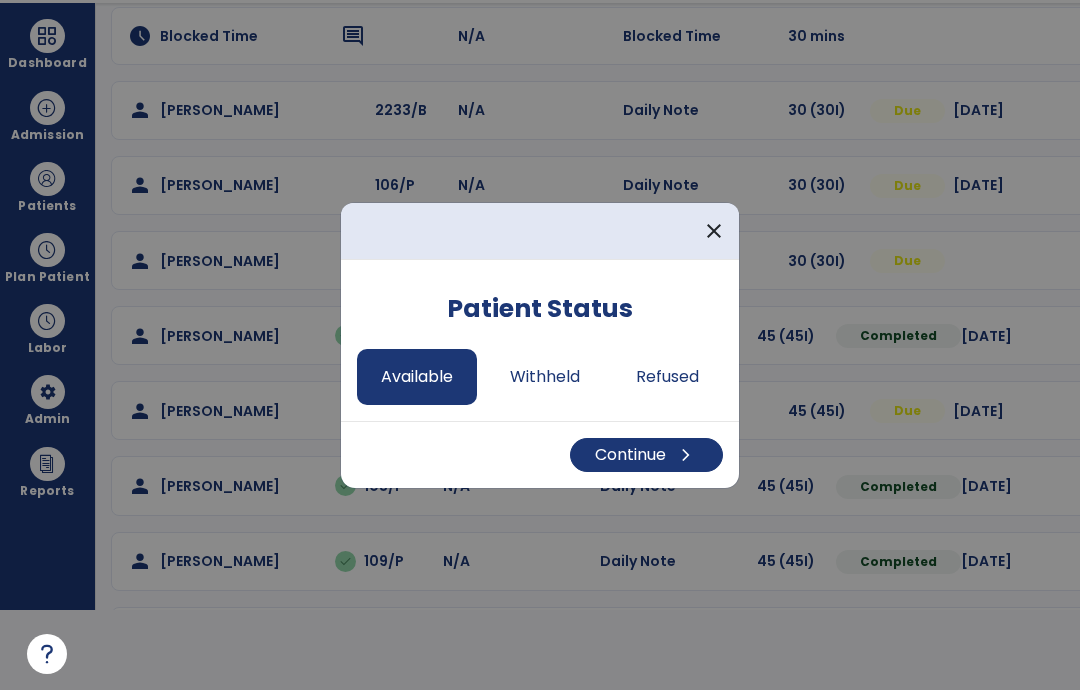 click on "Continue   chevron_right" at bounding box center (646, 455) 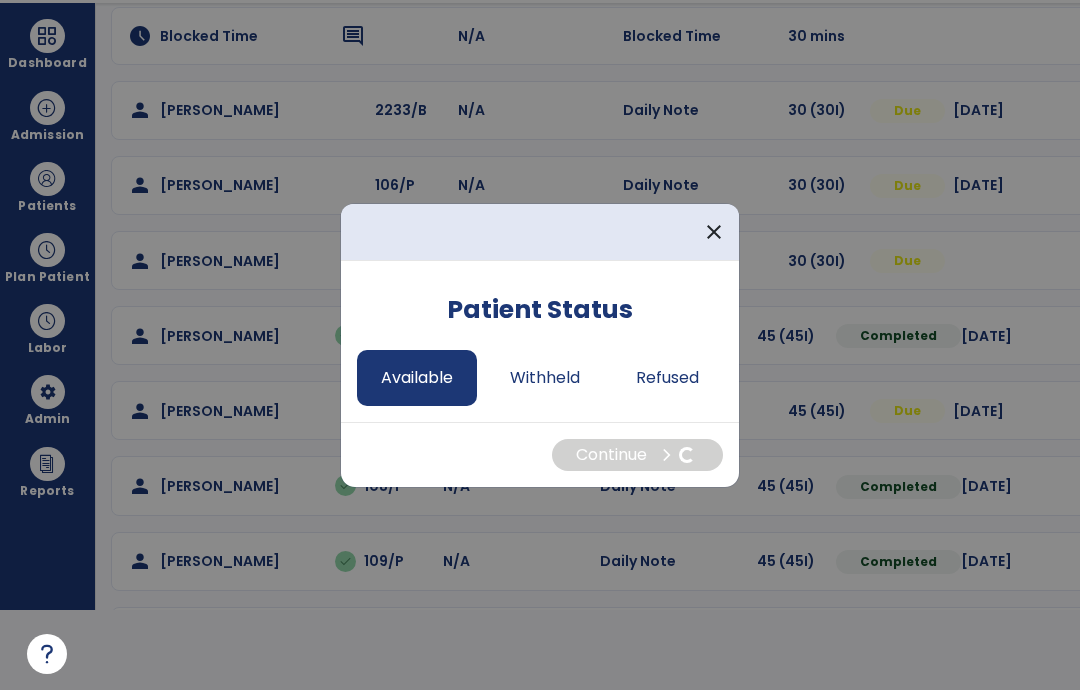 select on "*" 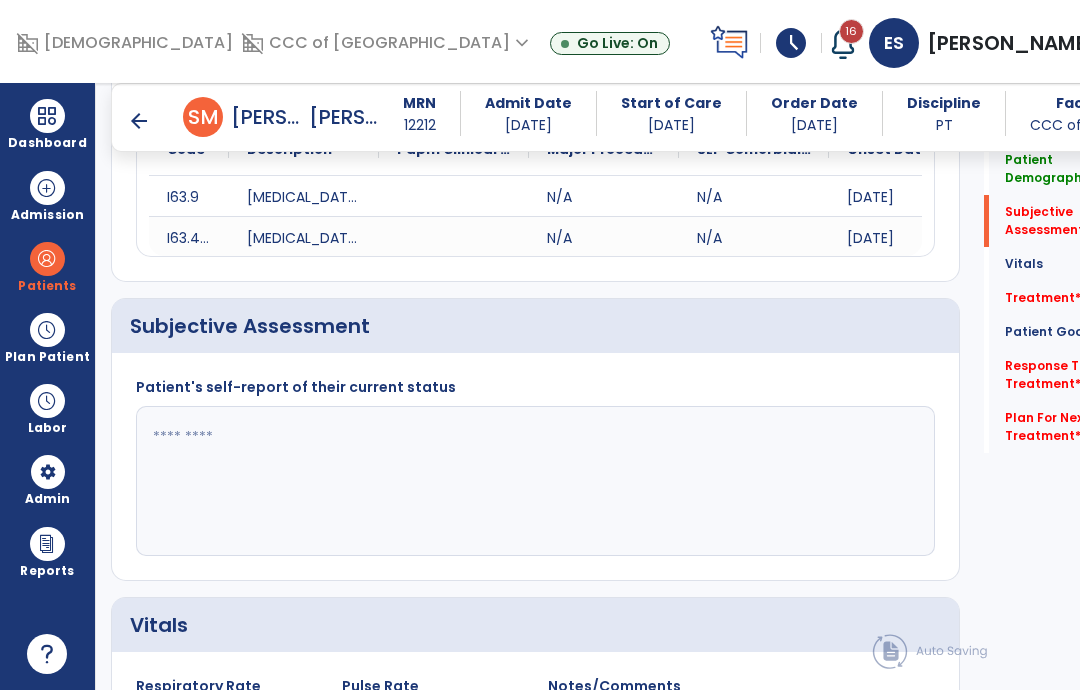 scroll, scrollTop: 80, scrollLeft: 0, axis: vertical 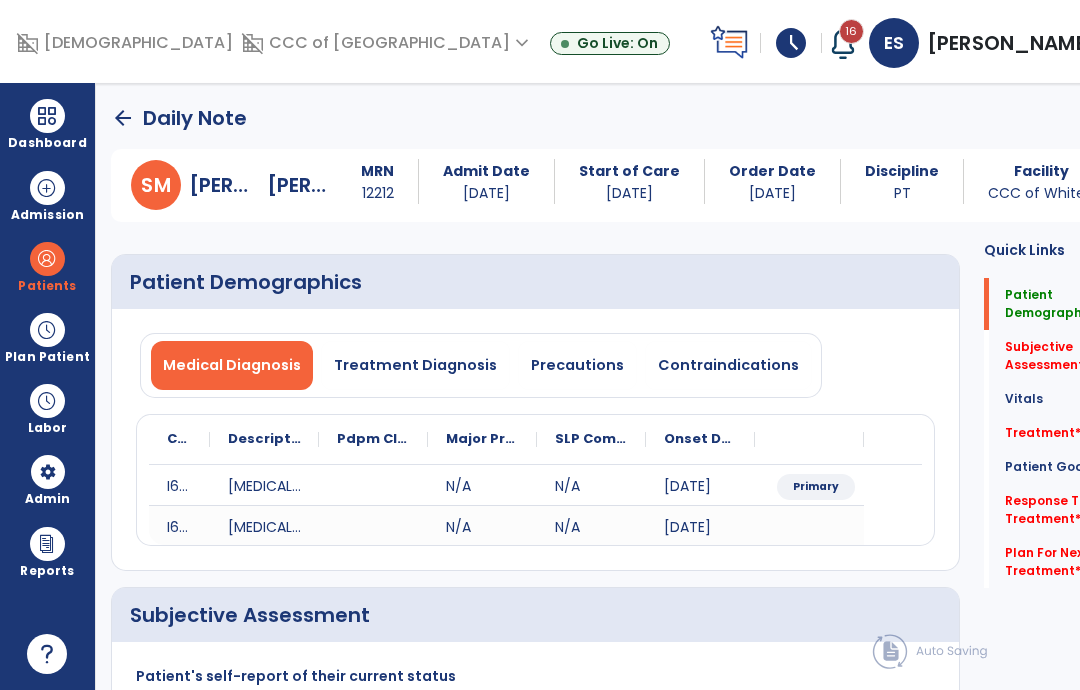 click on "Precautions" at bounding box center [577, 365] 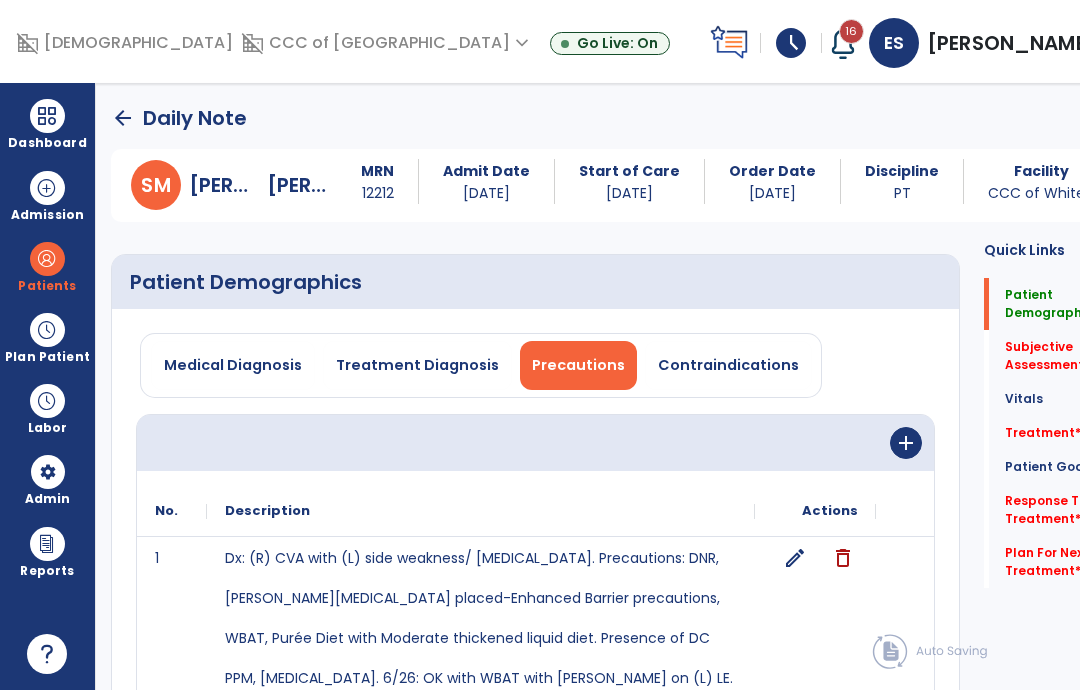 click on "edit" 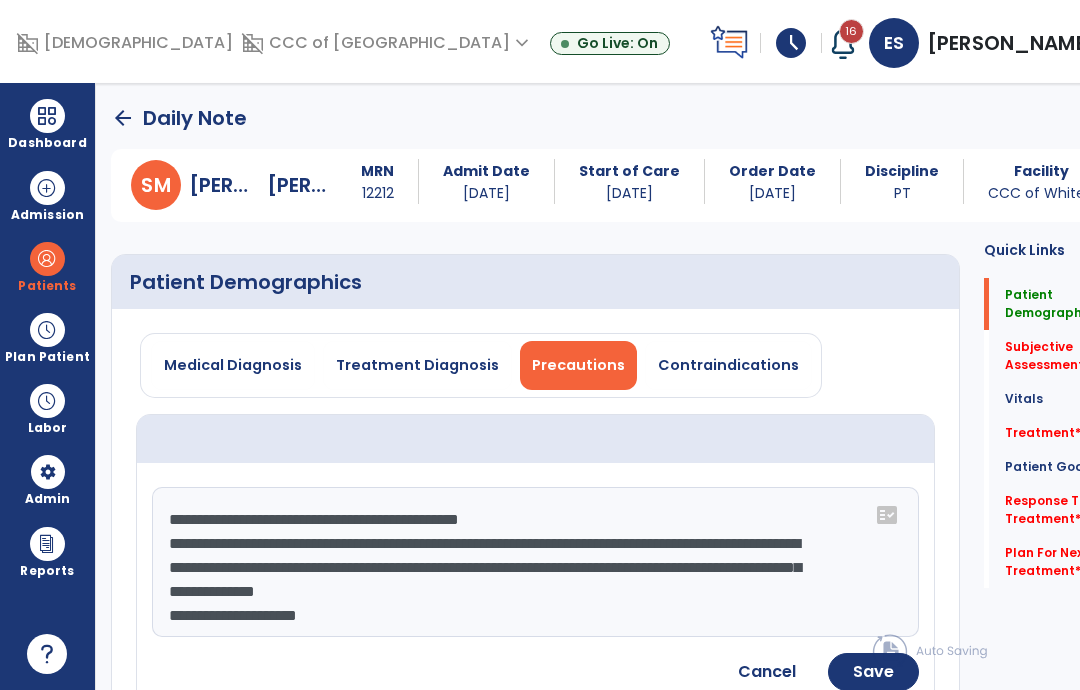 click on "**********" 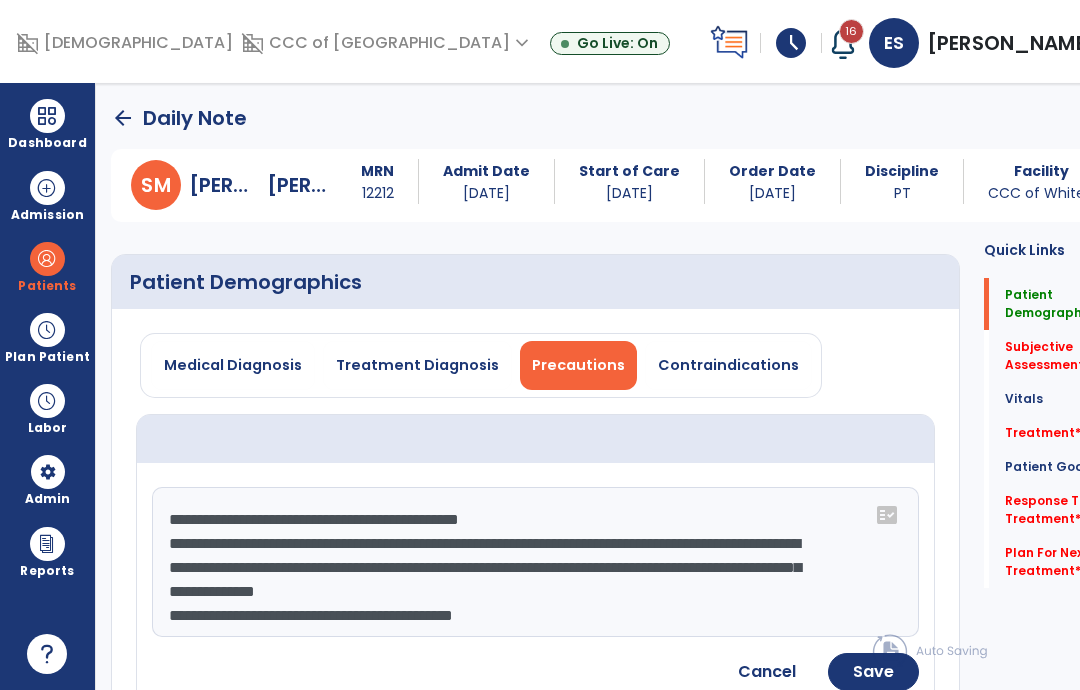 type on "**********" 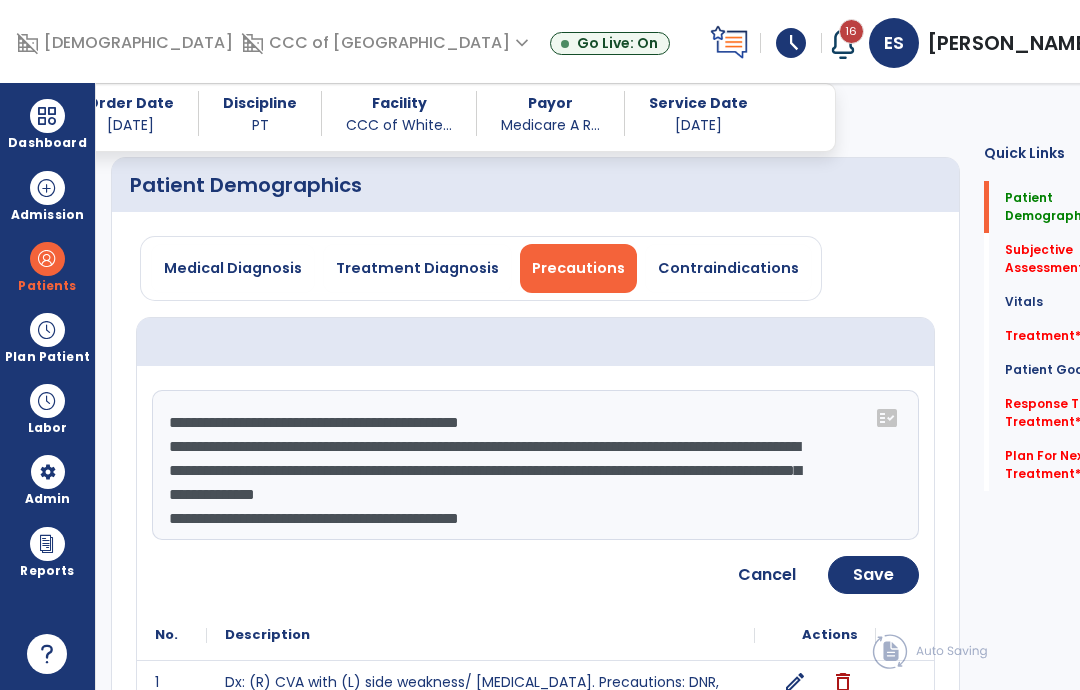 scroll, scrollTop: 119, scrollLeft: 0, axis: vertical 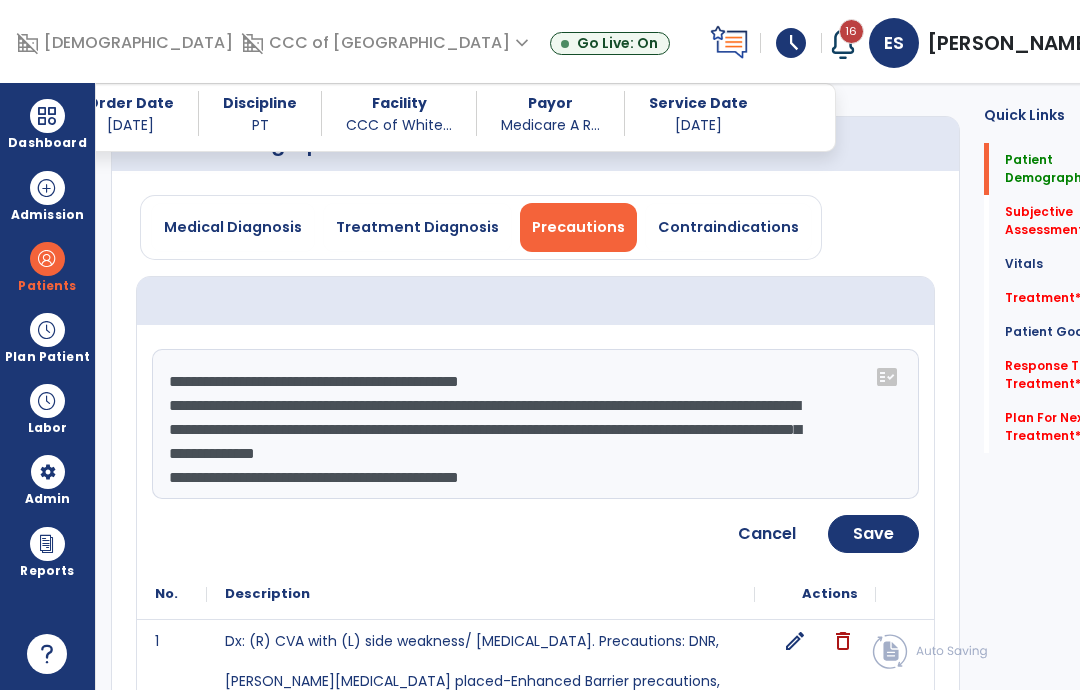 click on "Save" 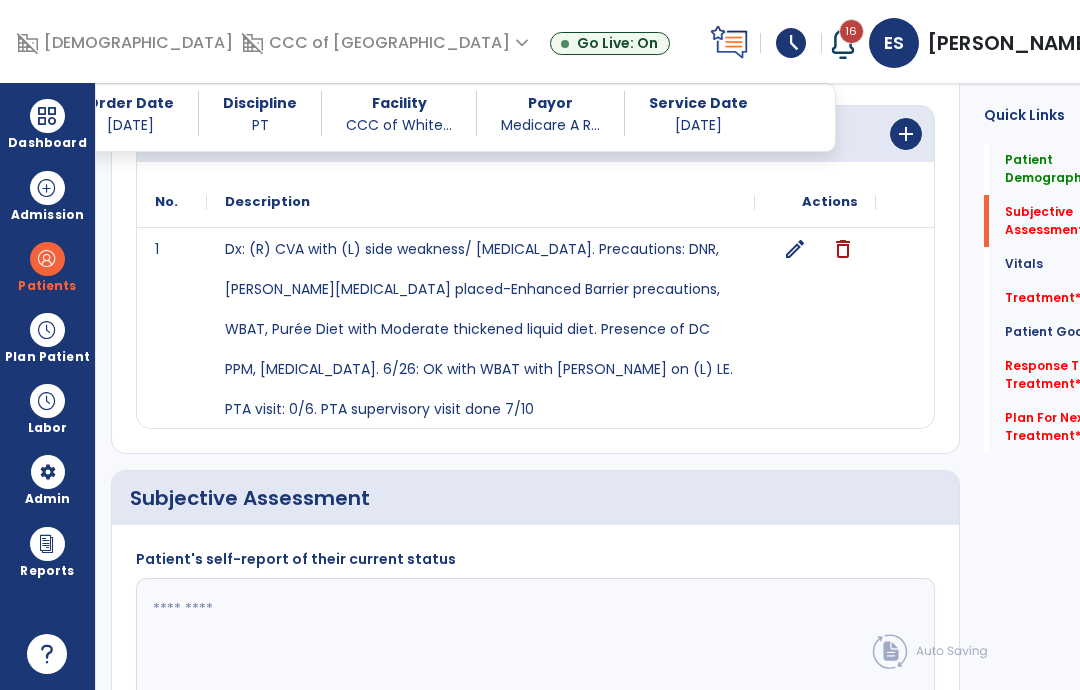 scroll, scrollTop: 475, scrollLeft: 0, axis: vertical 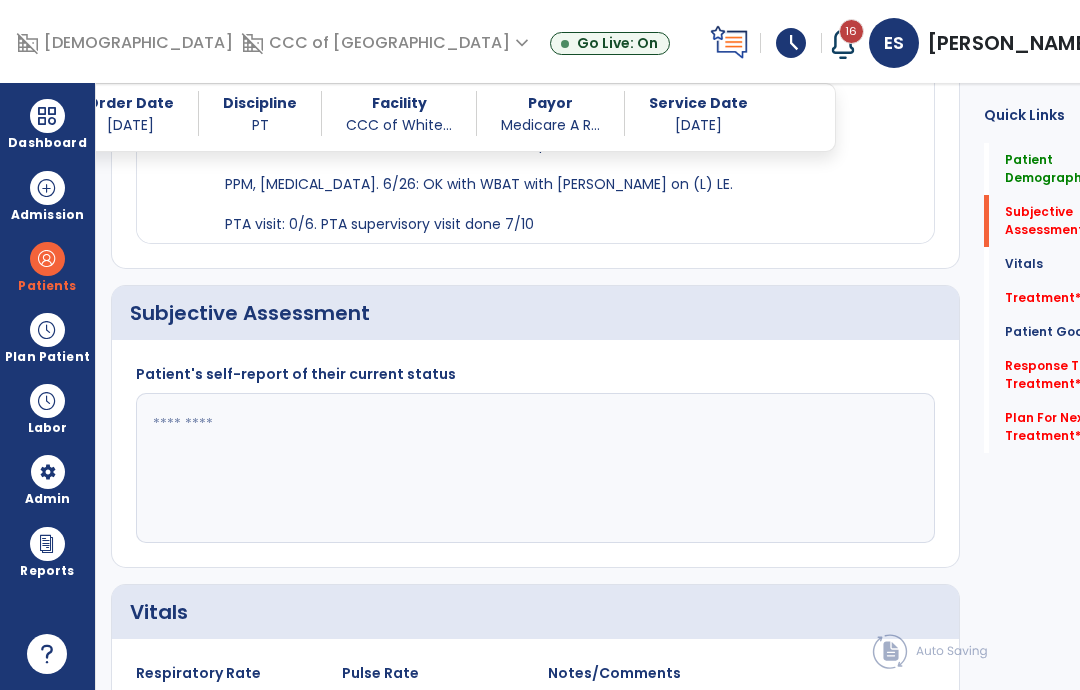 click 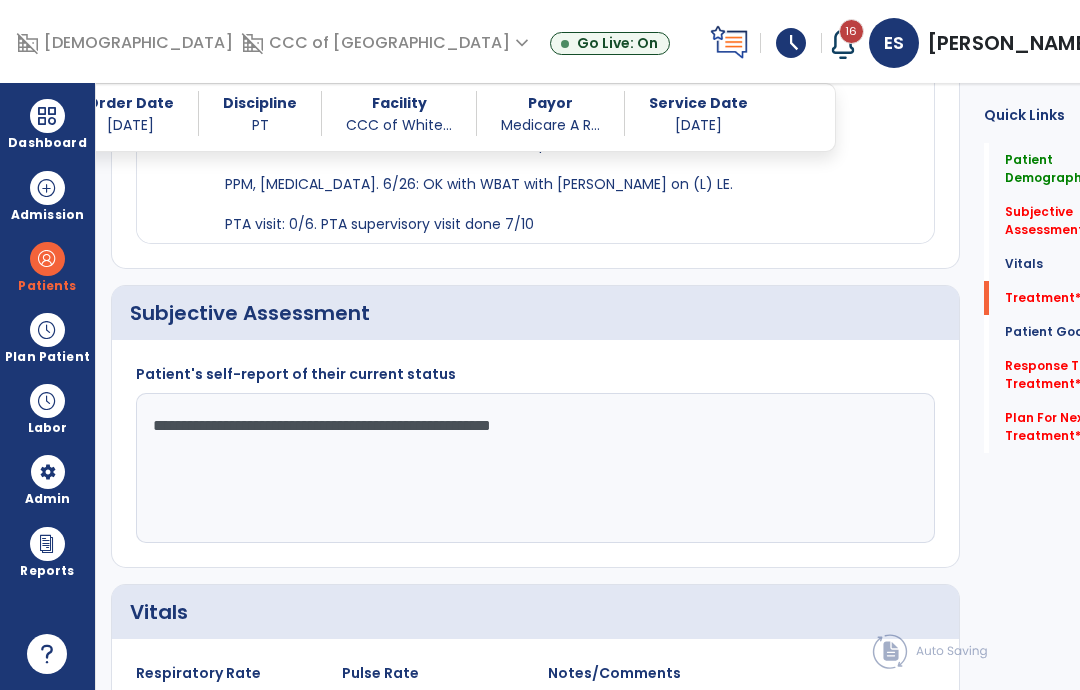 type on "**********" 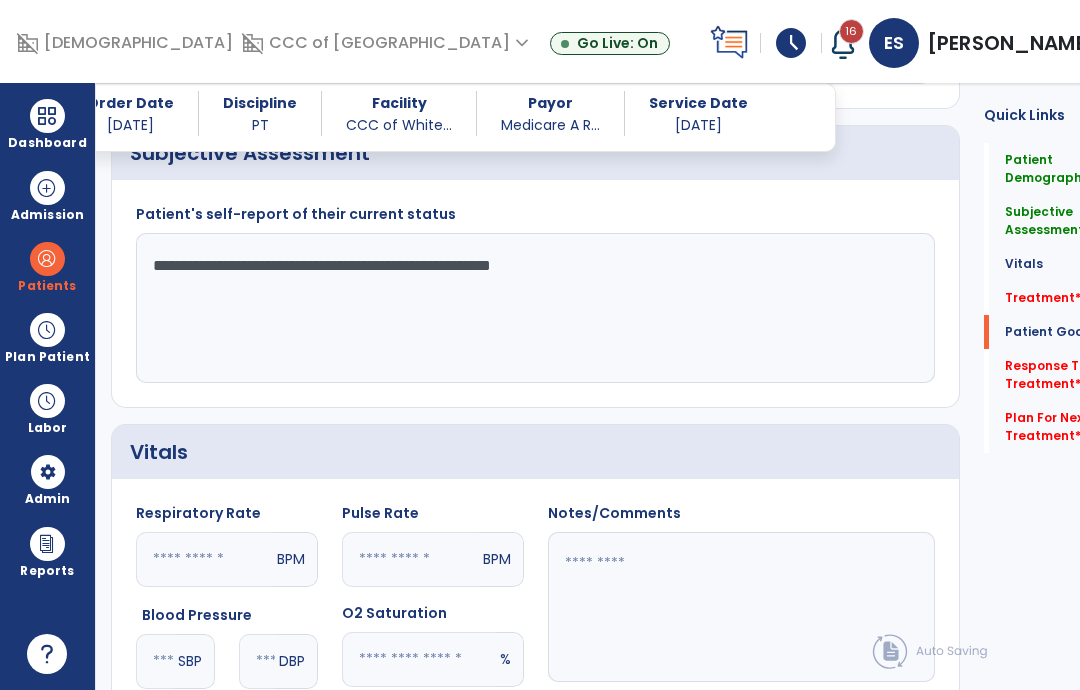 scroll, scrollTop: 1184, scrollLeft: 0, axis: vertical 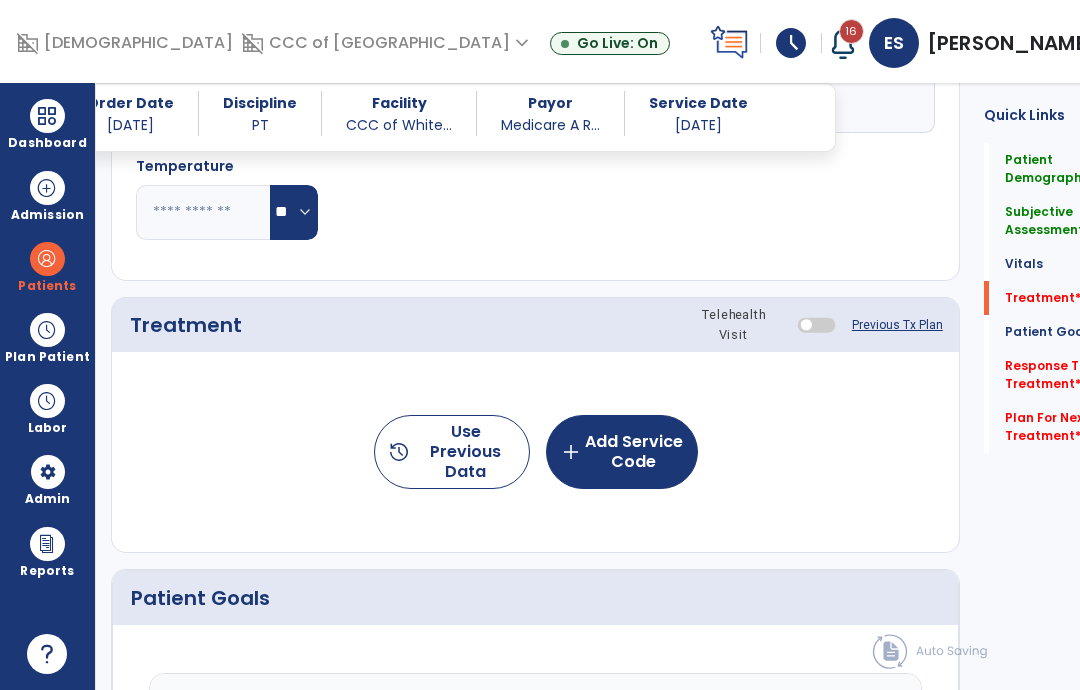 click on "add  Add Service Code" 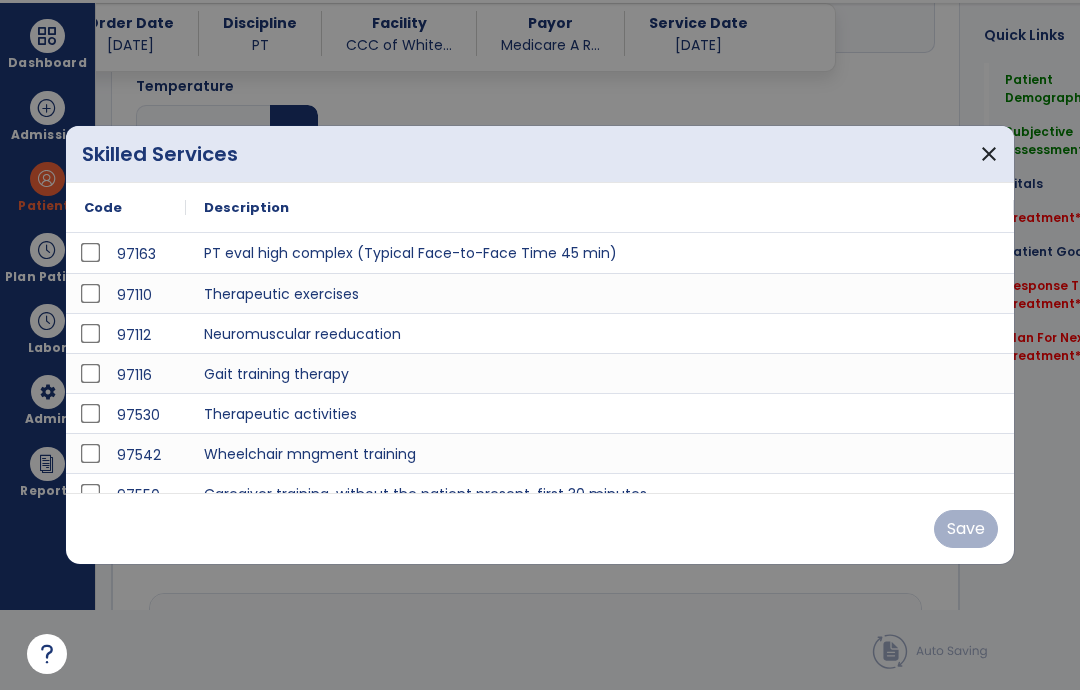 scroll, scrollTop: 0, scrollLeft: 0, axis: both 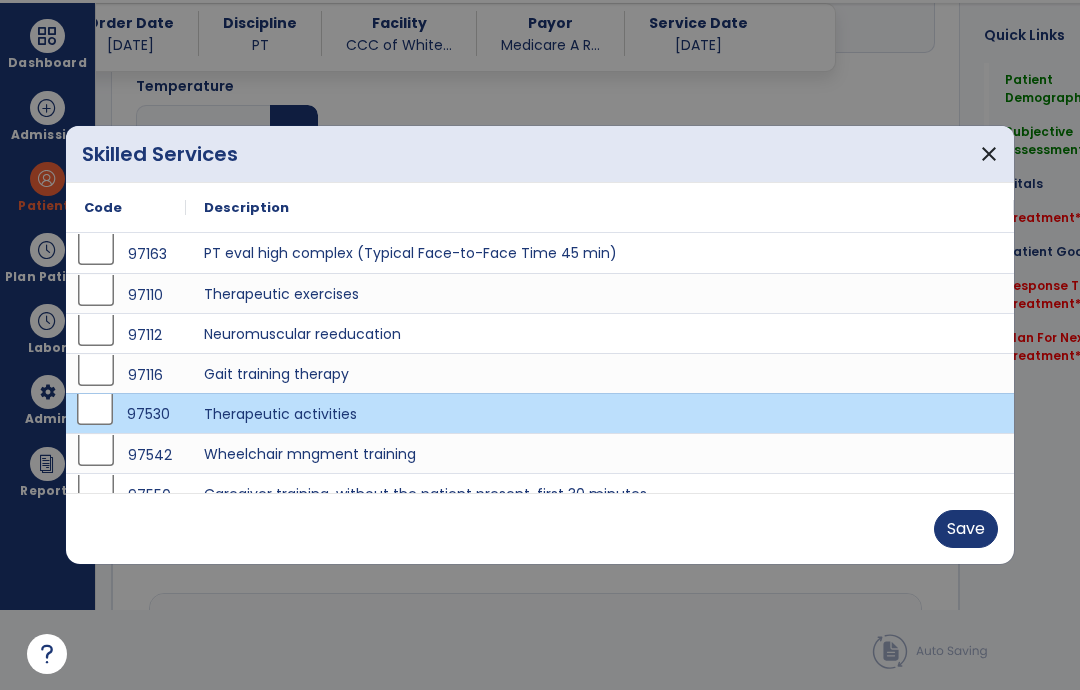 click on "Save" at bounding box center [966, 529] 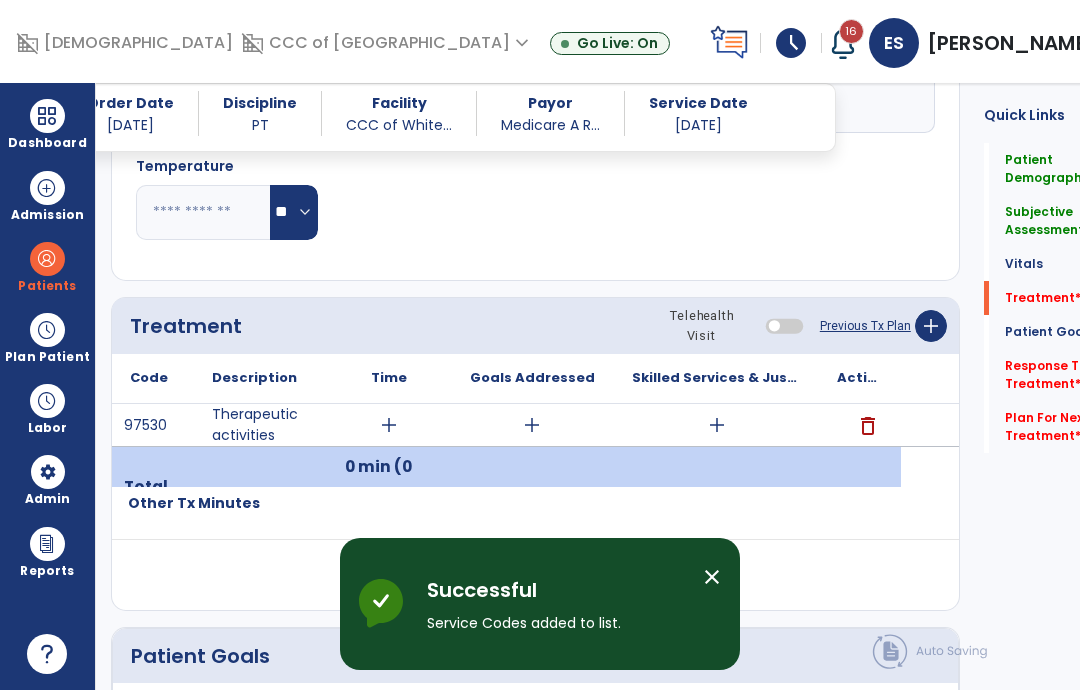 scroll, scrollTop: 80, scrollLeft: 0, axis: vertical 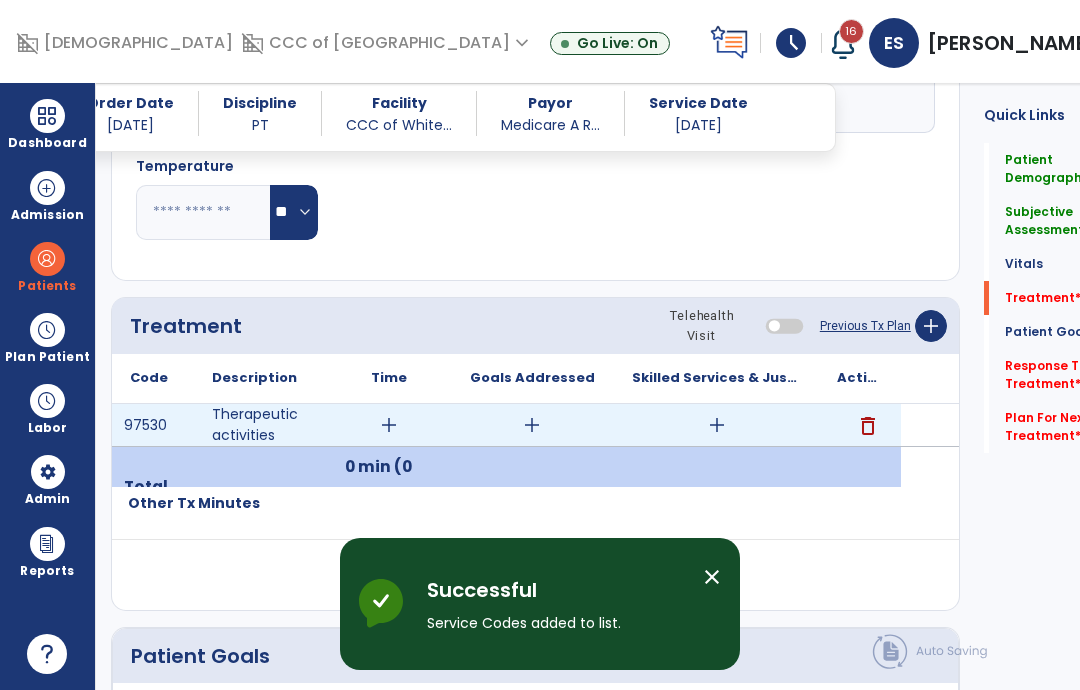 click on "add" at bounding box center (389, 425) 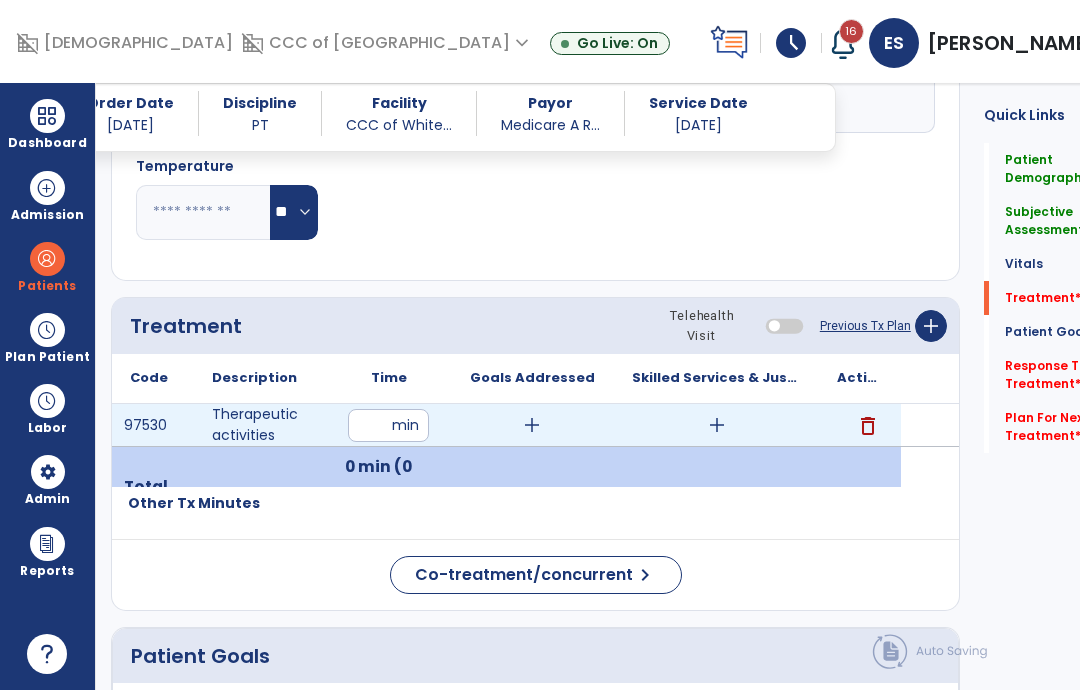 type on "**" 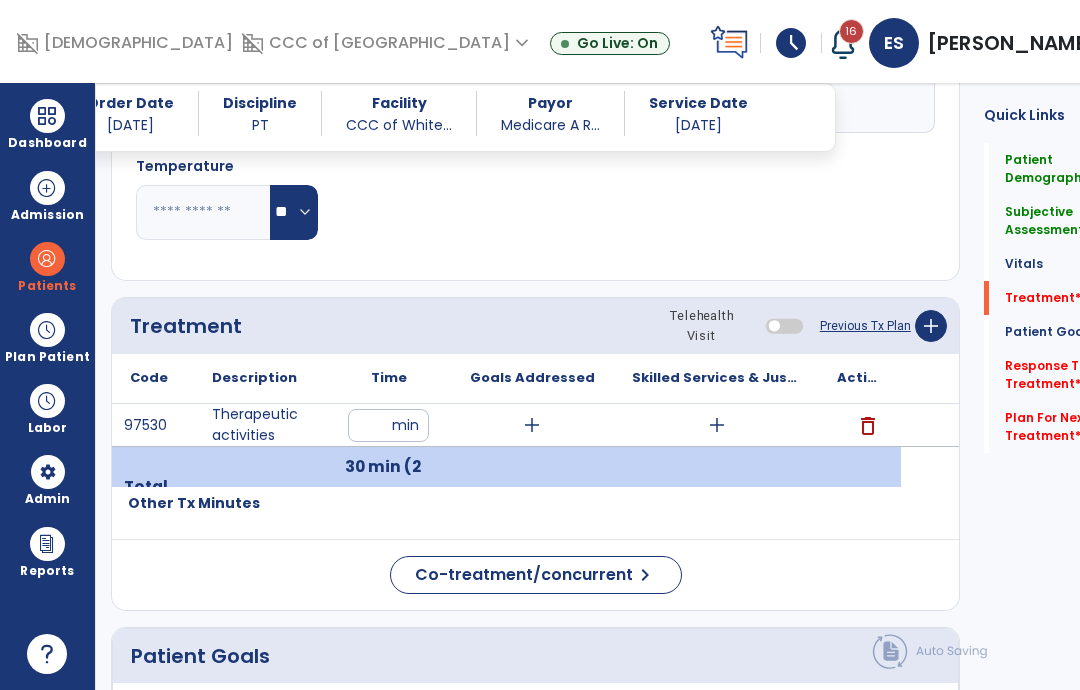 click on "add" at bounding box center [717, 425] 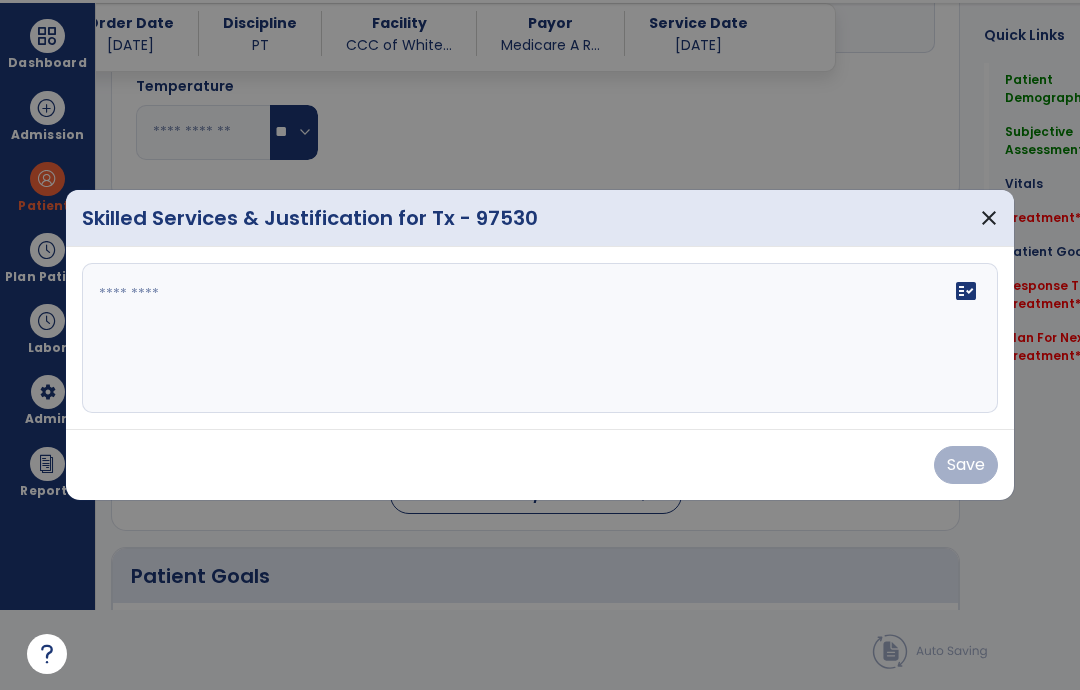 scroll, scrollTop: 0, scrollLeft: 0, axis: both 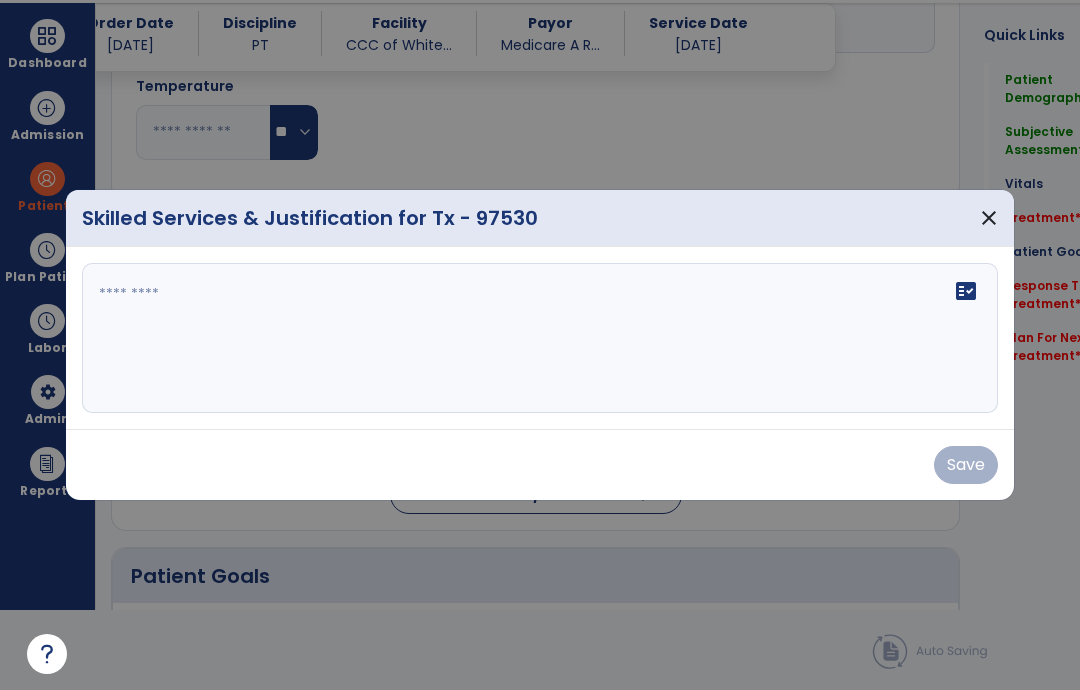 click on "fact_check" at bounding box center (540, 338) 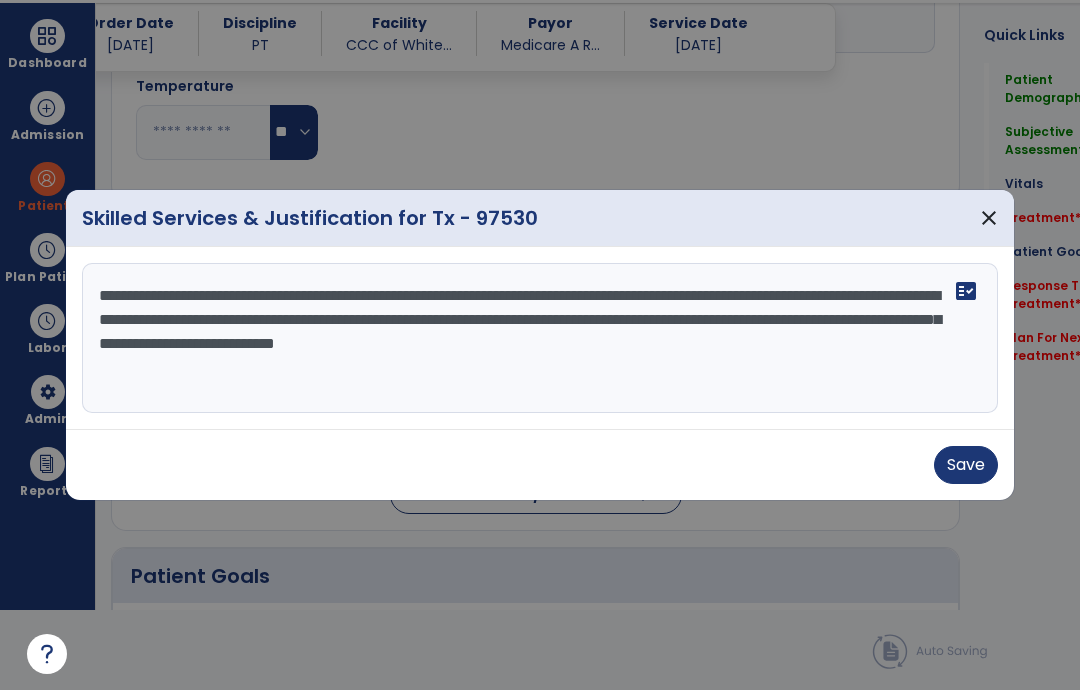 type on "**********" 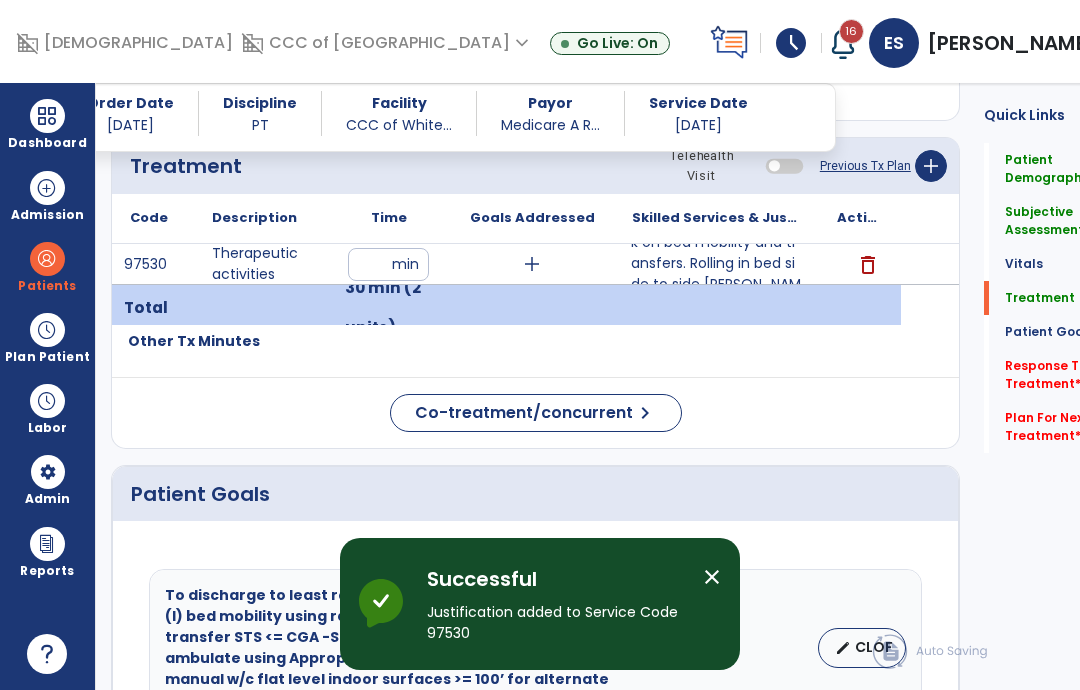 scroll, scrollTop: 80, scrollLeft: 0, axis: vertical 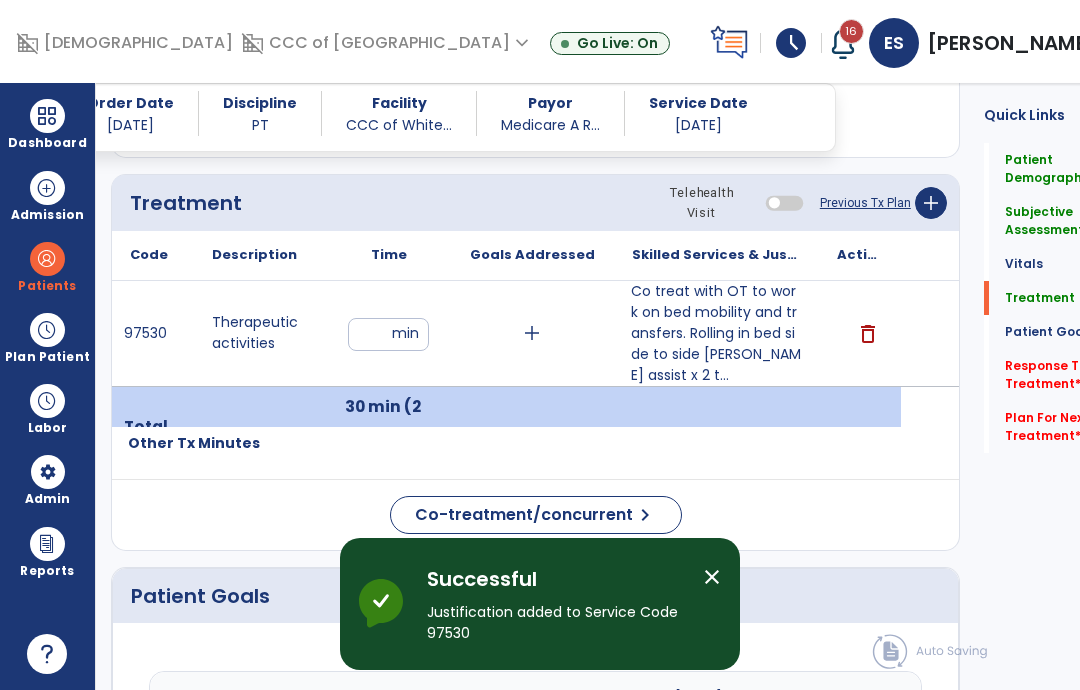 click on "Co-treatment/concurrent  chevron_right" 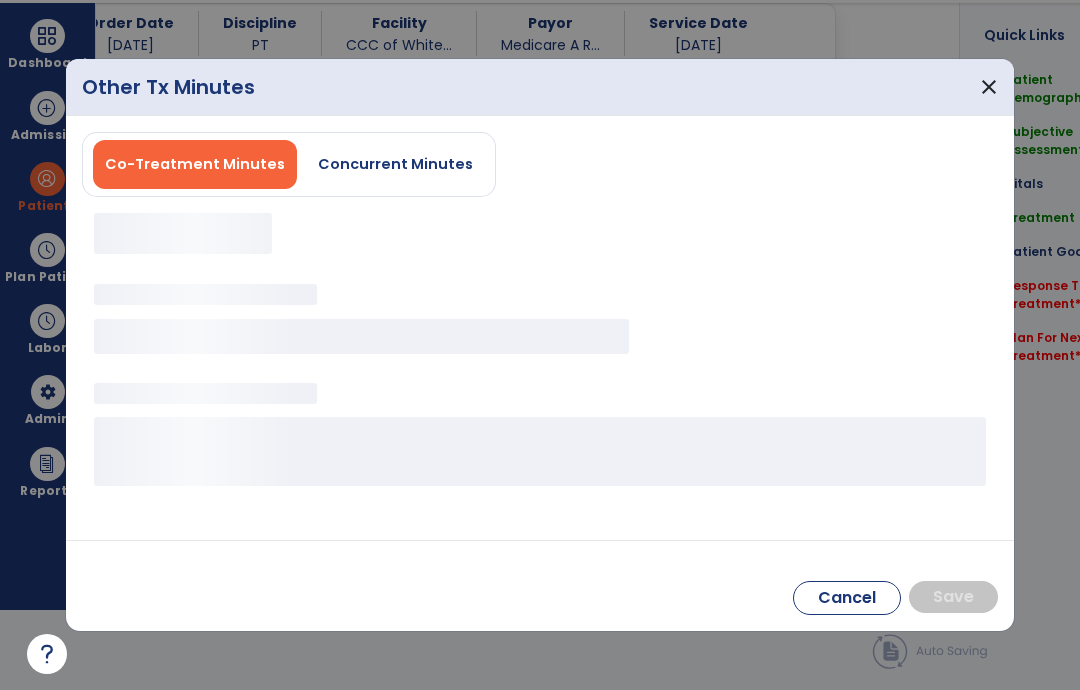 scroll, scrollTop: 0, scrollLeft: 0, axis: both 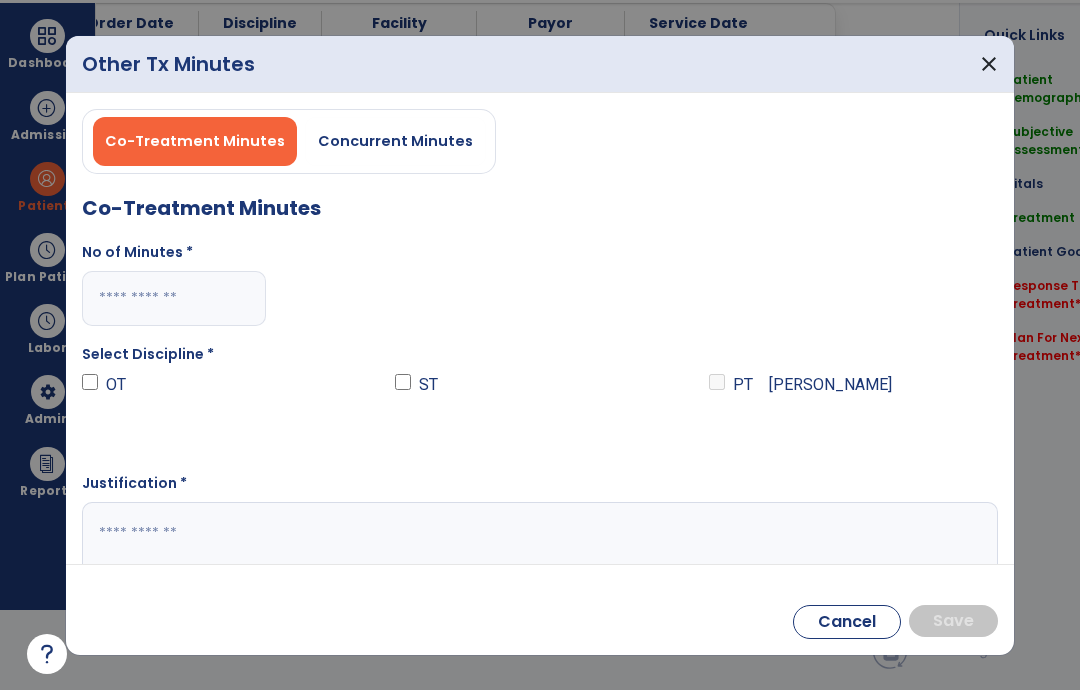 click at bounding box center [174, 298] 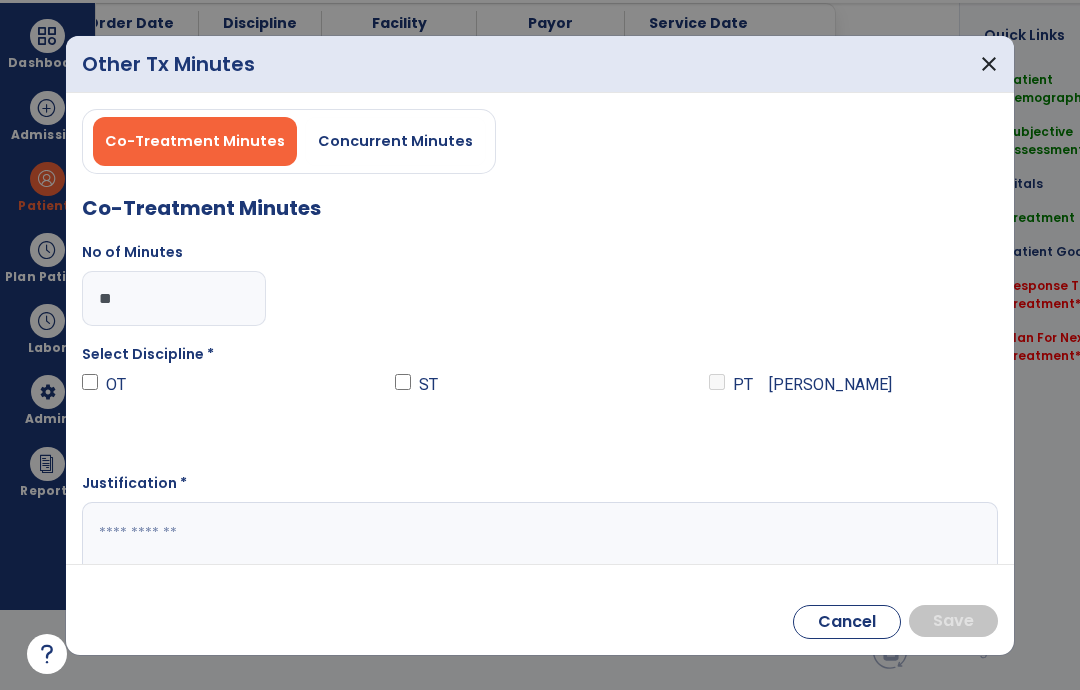 type on "**" 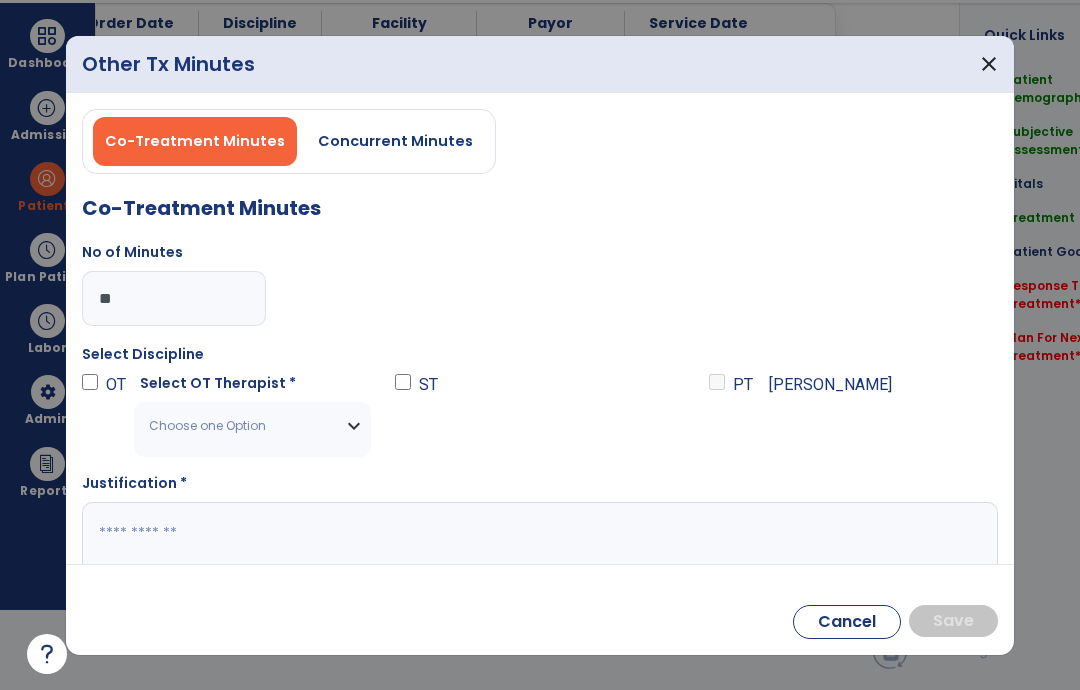 click on "Choose one Option" at bounding box center (240, 426) 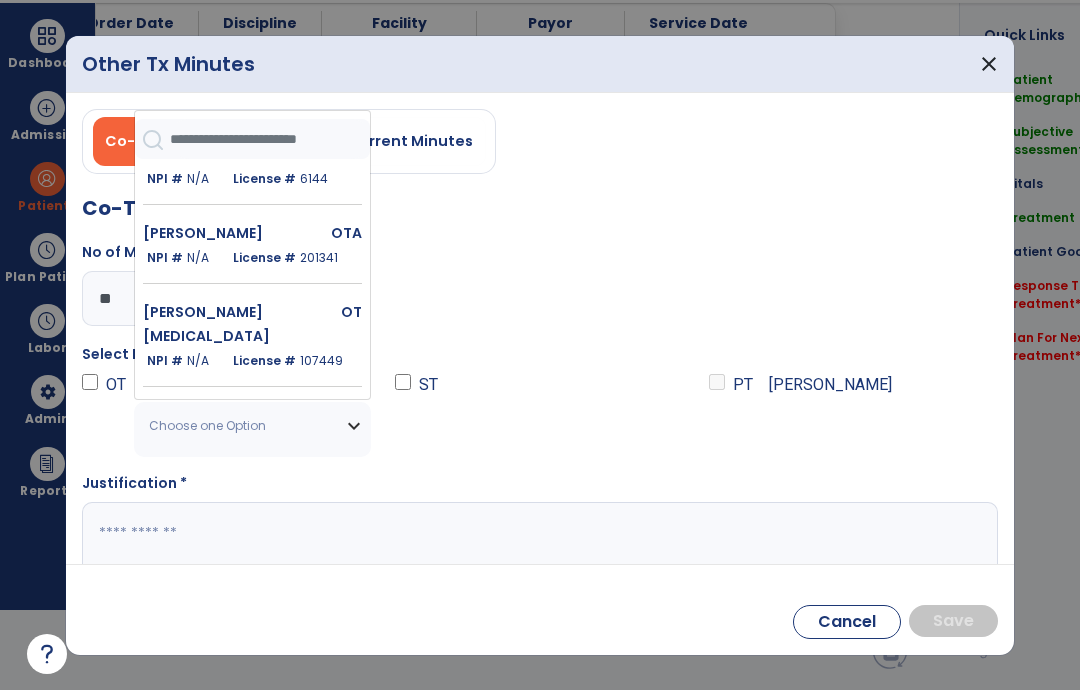 scroll, scrollTop: 2493, scrollLeft: 0, axis: vertical 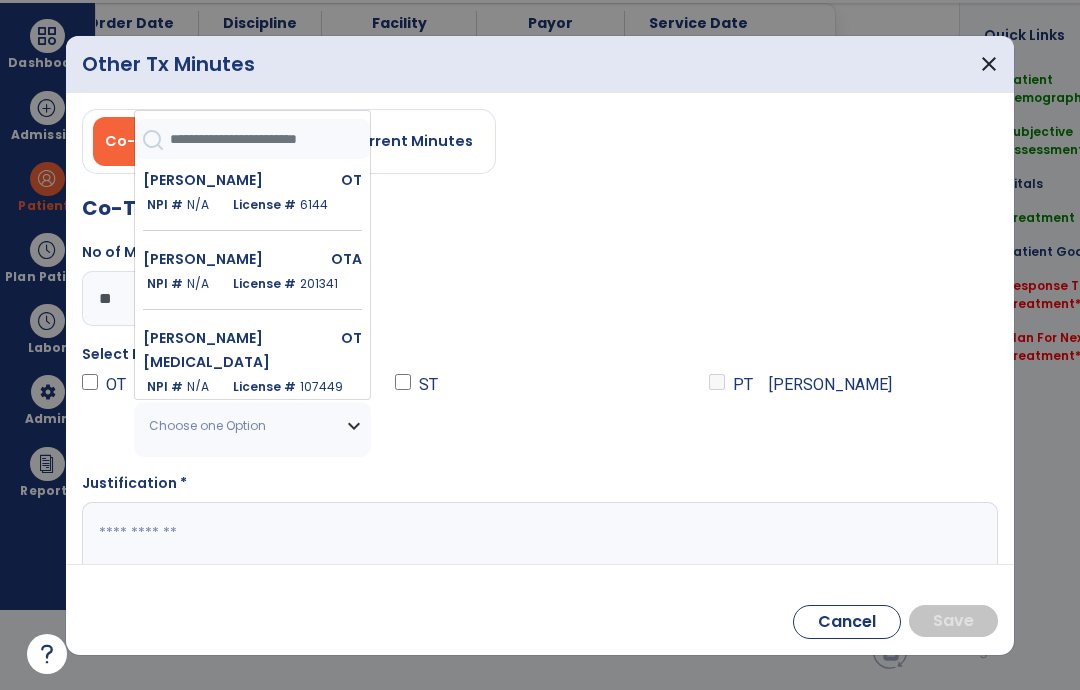 click on "[PERSON_NAME]  OTA   NPI #  N/A   License #  201341" at bounding box center (252, 282) 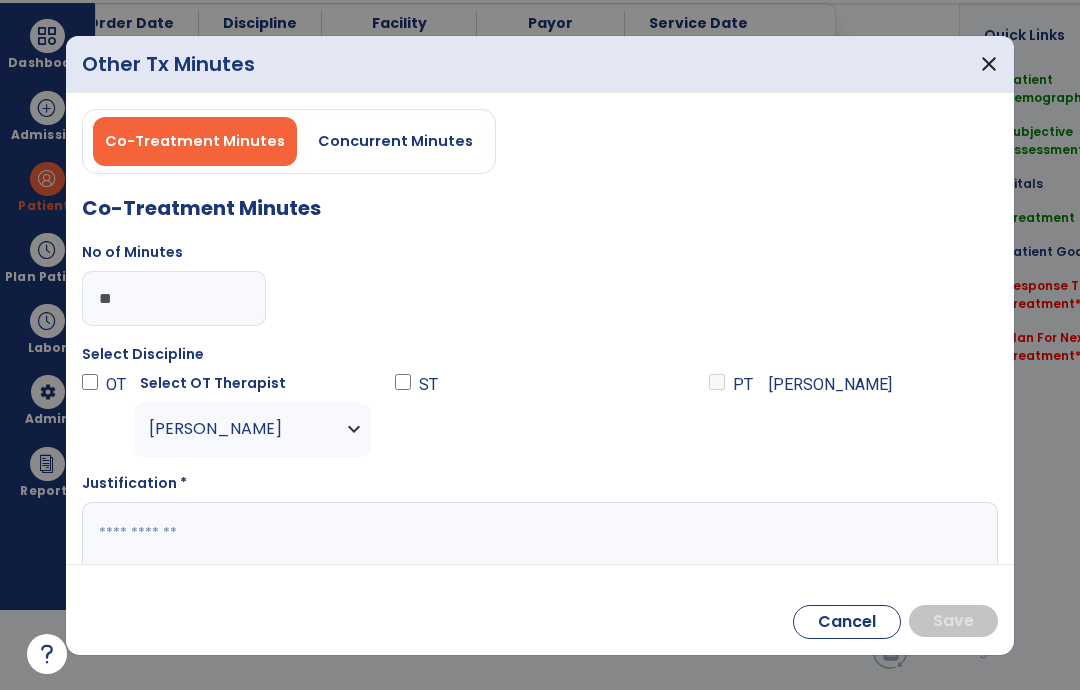 click at bounding box center (540, 541) 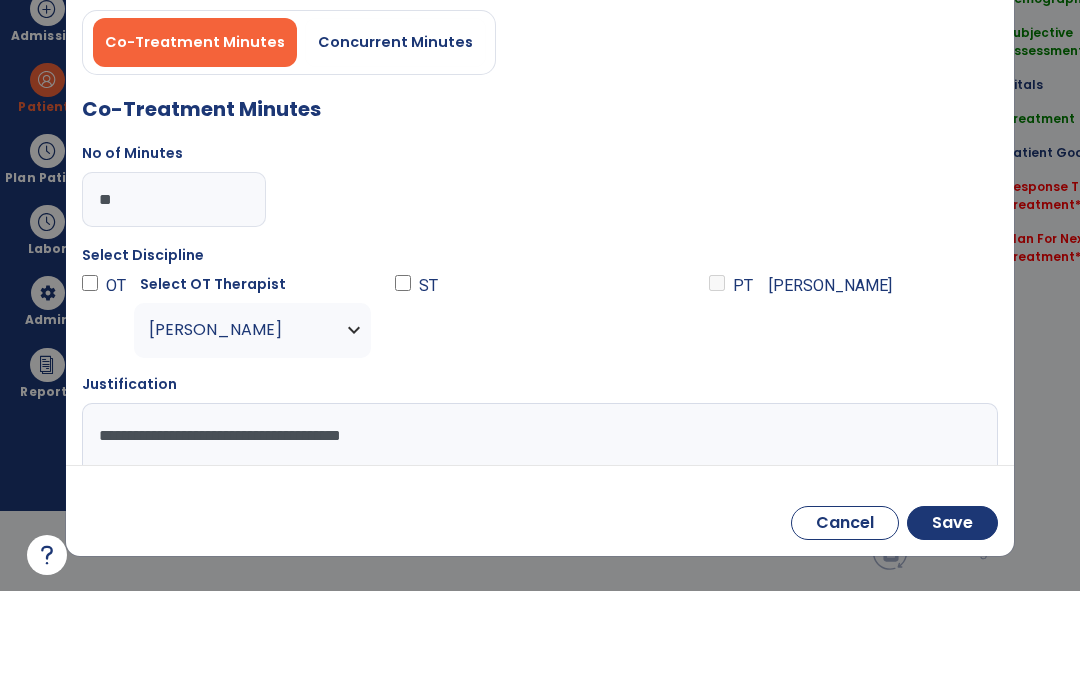 type on "**********" 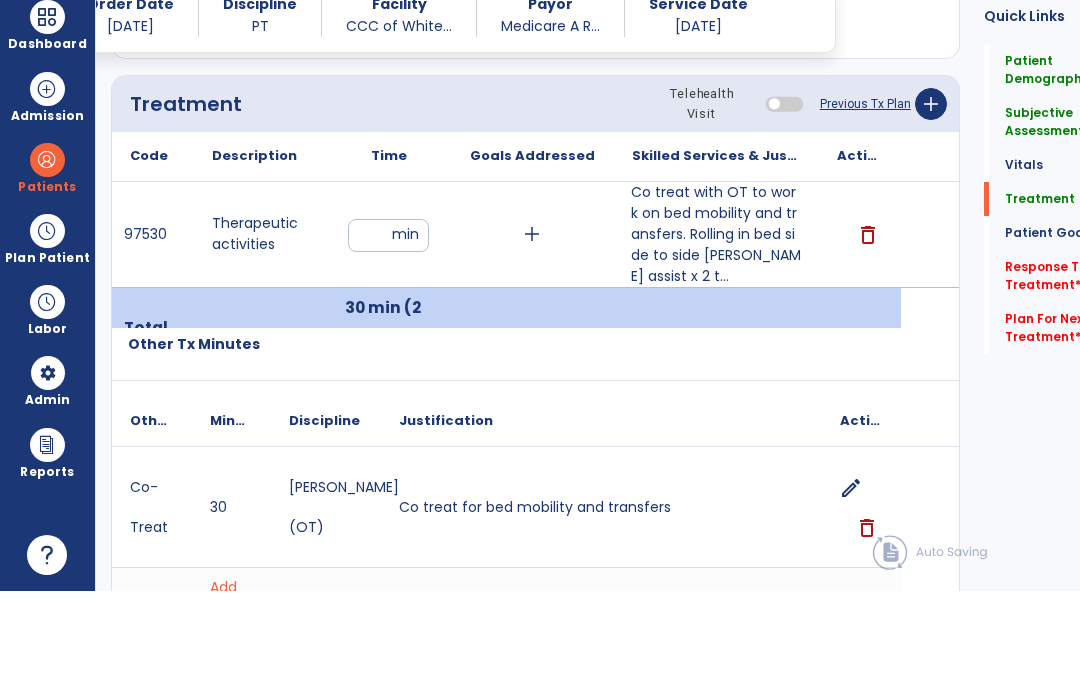 scroll, scrollTop: 80, scrollLeft: 0, axis: vertical 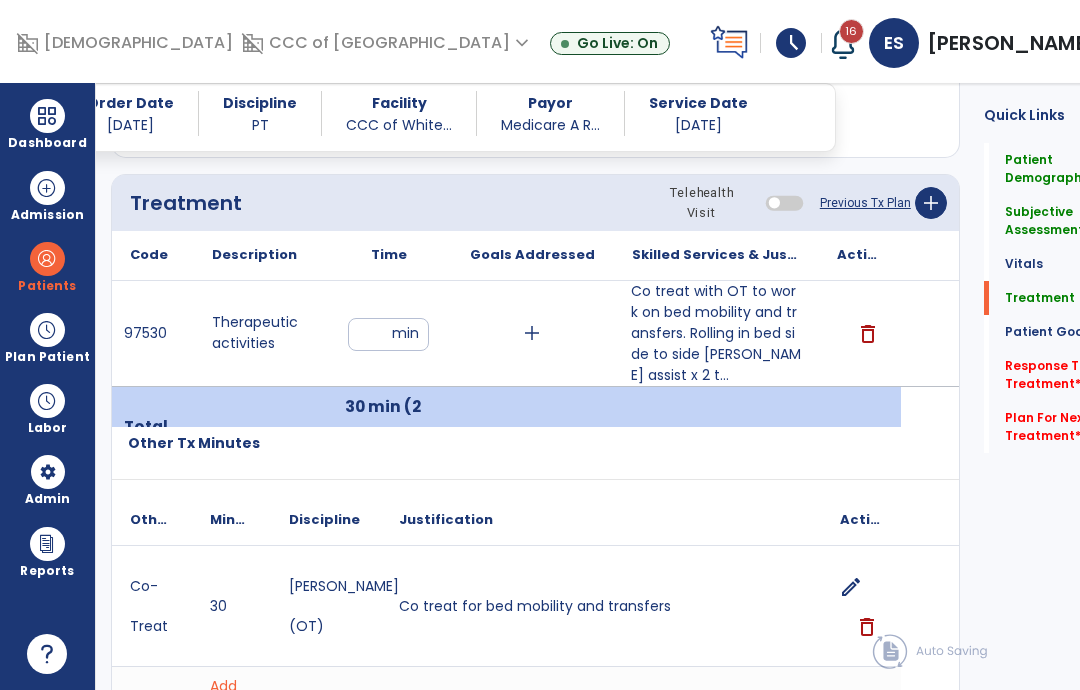click on "add" 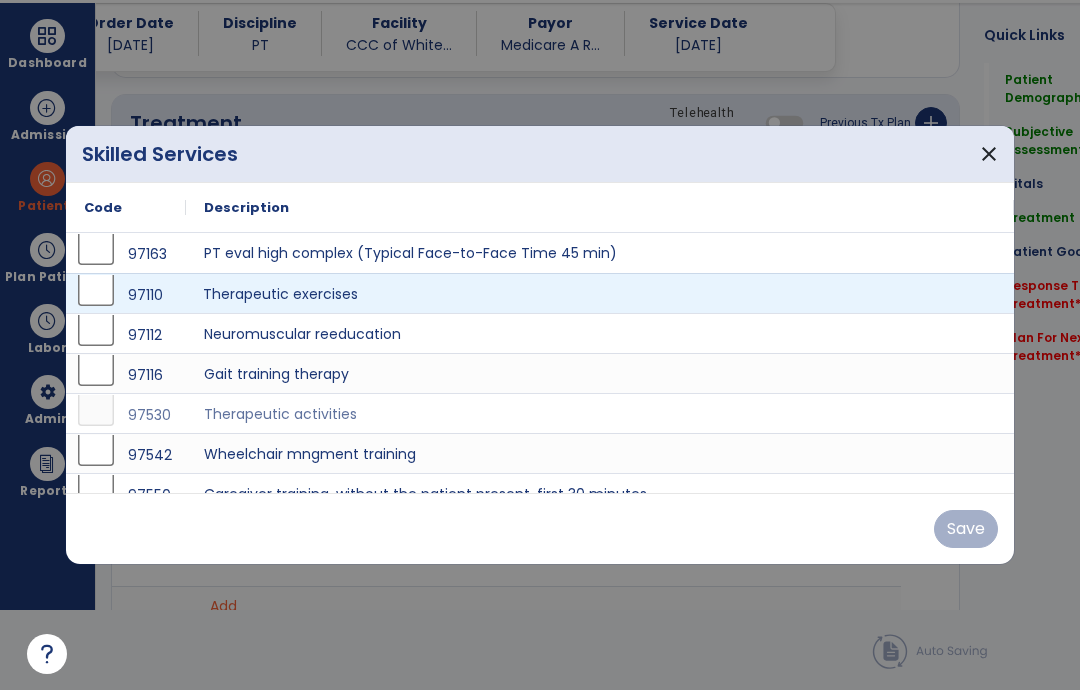 click on "Therapeutic exercises" at bounding box center [600, 293] 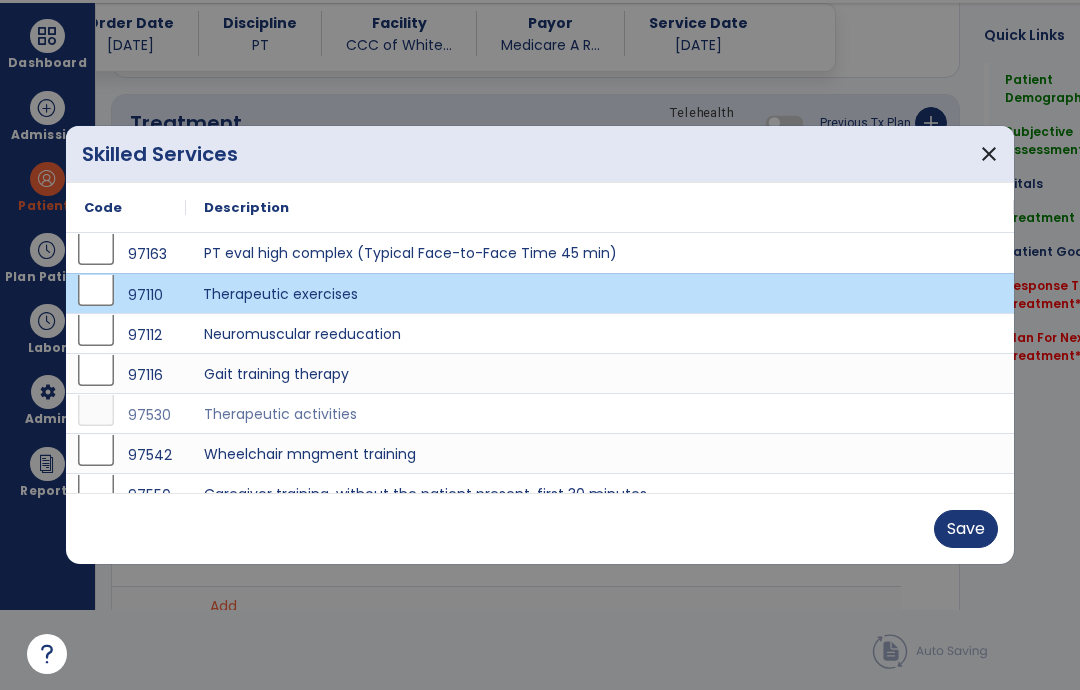 click on "Save" at bounding box center (966, 529) 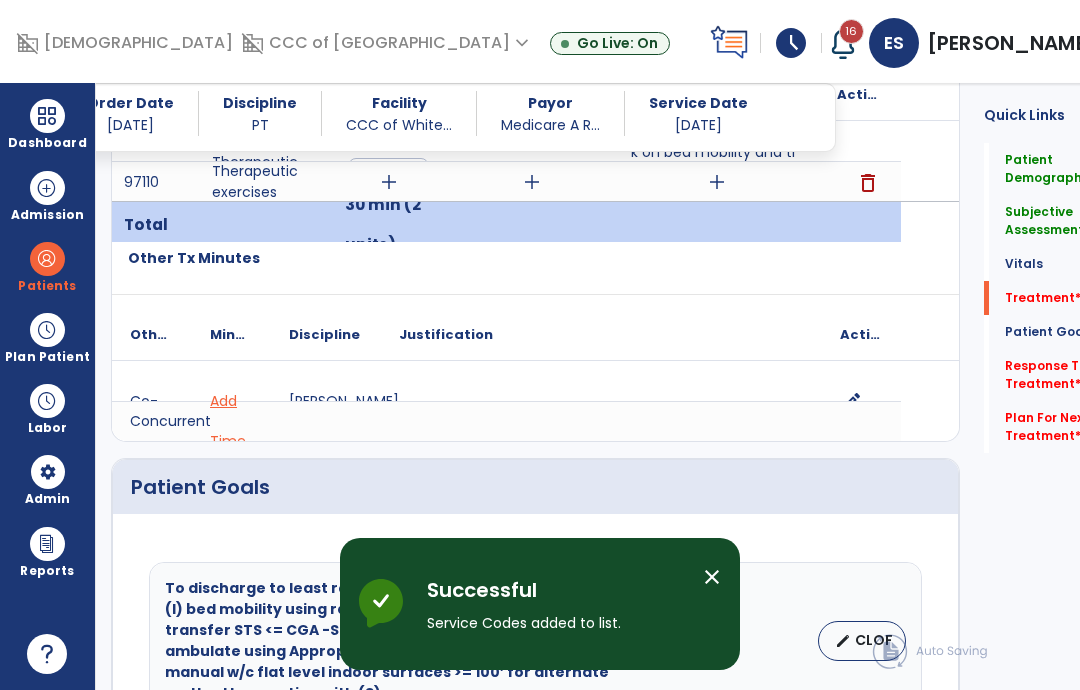 scroll, scrollTop: 80, scrollLeft: 0, axis: vertical 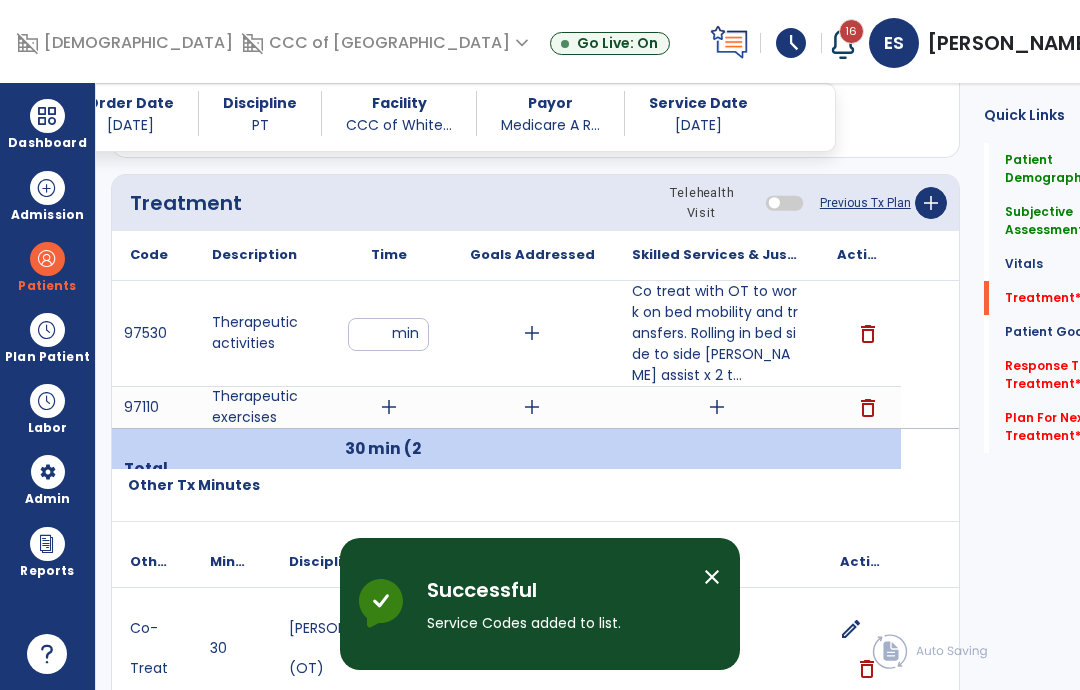 click on "add" at bounding box center [389, 407] 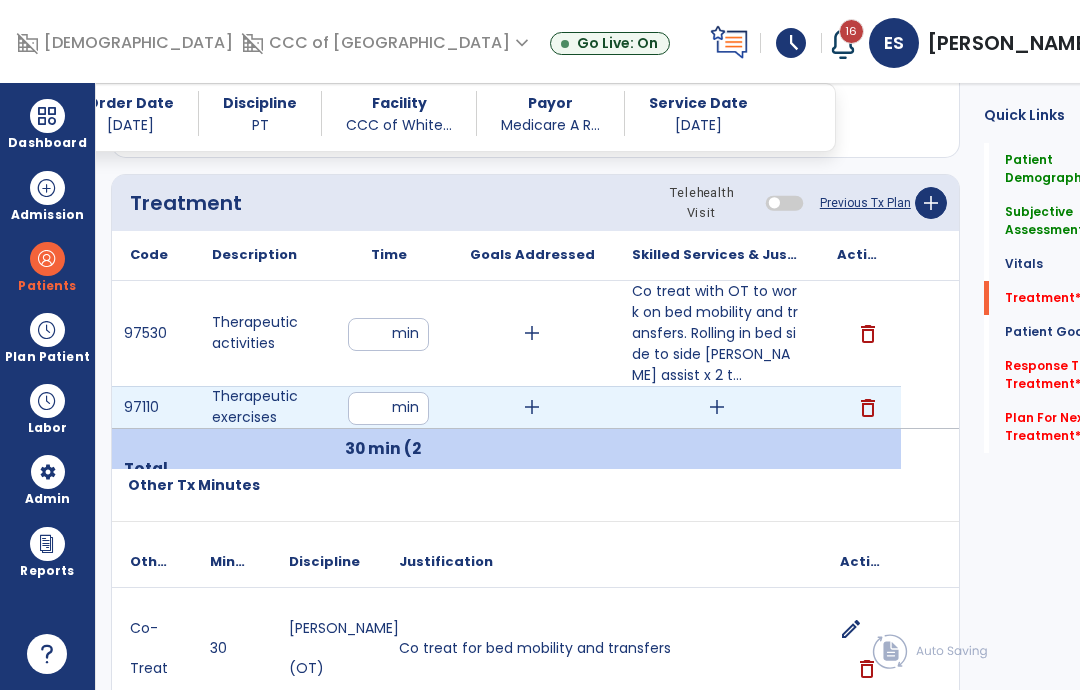 type on "**" 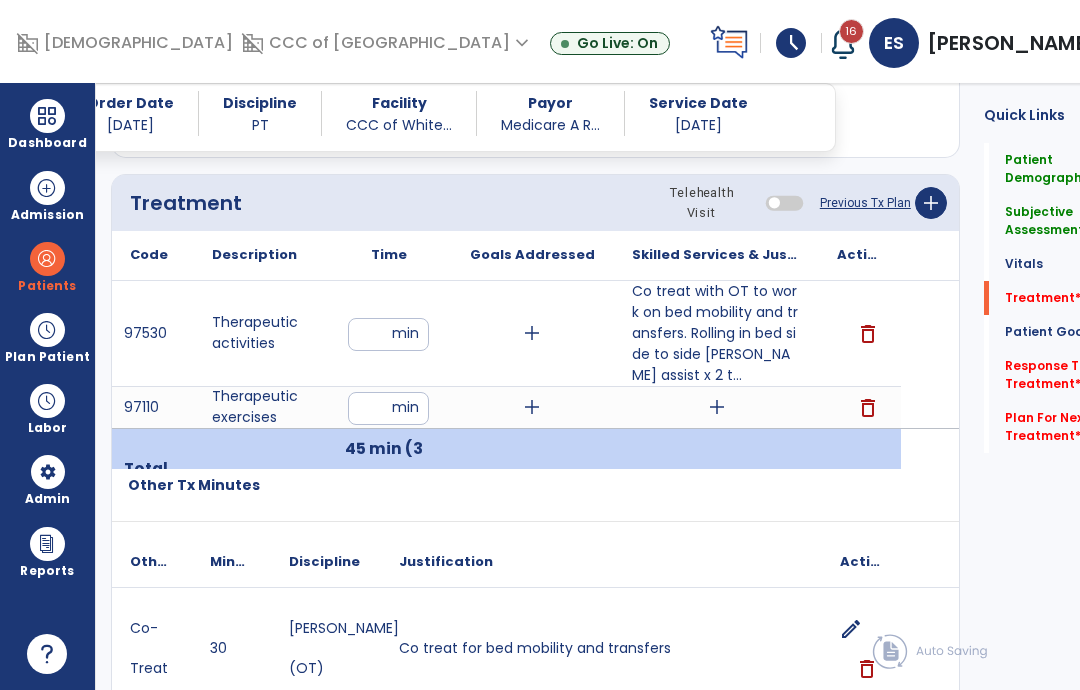 click on "**" at bounding box center (388, 408) 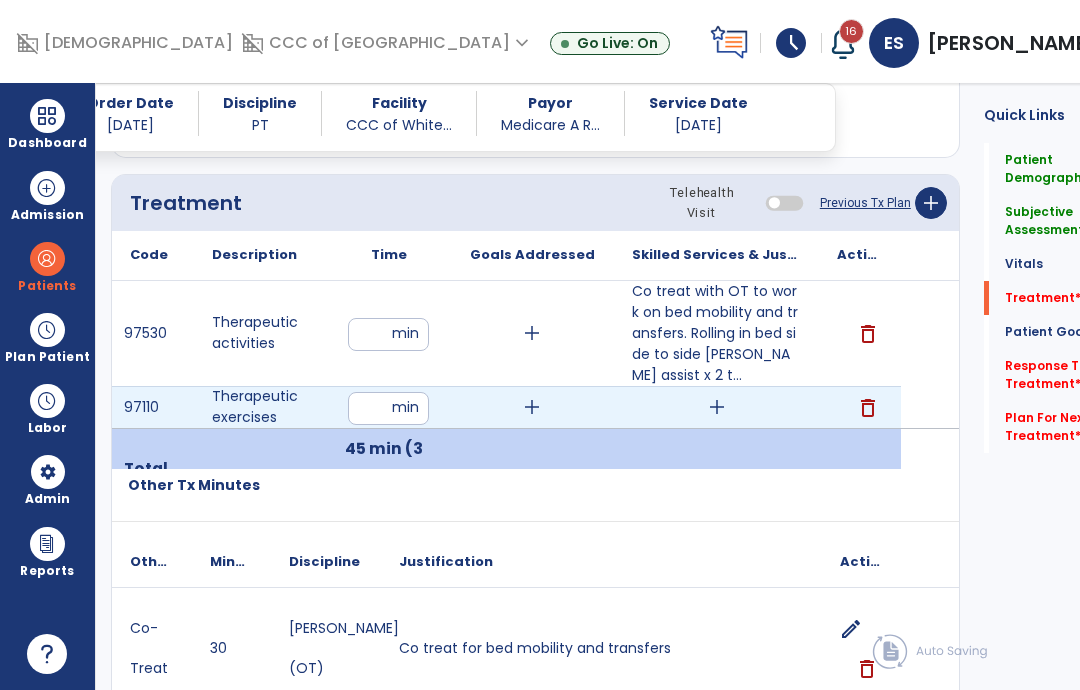 type on "*" 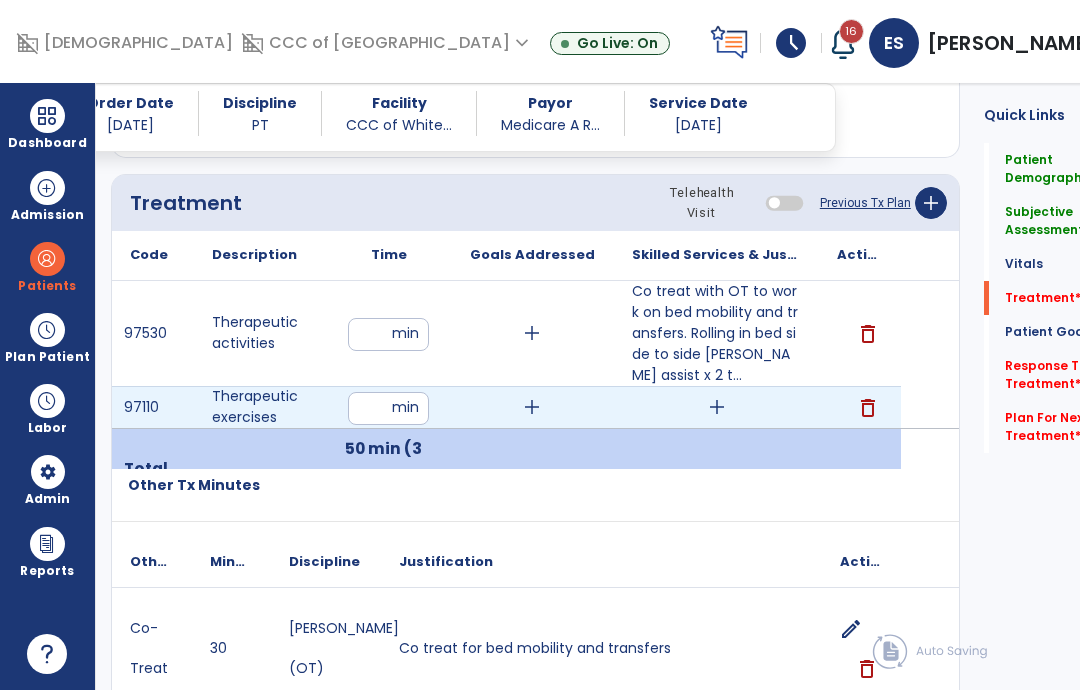 click on "add" at bounding box center (717, 407) 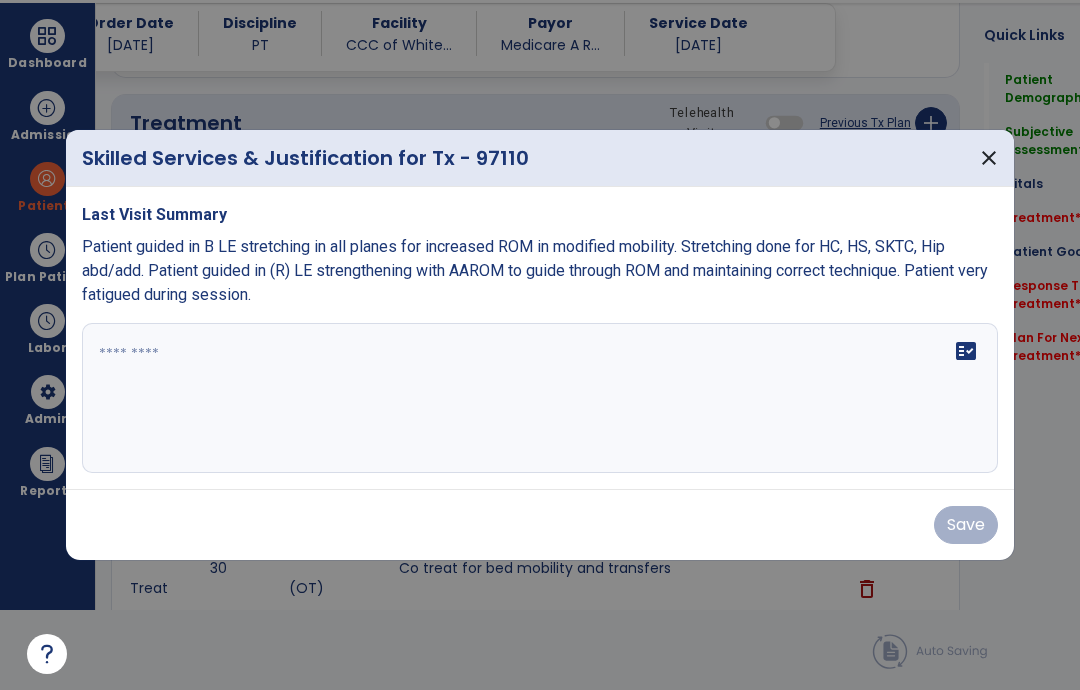 scroll, scrollTop: 0, scrollLeft: 0, axis: both 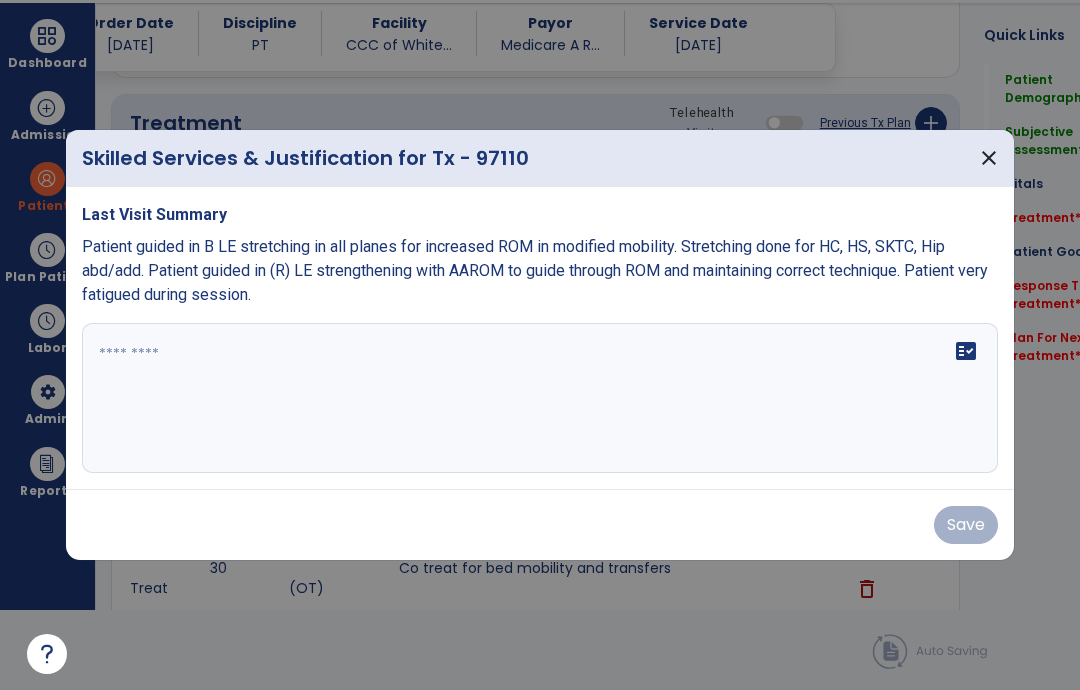 click on "fact_check" at bounding box center [540, 398] 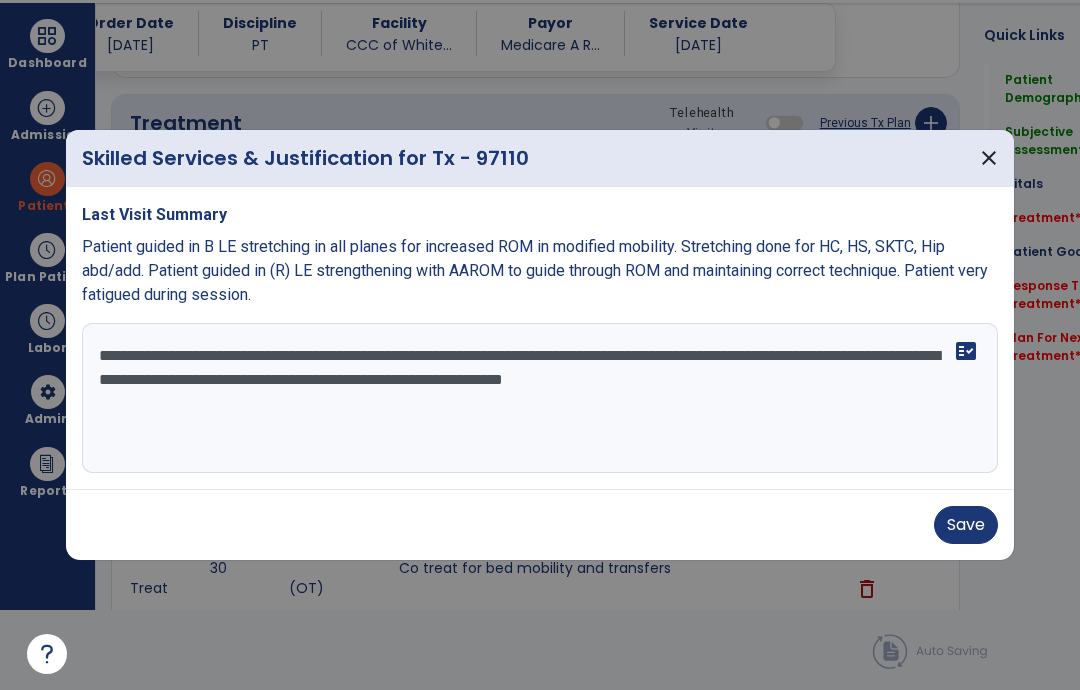 type on "**********" 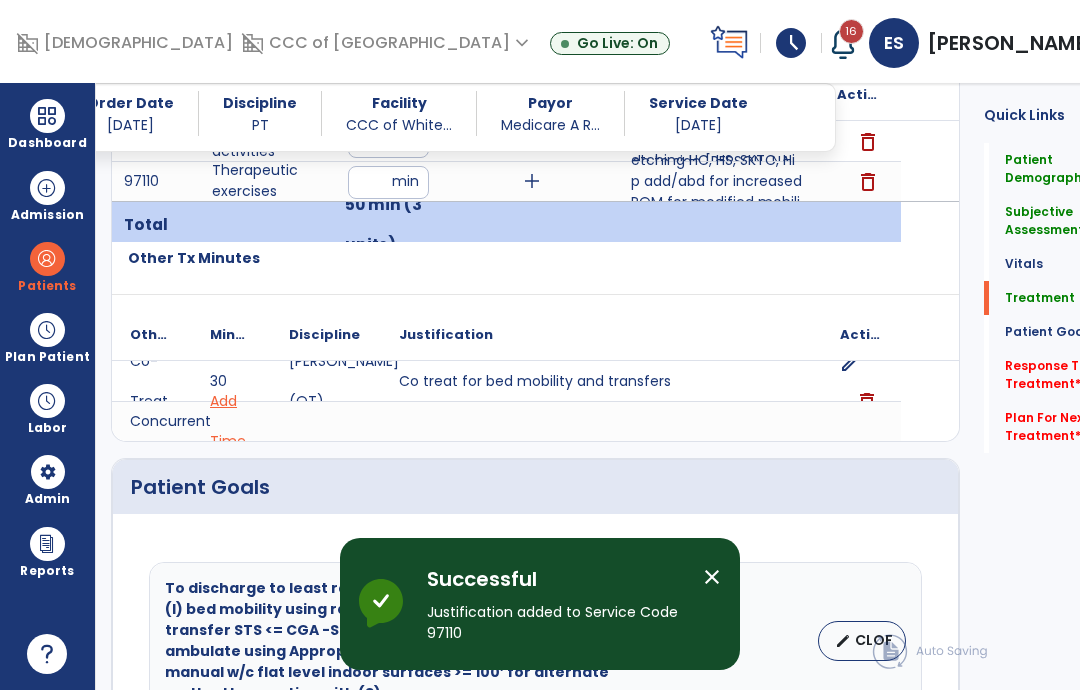 scroll, scrollTop: 80, scrollLeft: 0, axis: vertical 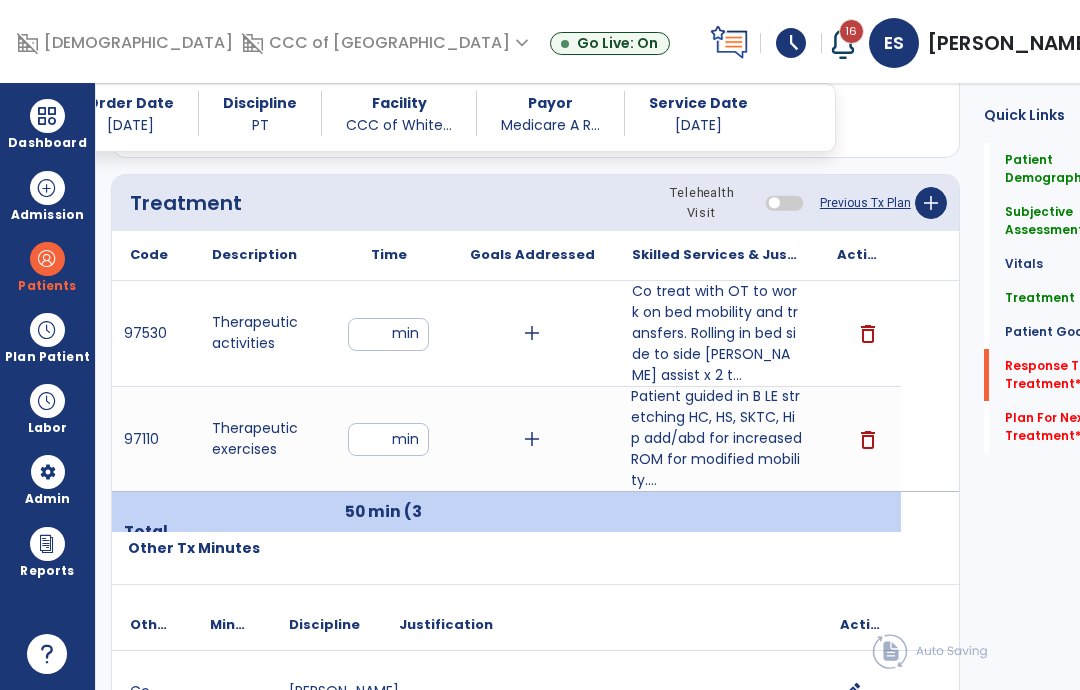 click on "Response To Treatment   *" 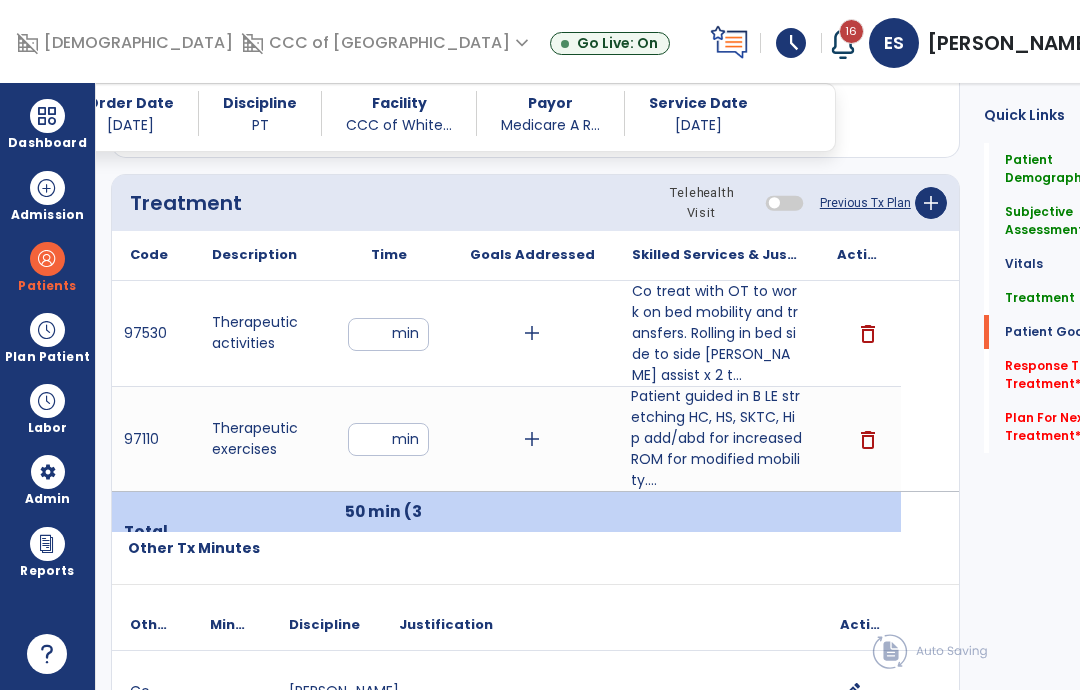 scroll, scrollTop: 3424, scrollLeft: 0, axis: vertical 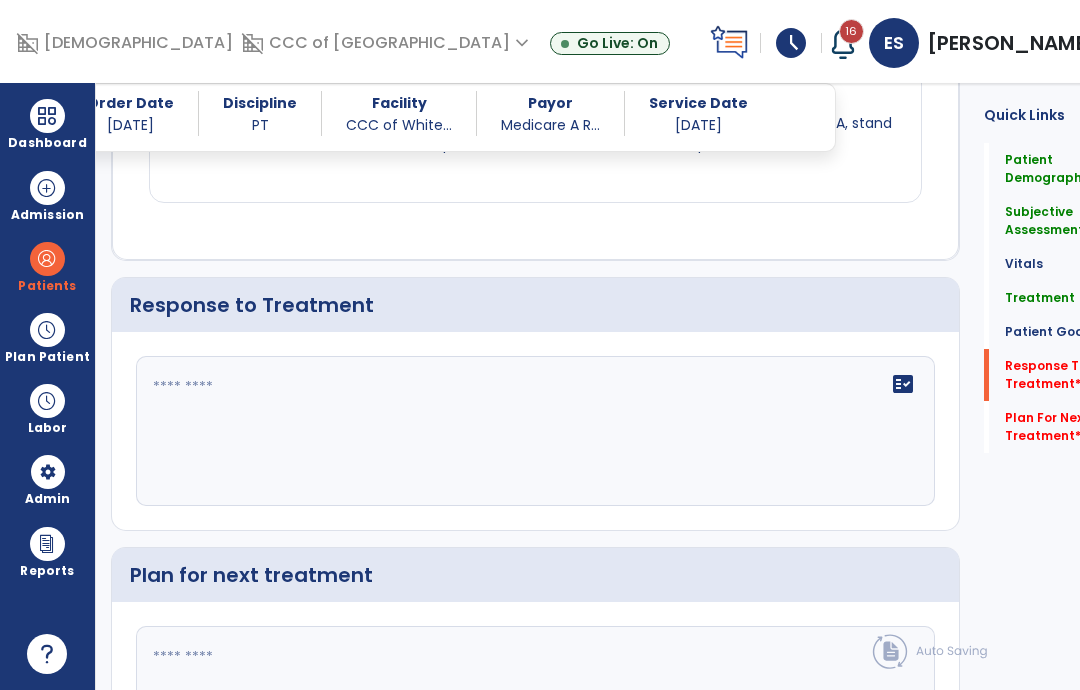 click on "fact_check" 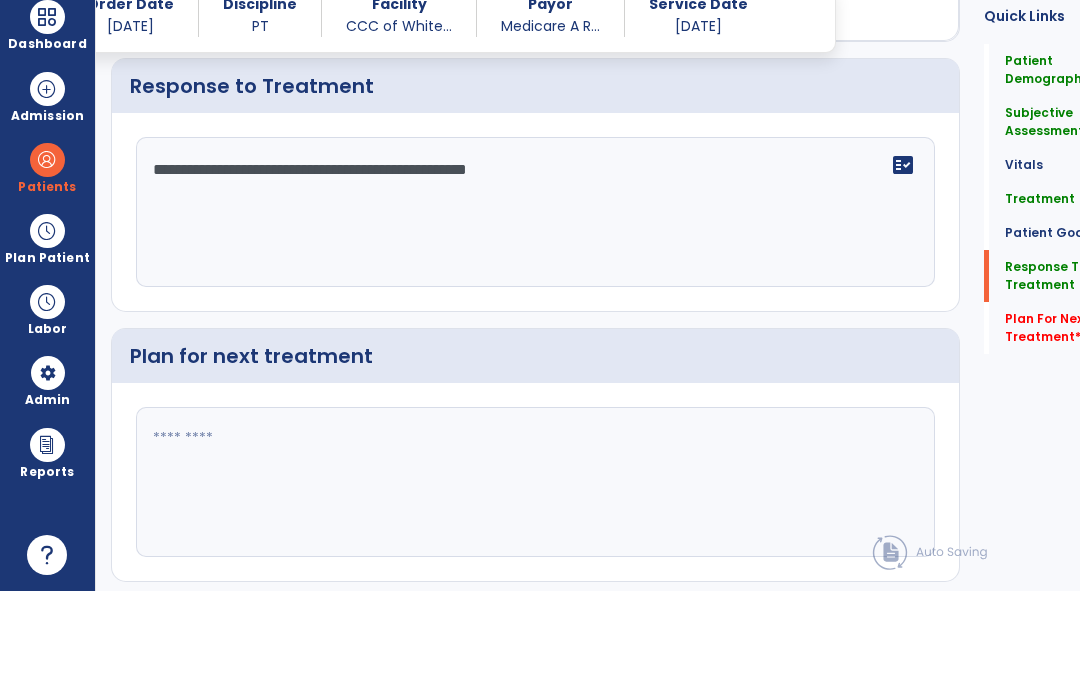 scroll, scrollTop: 3543, scrollLeft: 0, axis: vertical 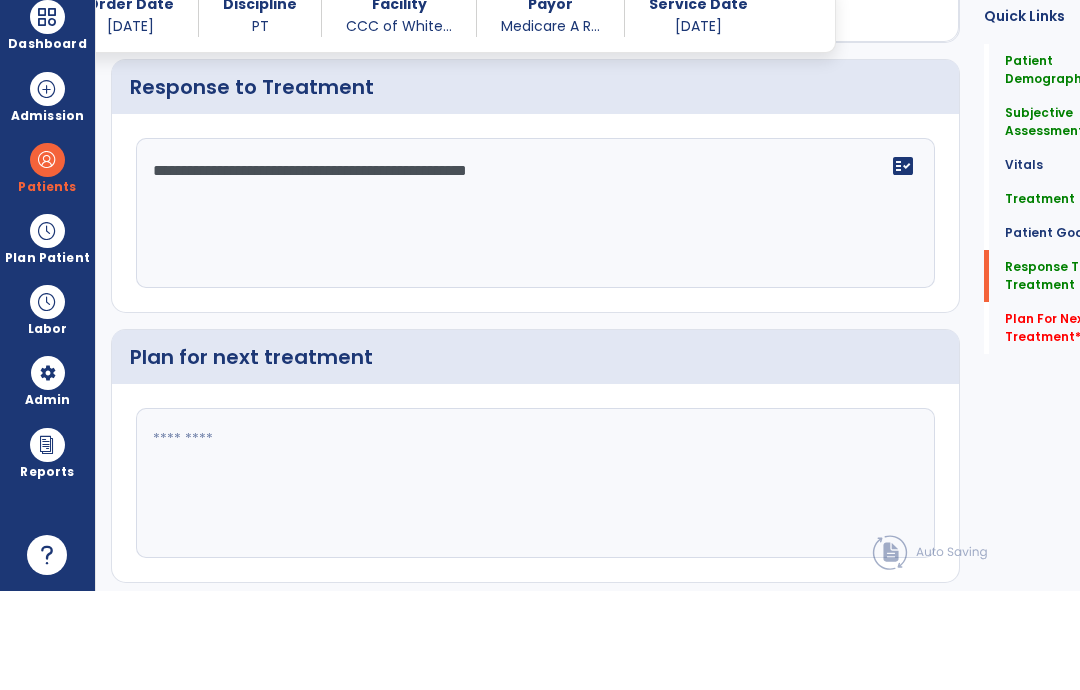 type on "**********" 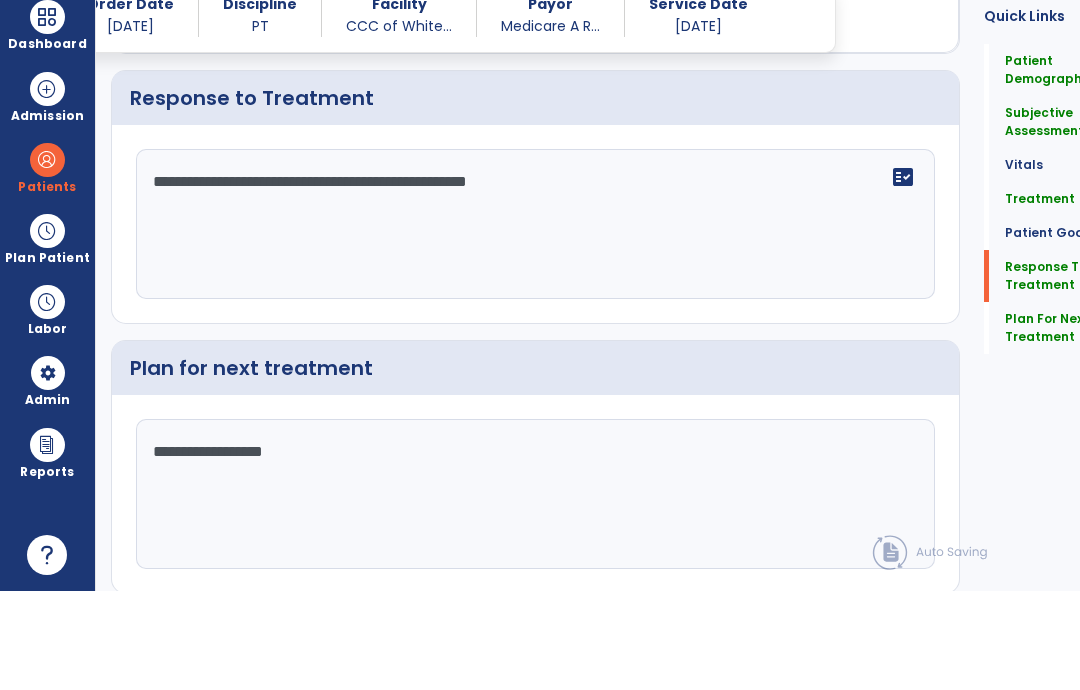 scroll, scrollTop: 3534, scrollLeft: 0, axis: vertical 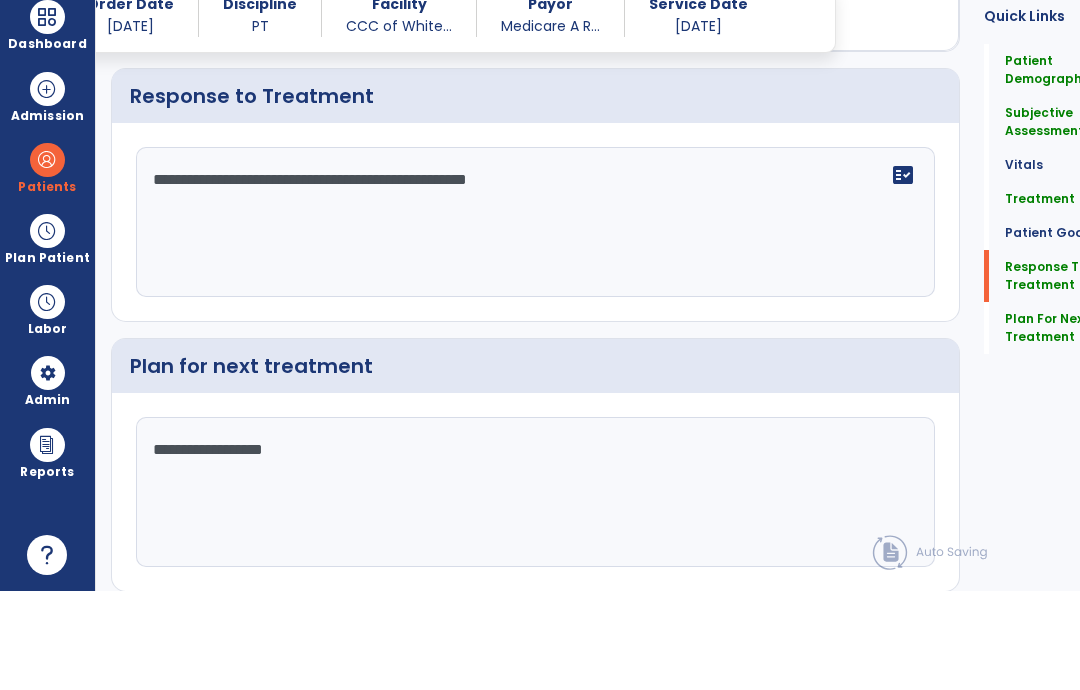 type on "**********" 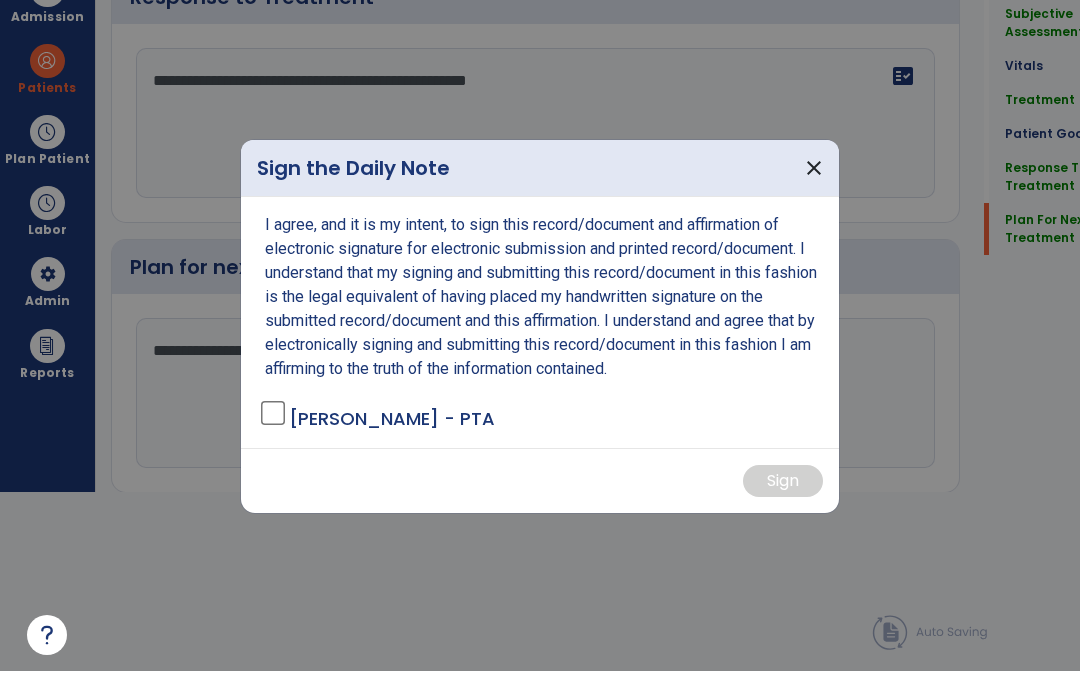 scroll, scrollTop: 0, scrollLeft: 0, axis: both 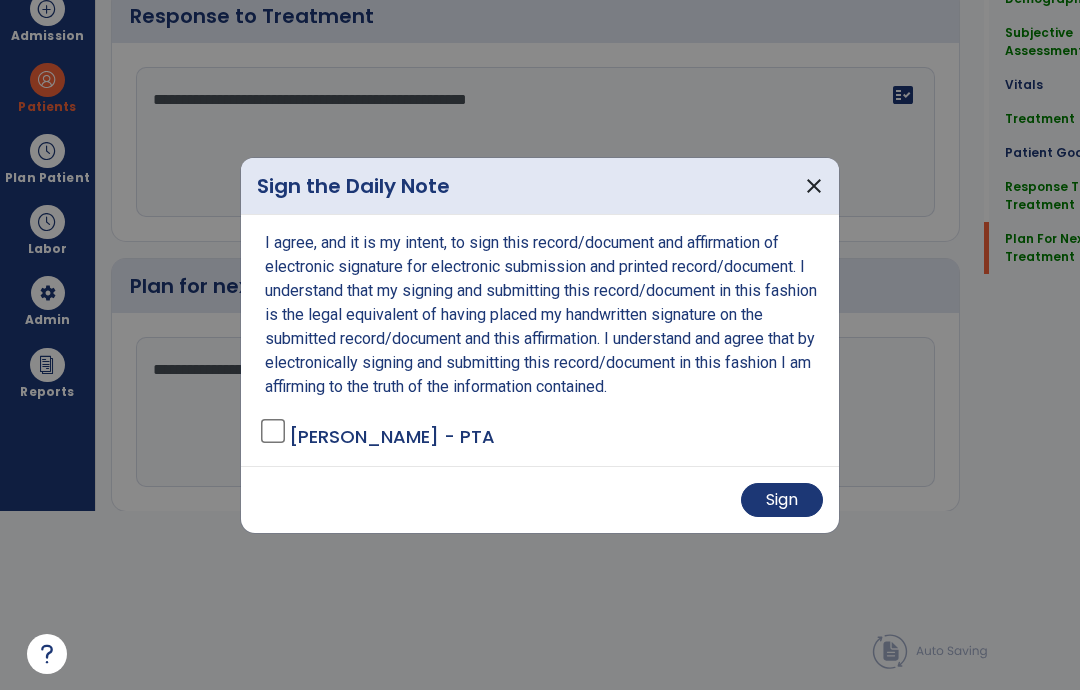 click on "Sign" at bounding box center [782, 500] 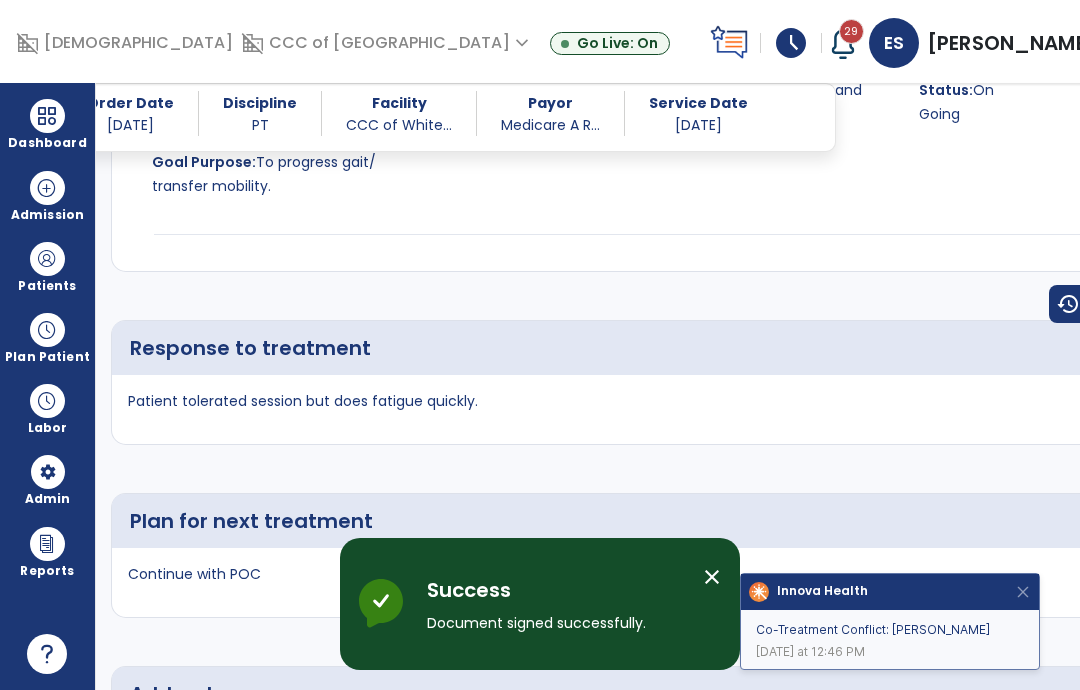 scroll, scrollTop: 80, scrollLeft: 0, axis: vertical 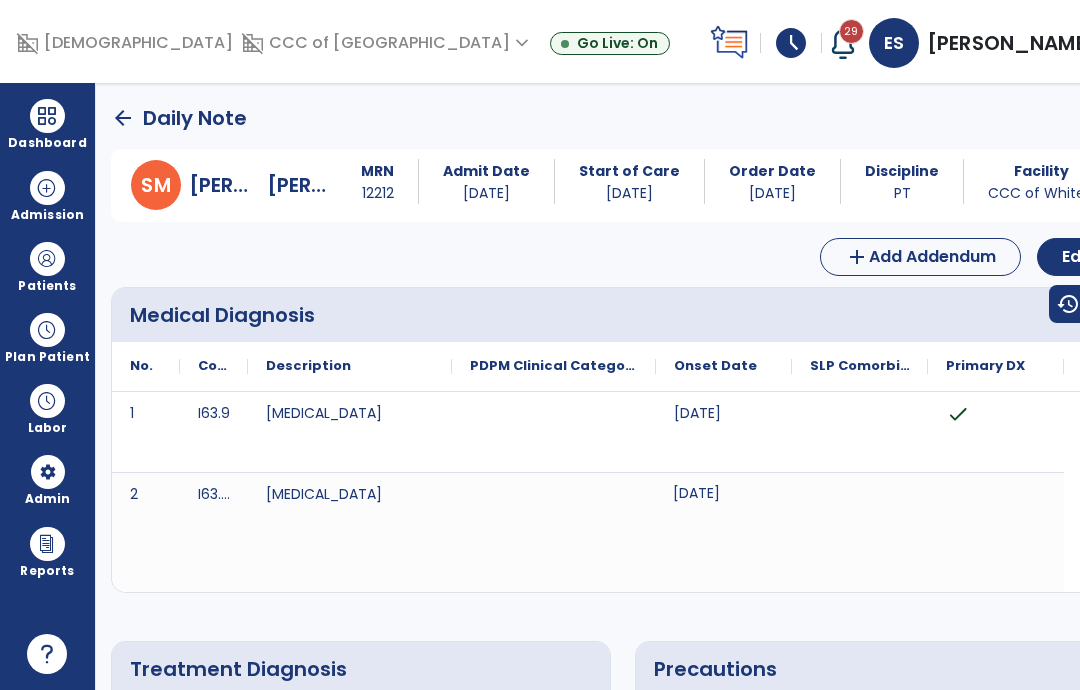click on "arrow_back" 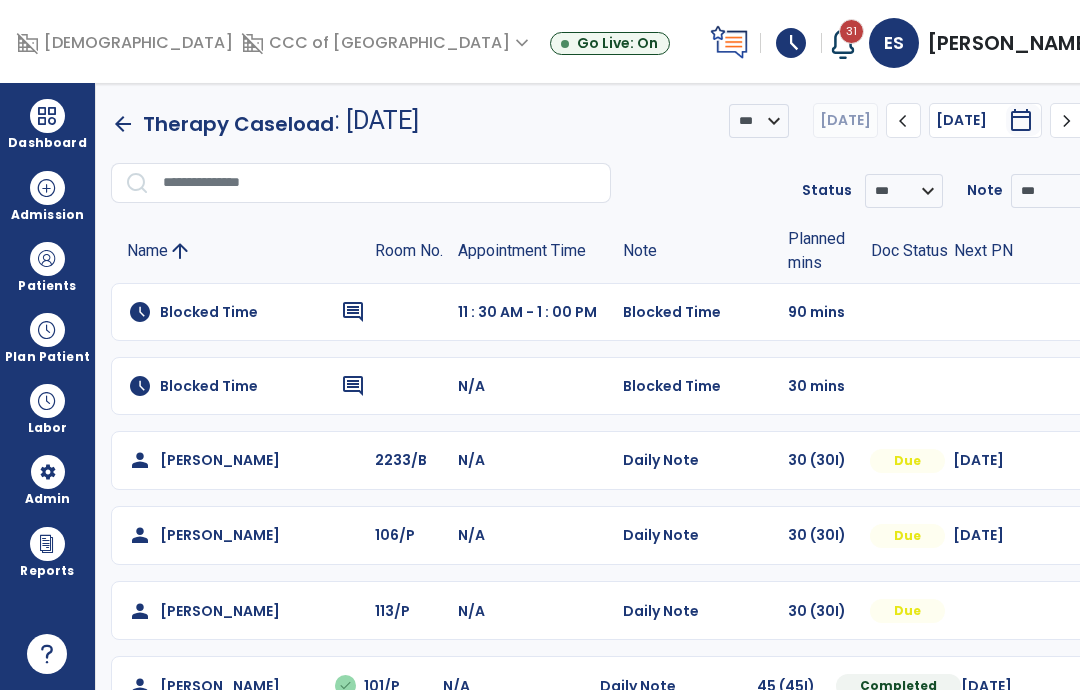 scroll, scrollTop: 0, scrollLeft: 0, axis: both 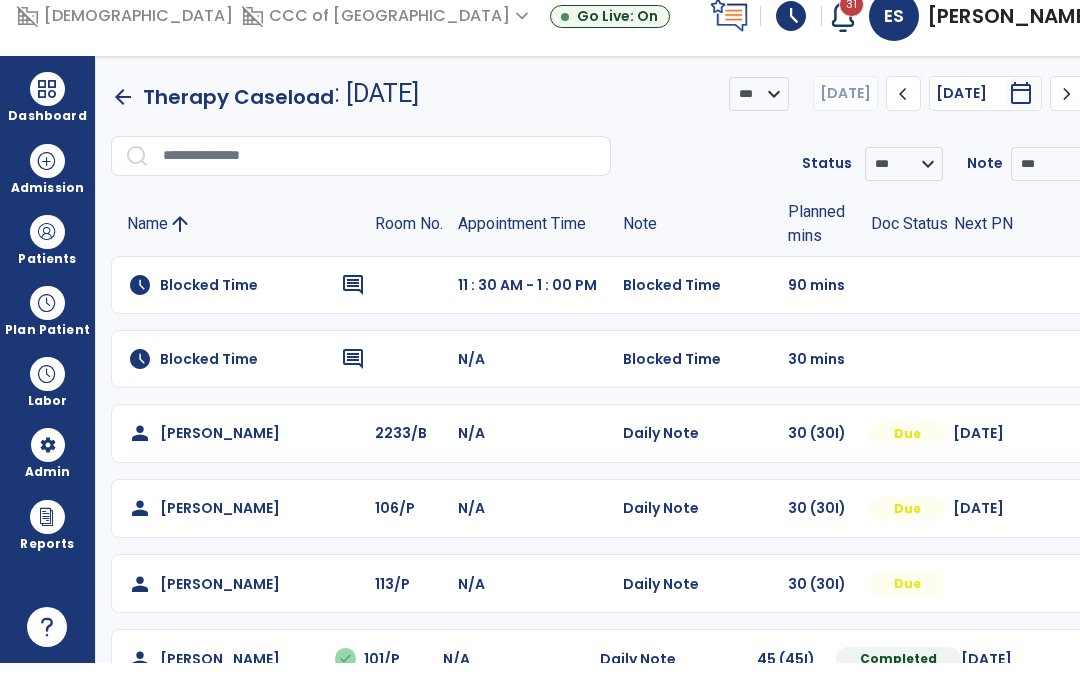 click at bounding box center (1085, 460) 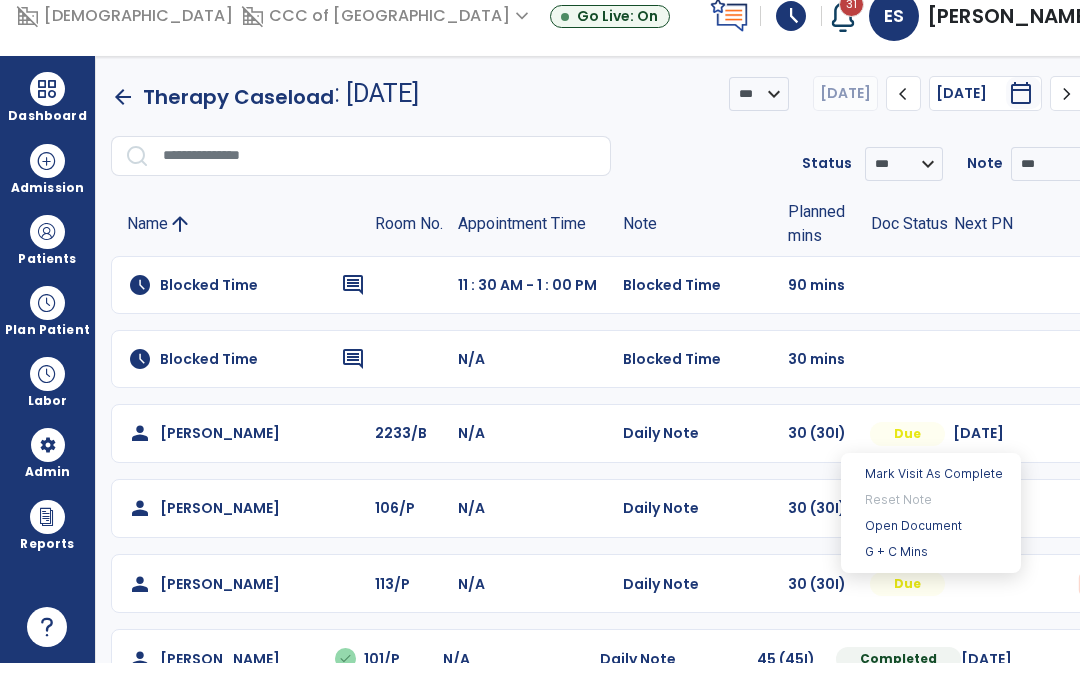 scroll, scrollTop: 27, scrollLeft: 0, axis: vertical 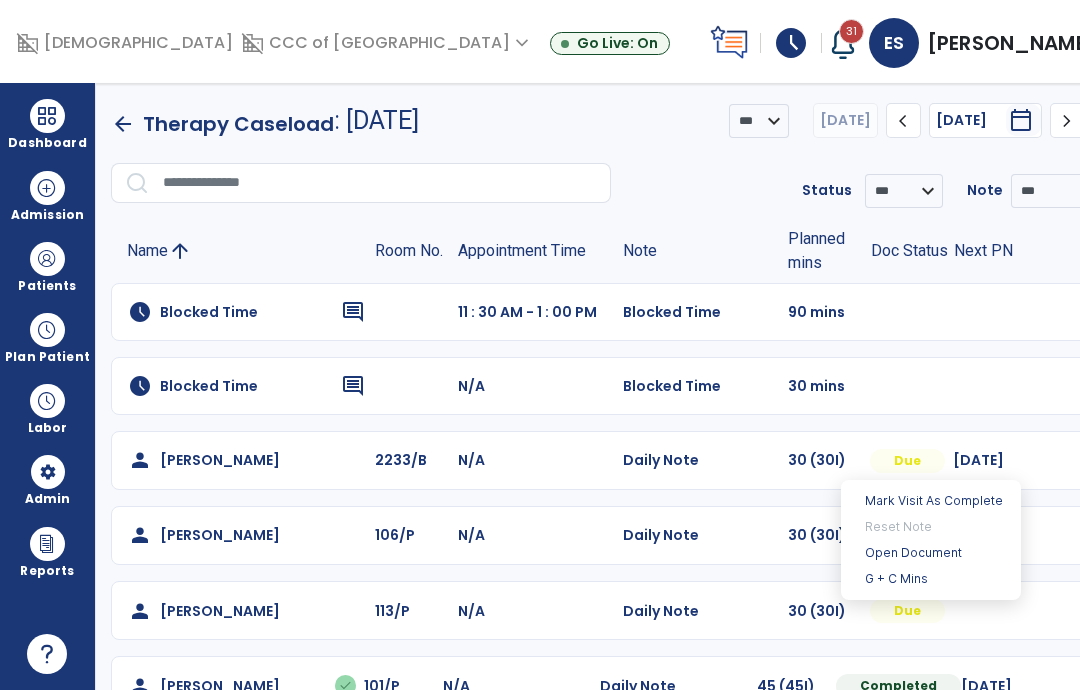 click on "Open Document" at bounding box center [931, 553] 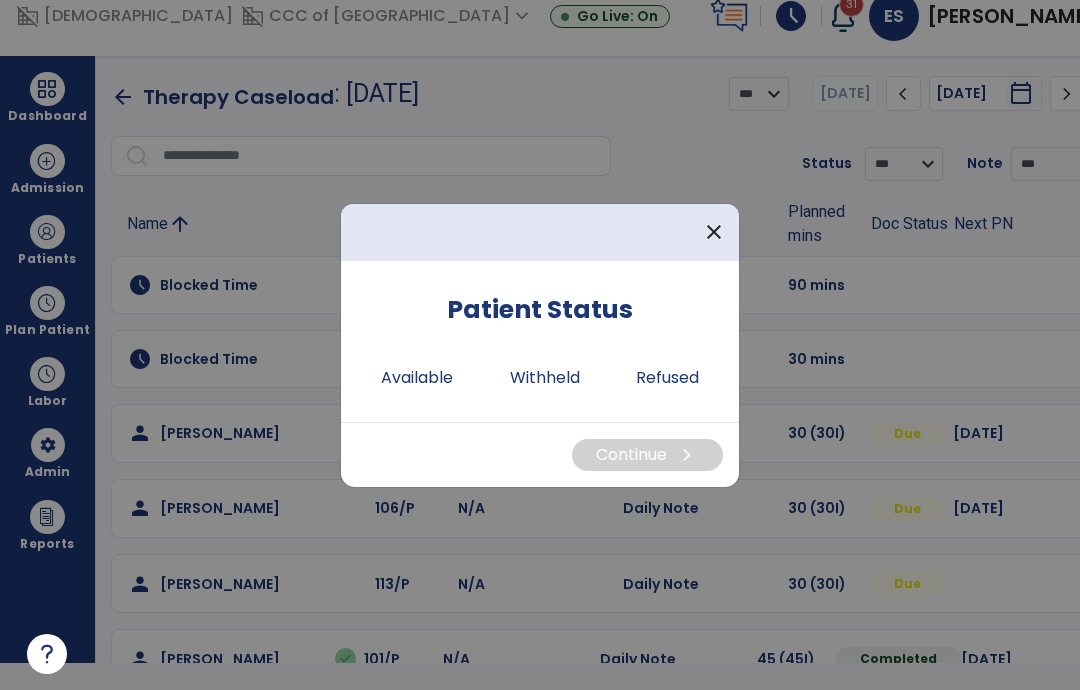 scroll, scrollTop: 0, scrollLeft: 0, axis: both 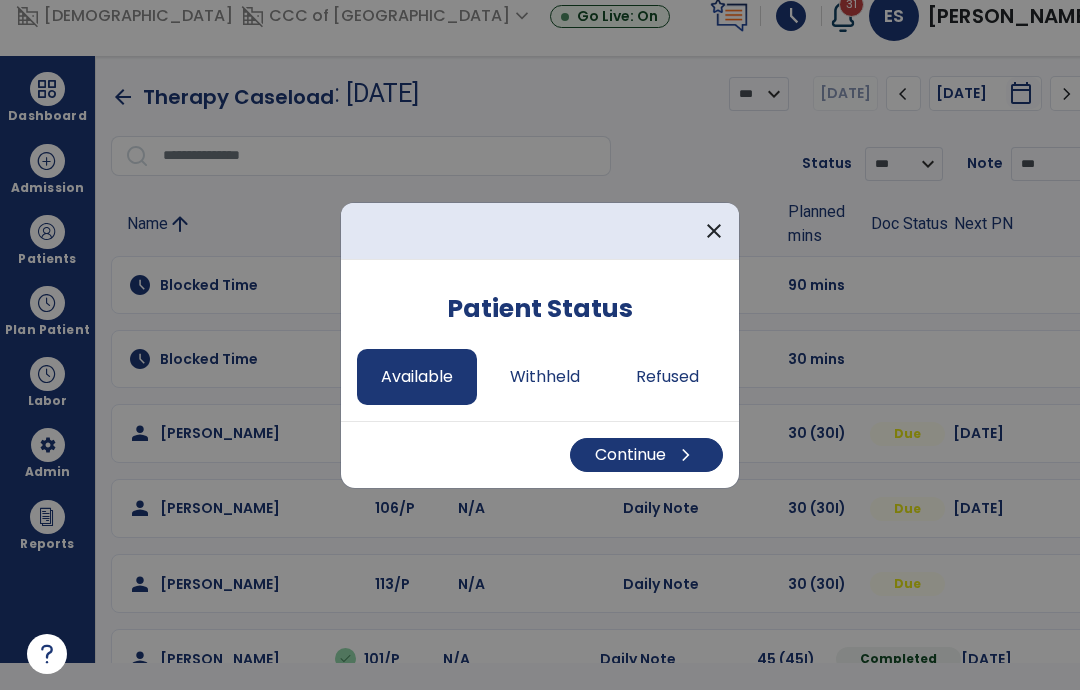 click on "Continue   chevron_right" at bounding box center (646, 455) 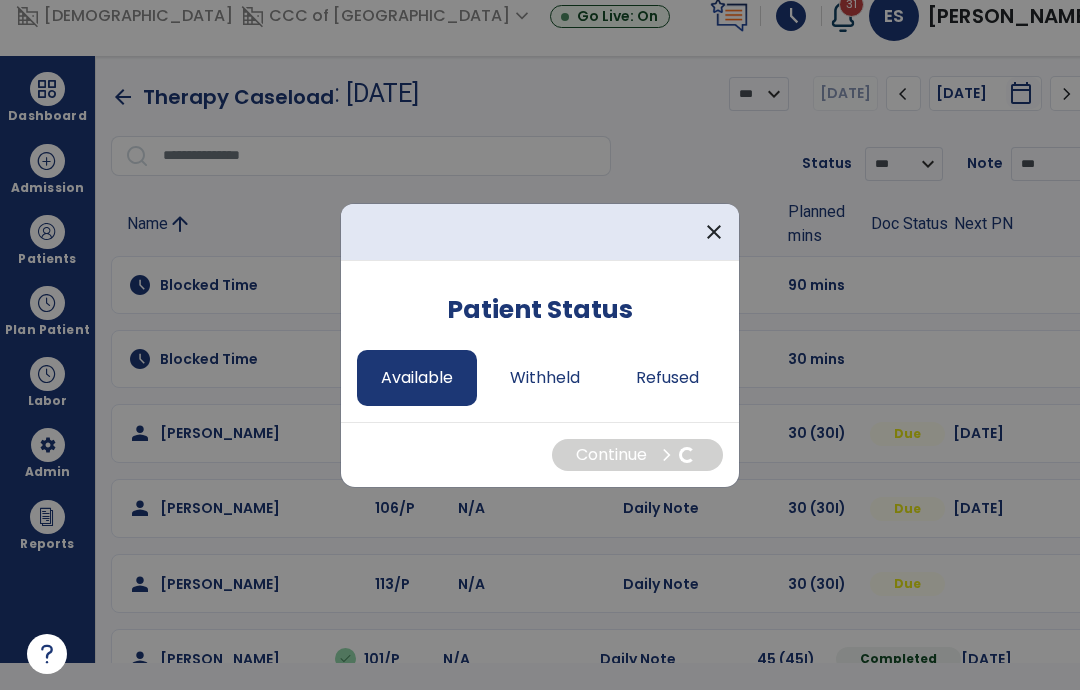 select on "*" 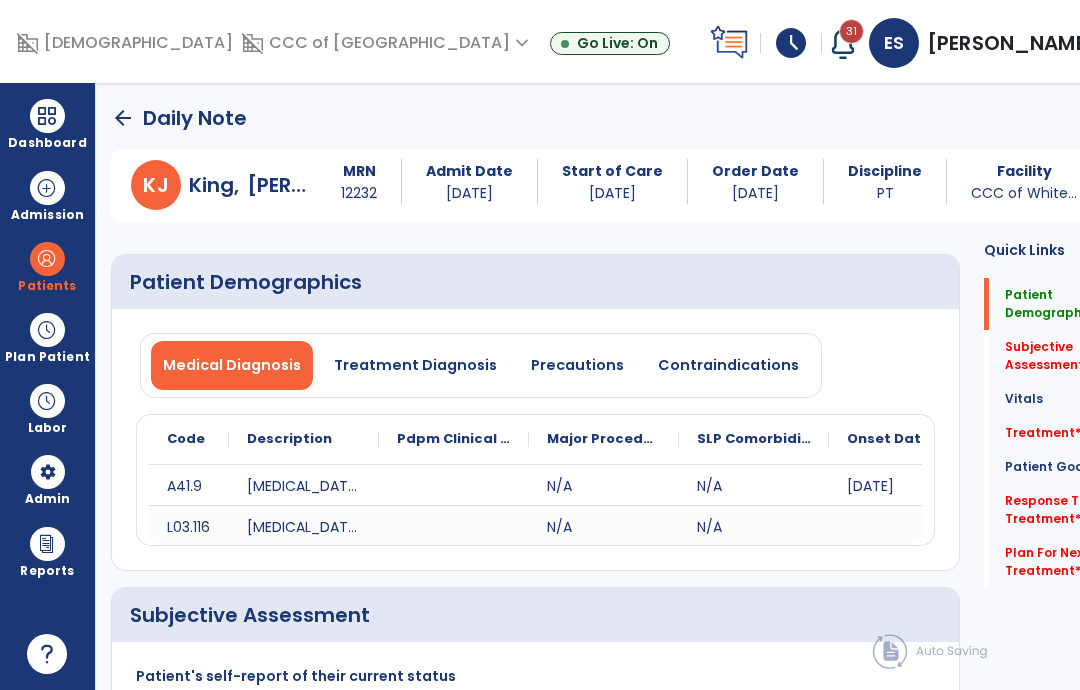 scroll, scrollTop: 27, scrollLeft: 0, axis: vertical 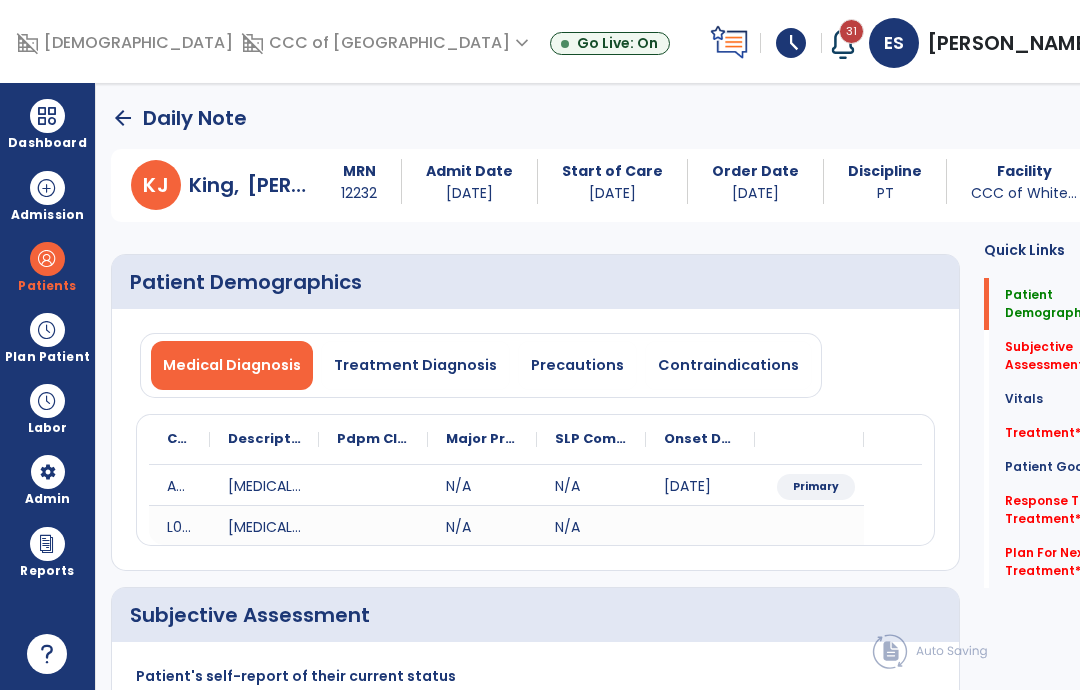click on "Precautions" at bounding box center (577, 365) 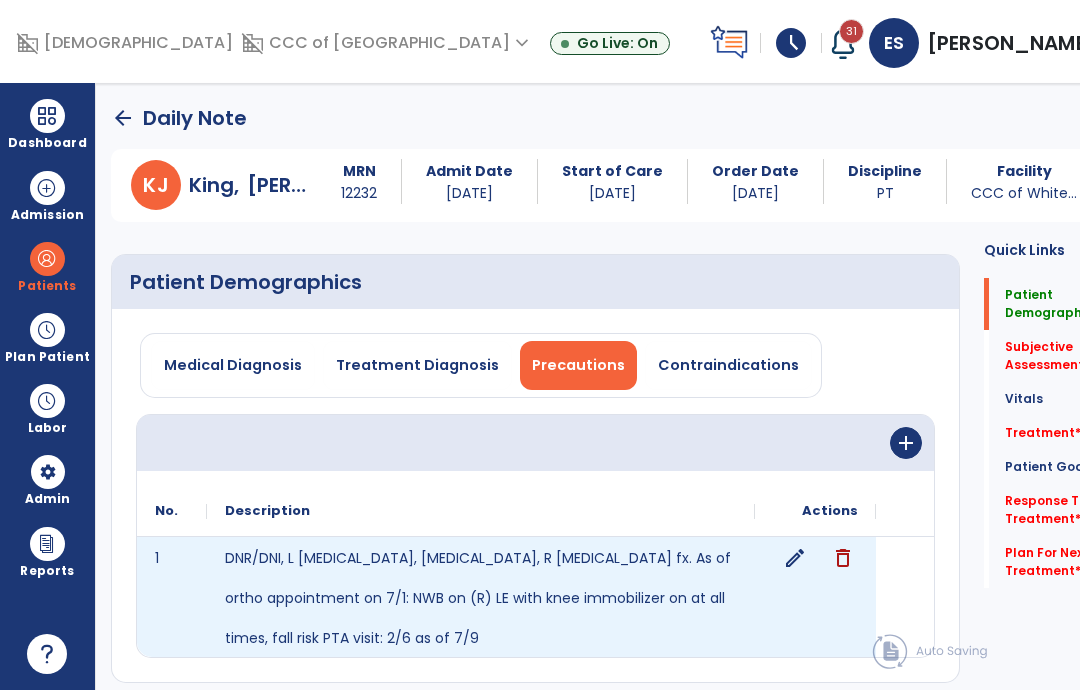 click on "edit" 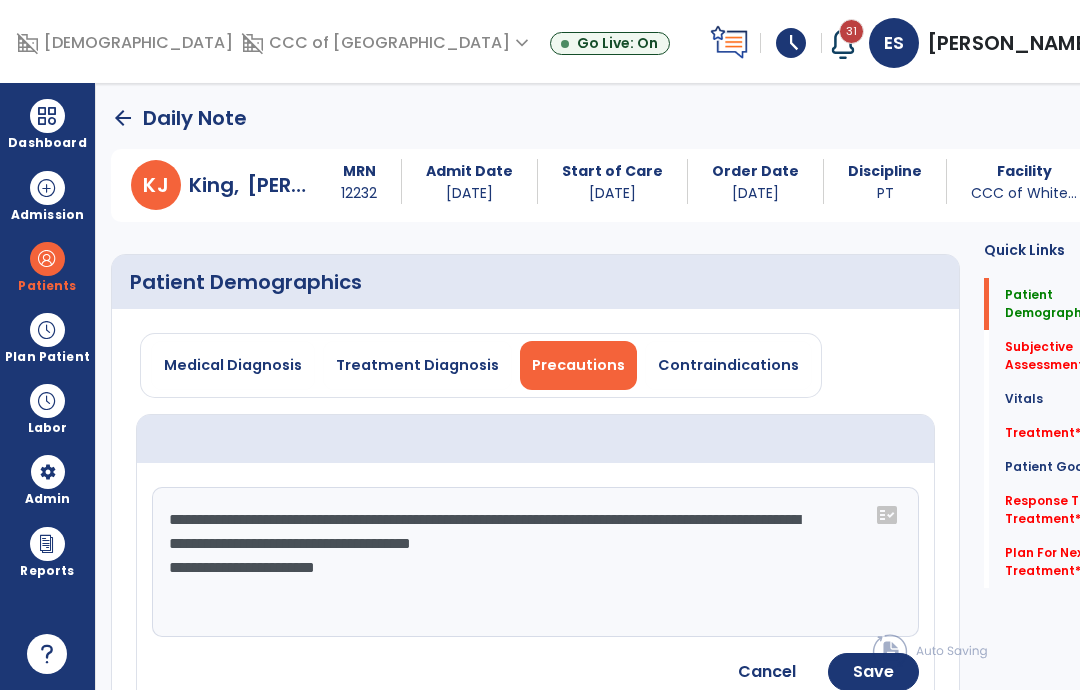 click on "**********" 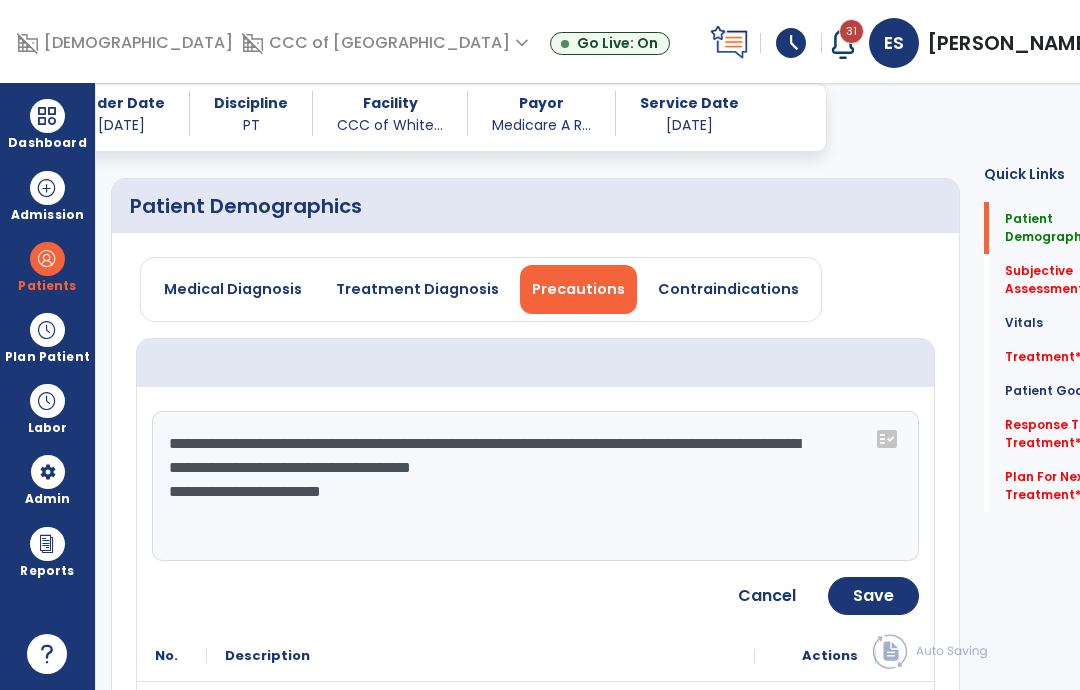 scroll, scrollTop: 63, scrollLeft: 0, axis: vertical 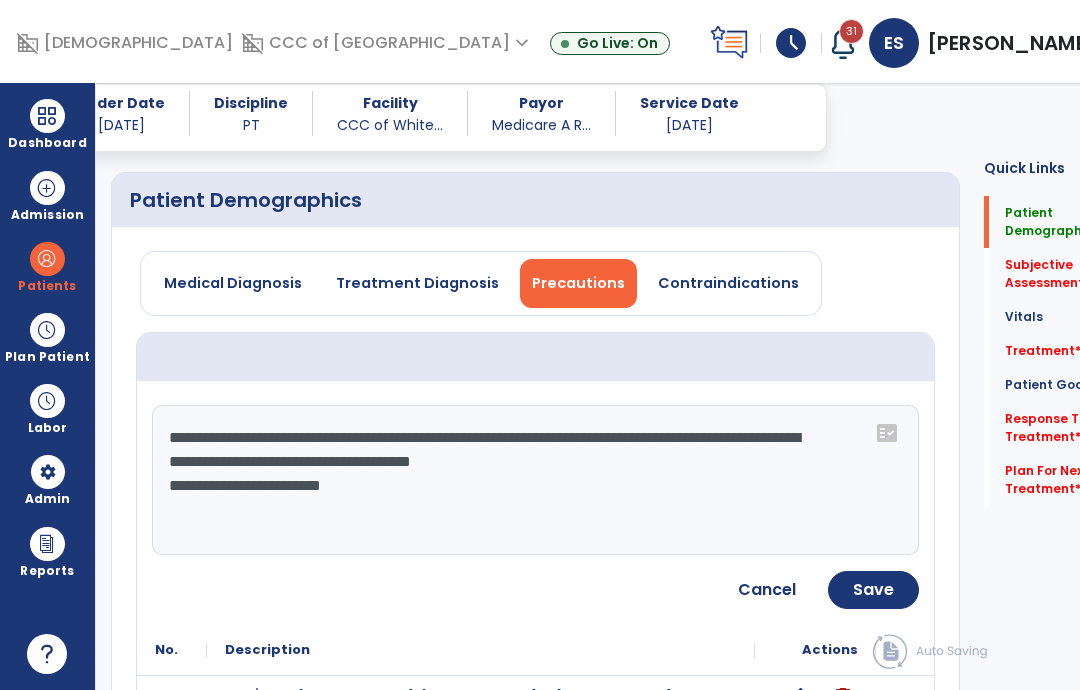 click on "Save" 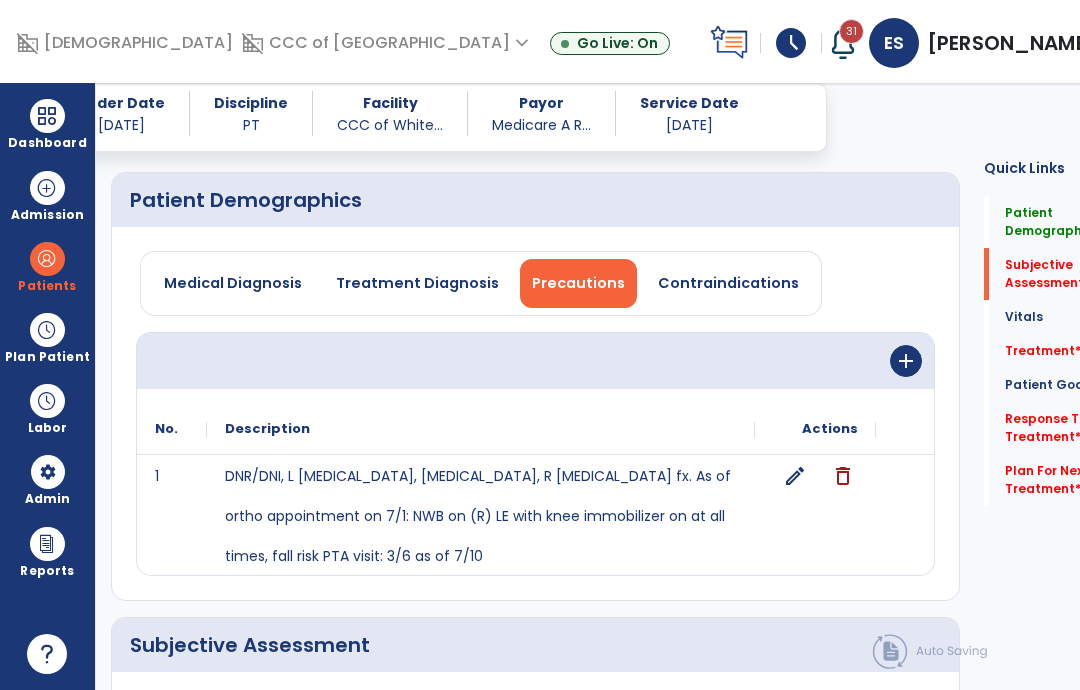 click on "Vitals   Vitals" 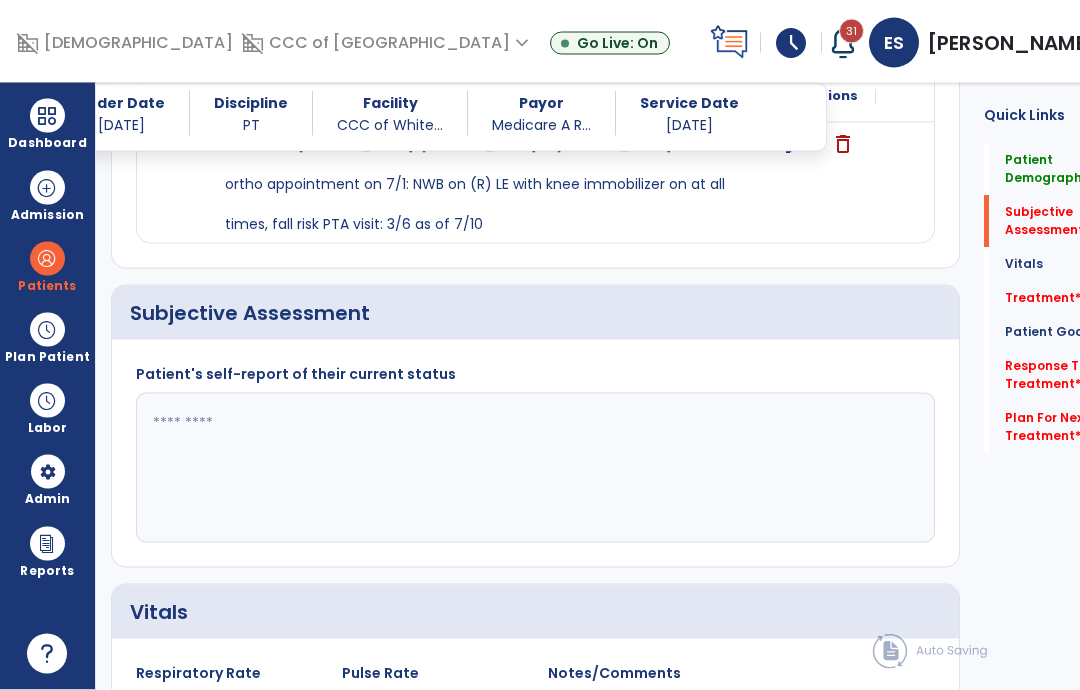 click 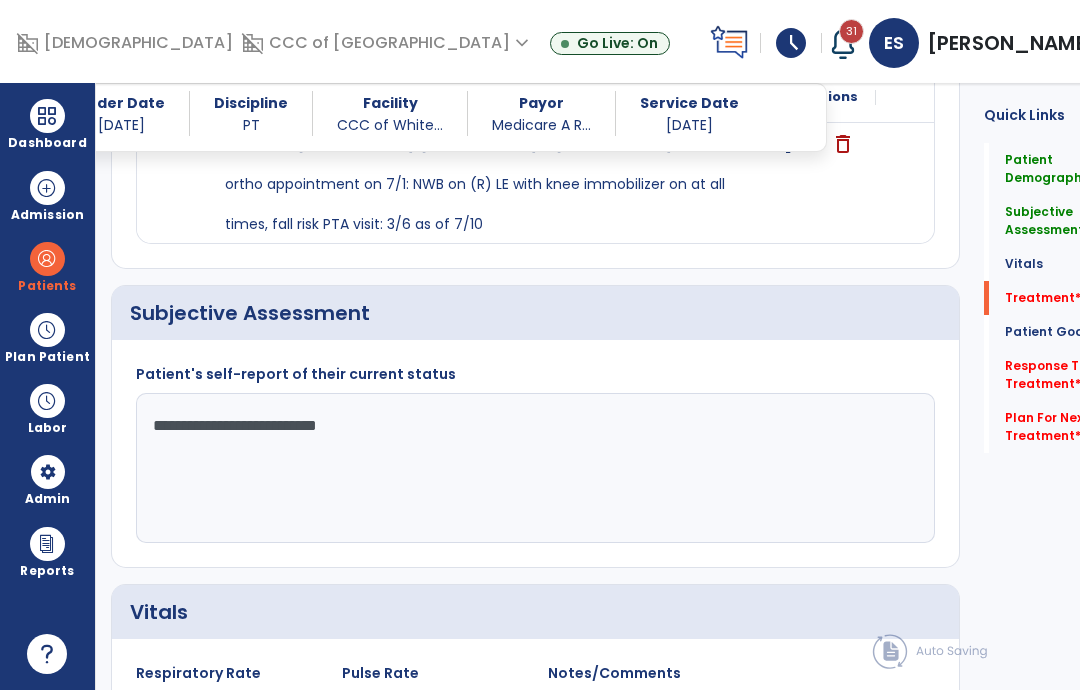 type on "**********" 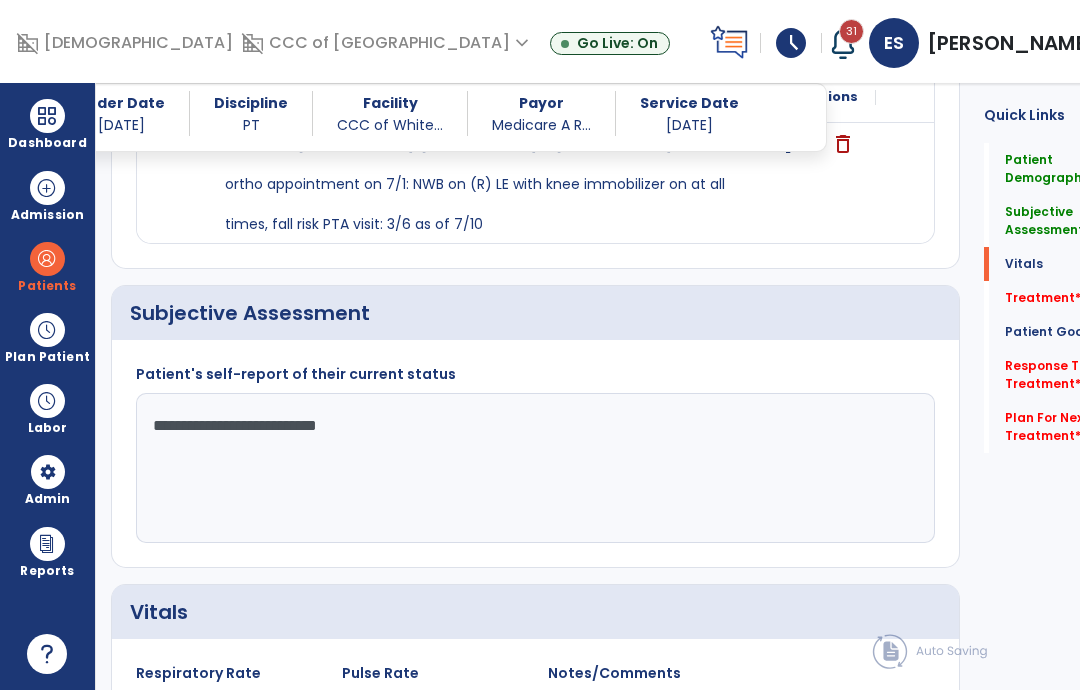 scroll, scrollTop: 1104, scrollLeft: 0, axis: vertical 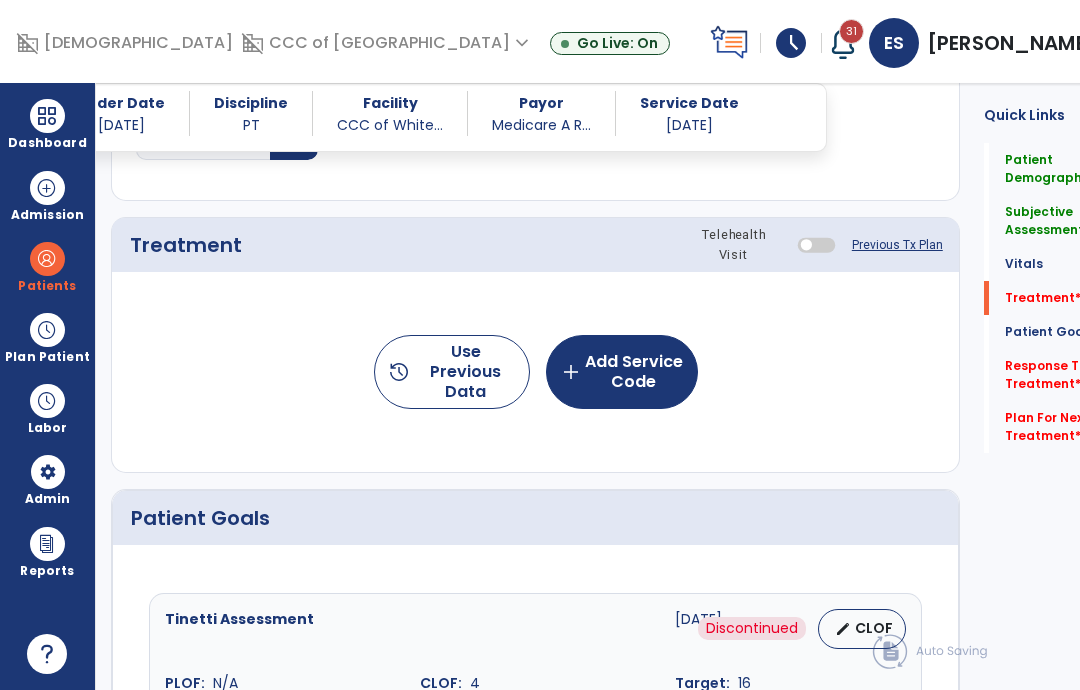 click on "history  Use Previous Data  add  Add Service Code" 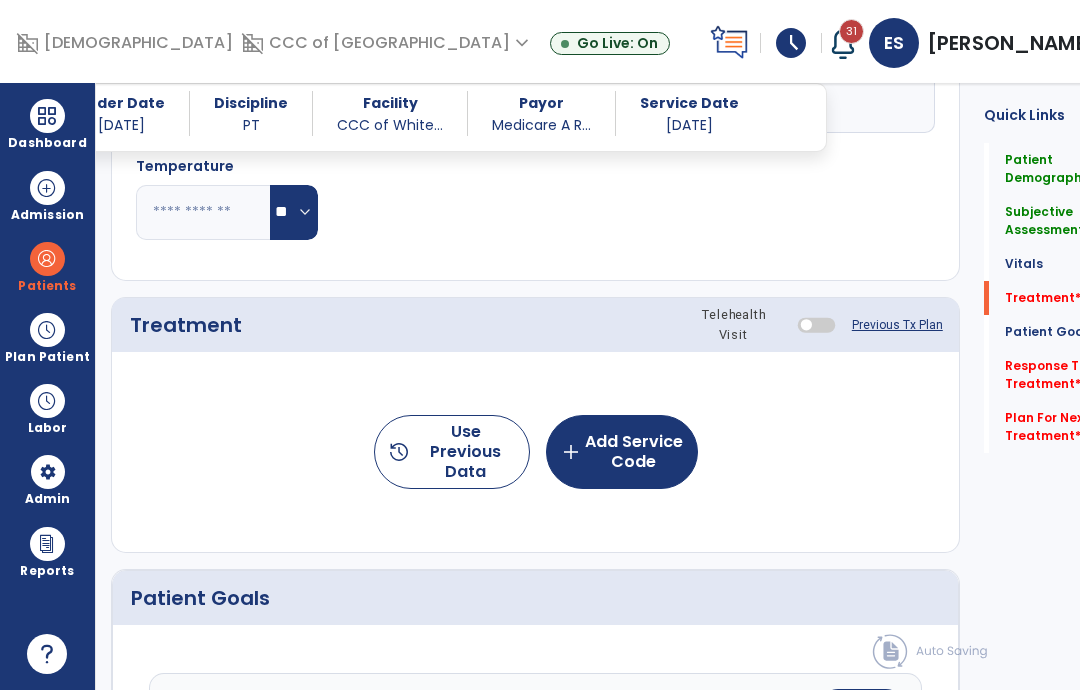 click on "add  Add Service Code" 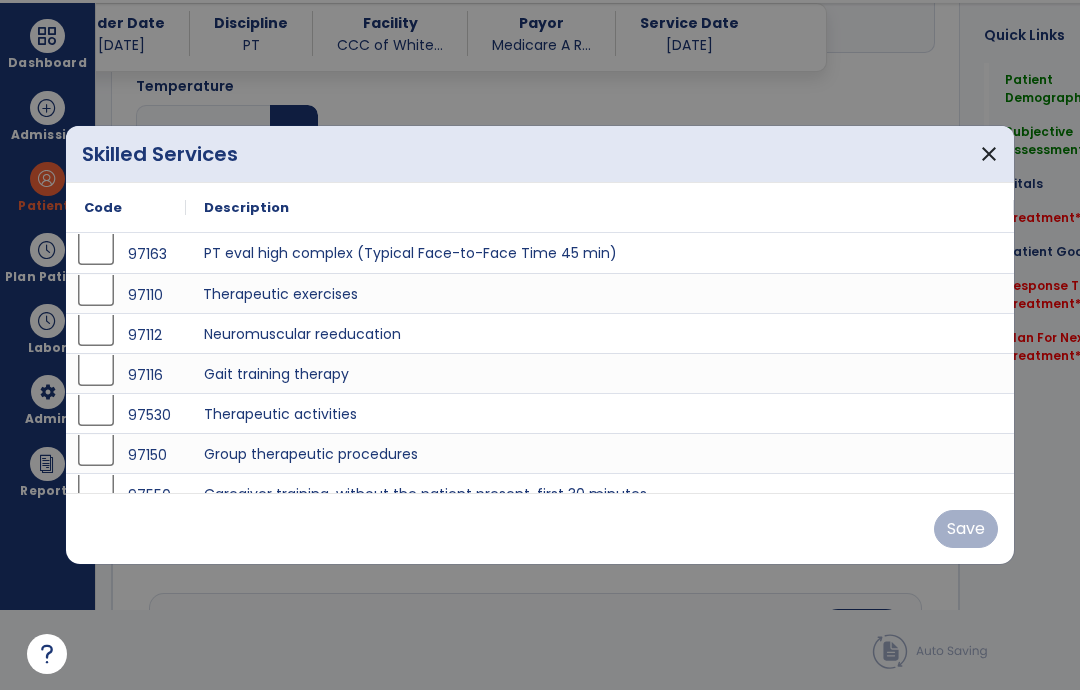 click on "Therapeutic exercises" at bounding box center [600, 293] 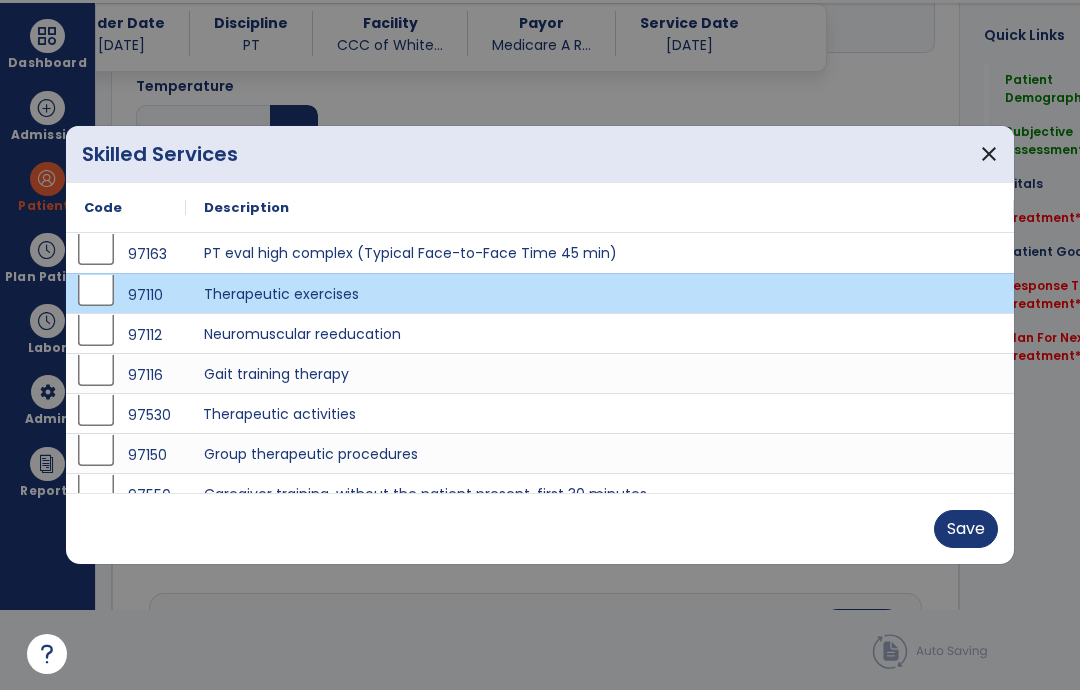 click on "Therapeutic activities" at bounding box center (600, 413) 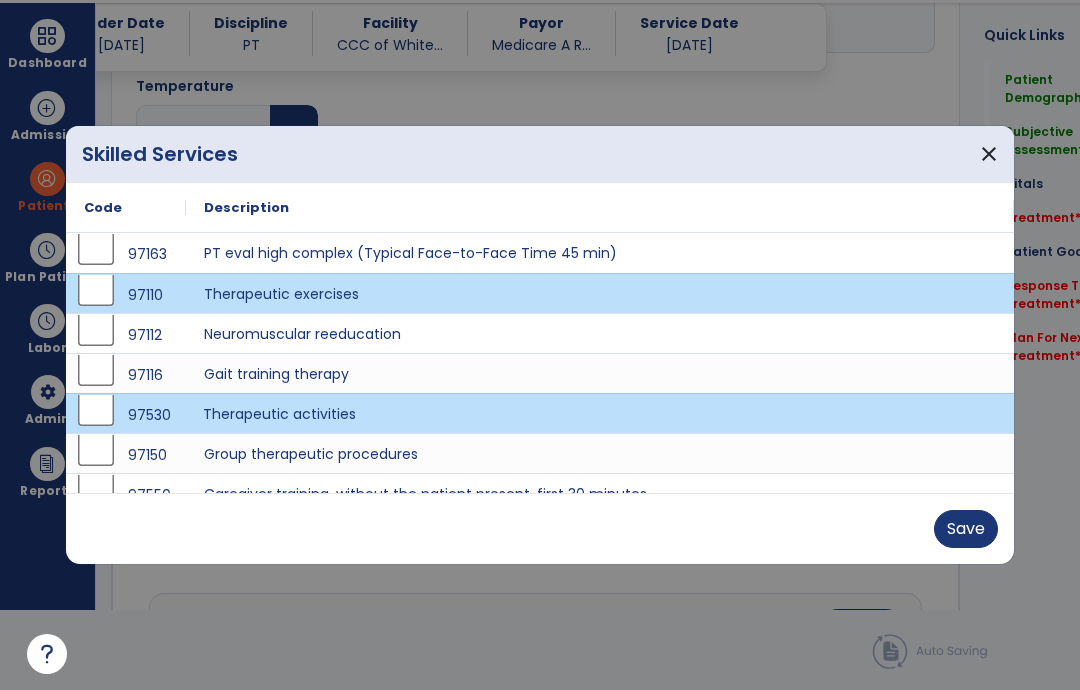 click on "Save" at bounding box center (966, 529) 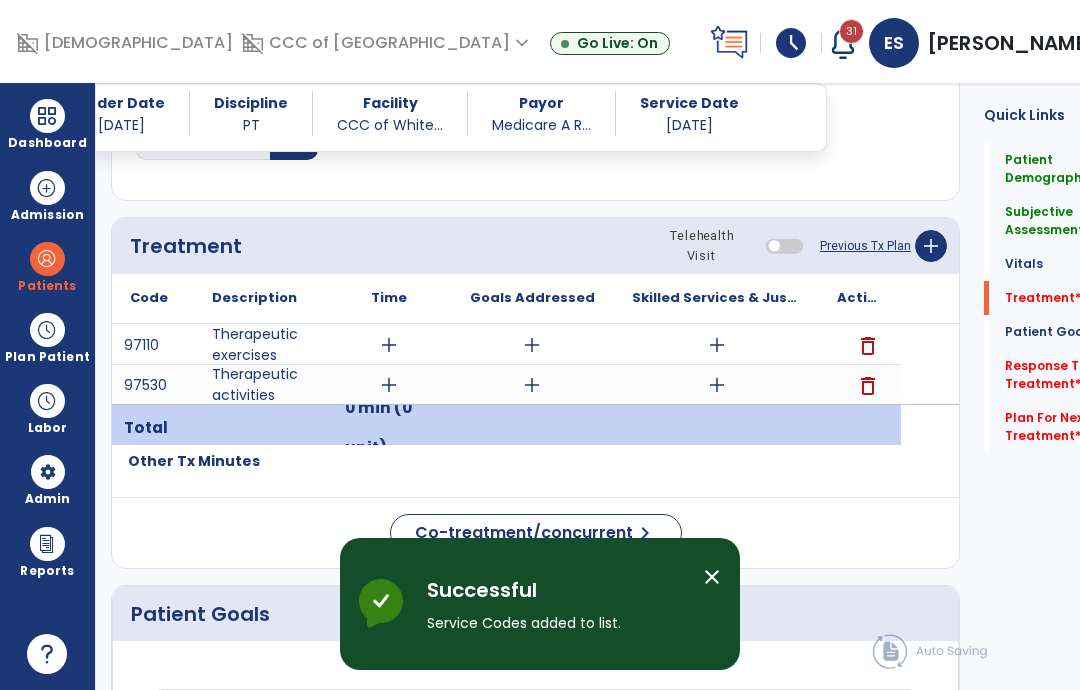 scroll, scrollTop: 80, scrollLeft: 0, axis: vertical 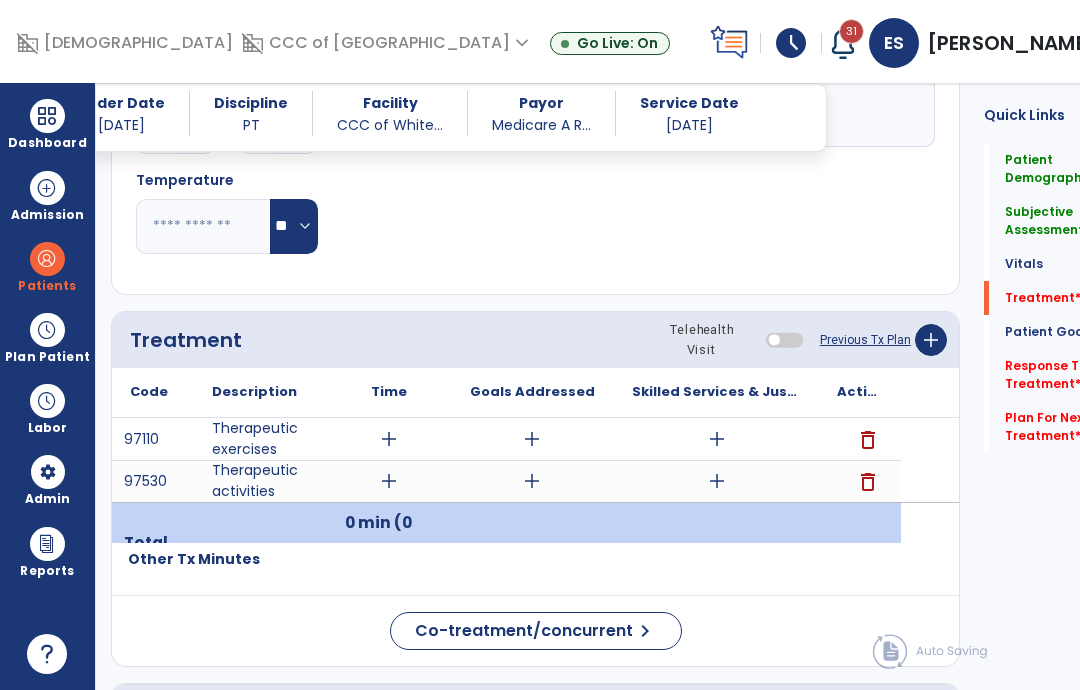 click on "add" at bounding box center (389, 439) 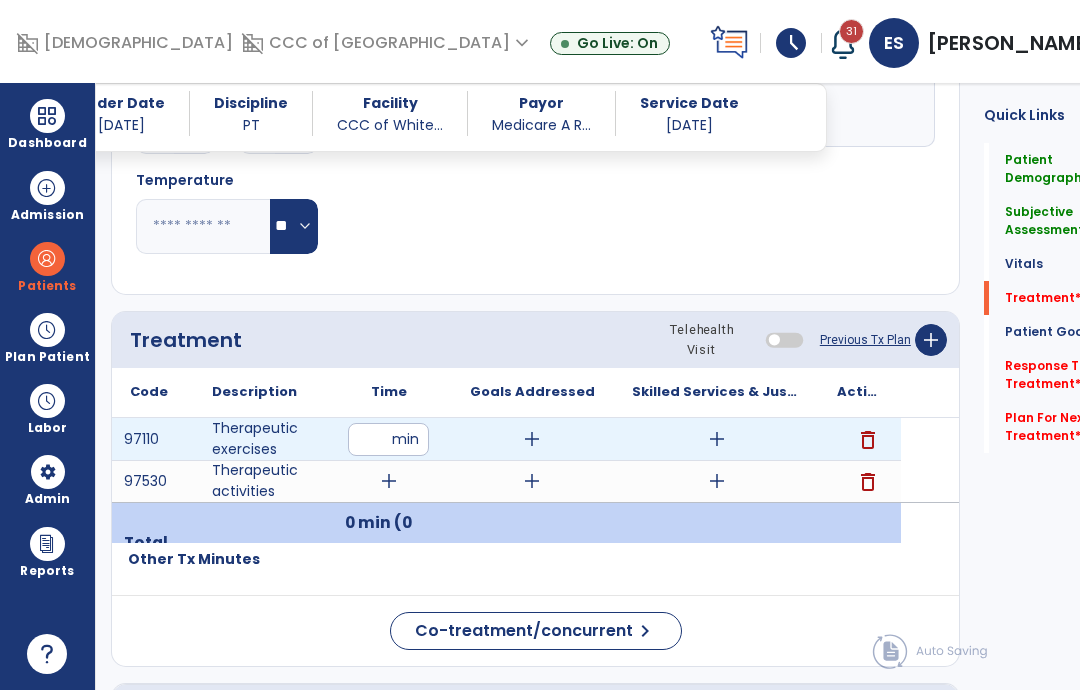 type on "**" 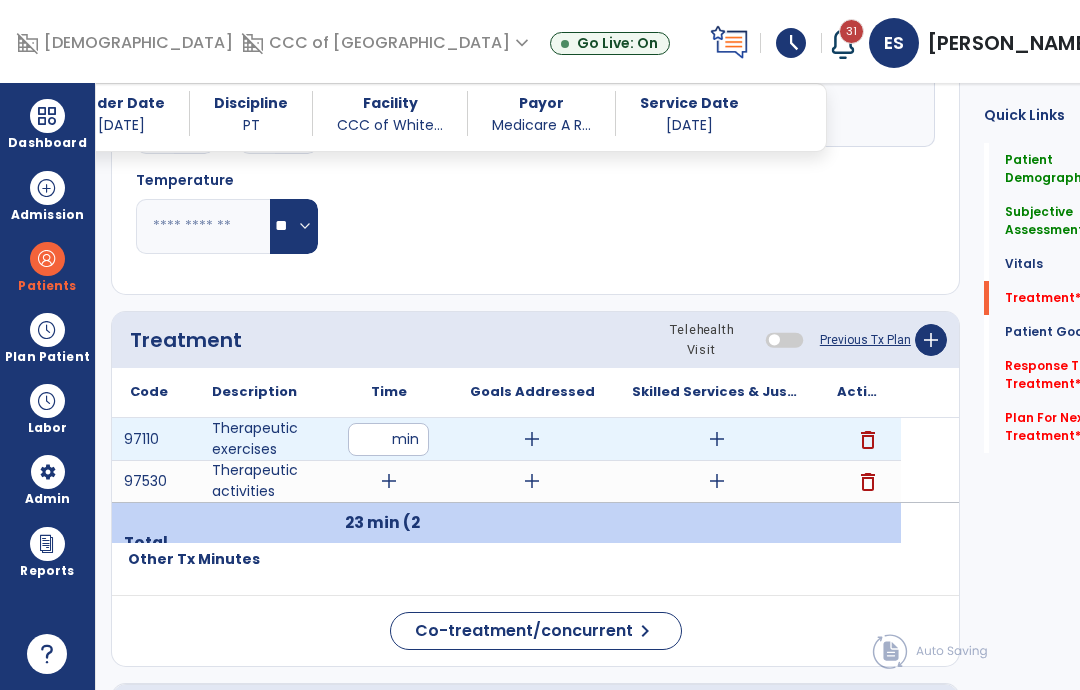 click on "add" at bounding box center (717, 439) 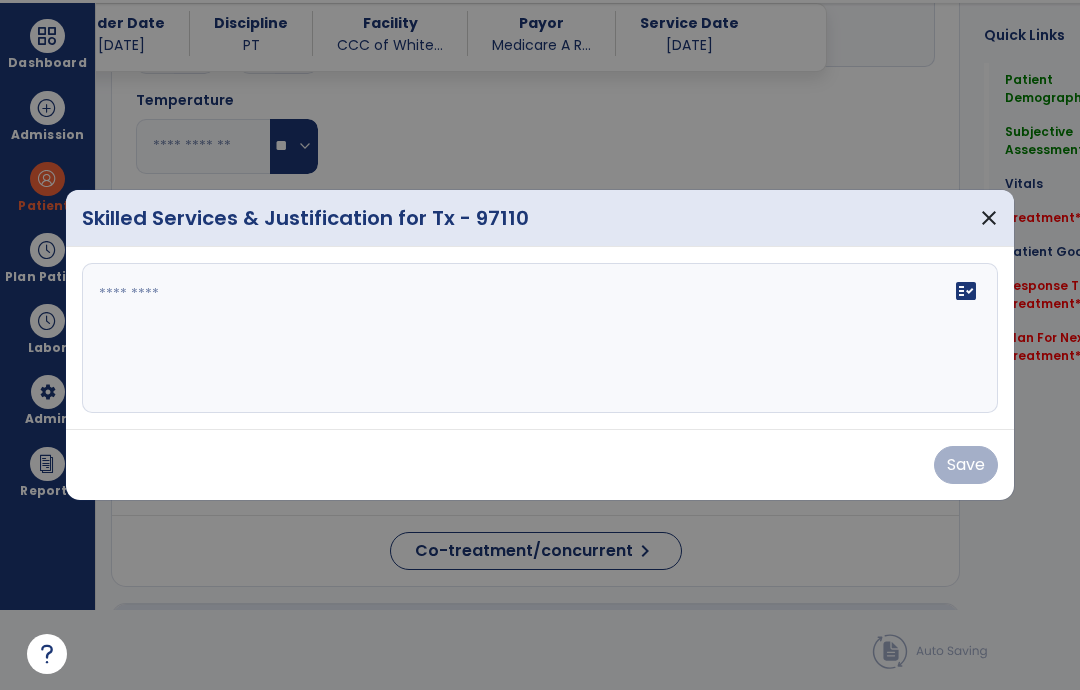 scroll, scrollTop: 0, scrollLeft: 0, axis: both 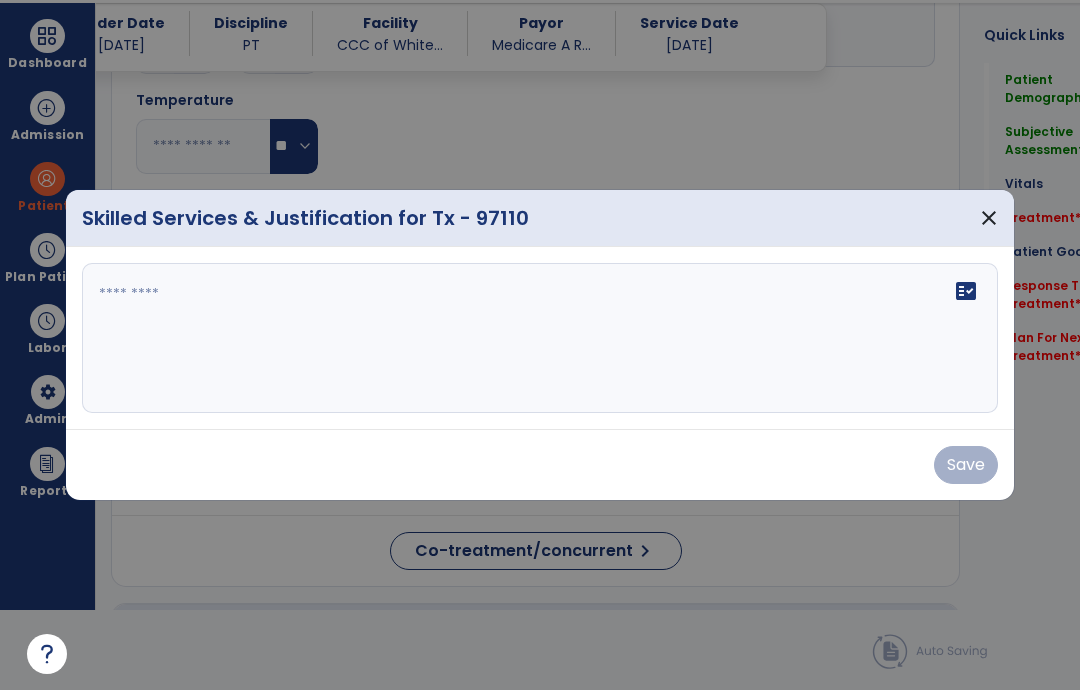 click on "fact_check" at bounding box center [540, 338] 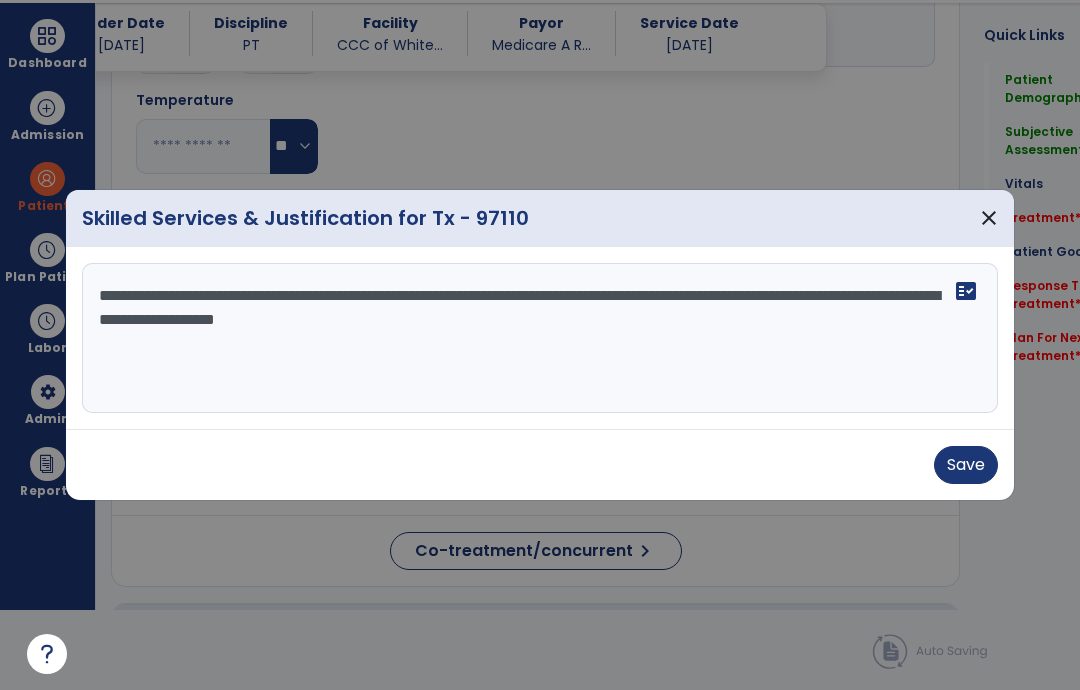 type on "**********" 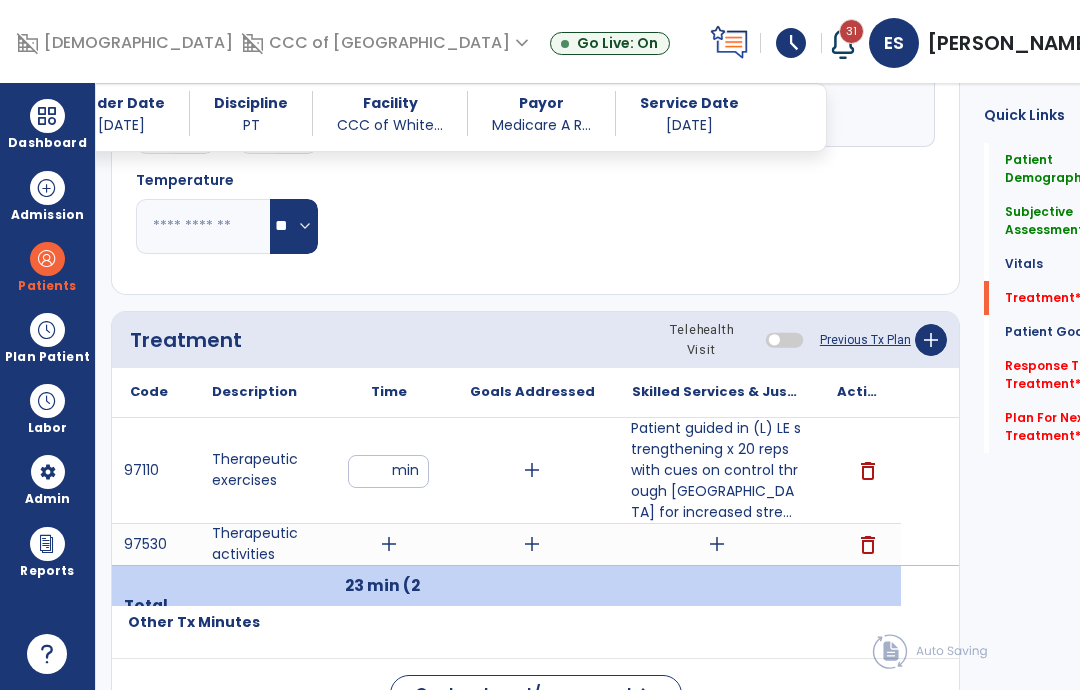 scroll, scrollTop: 80, scrollLeft: 0, axis: vertical 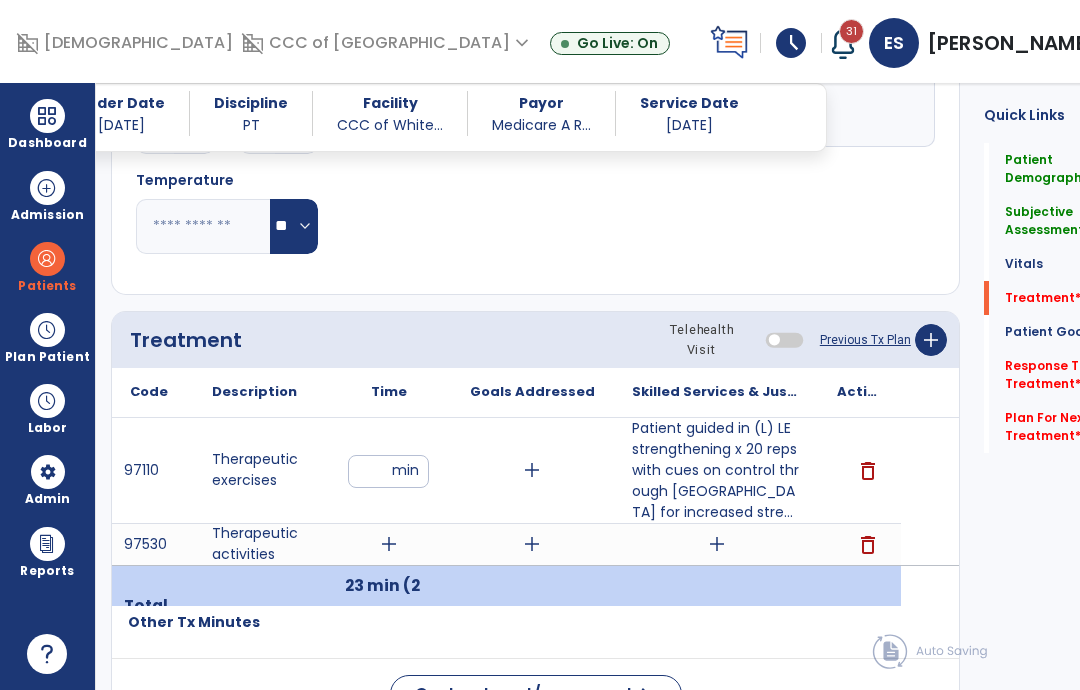 click on "add" at bounding box center (389, 544) 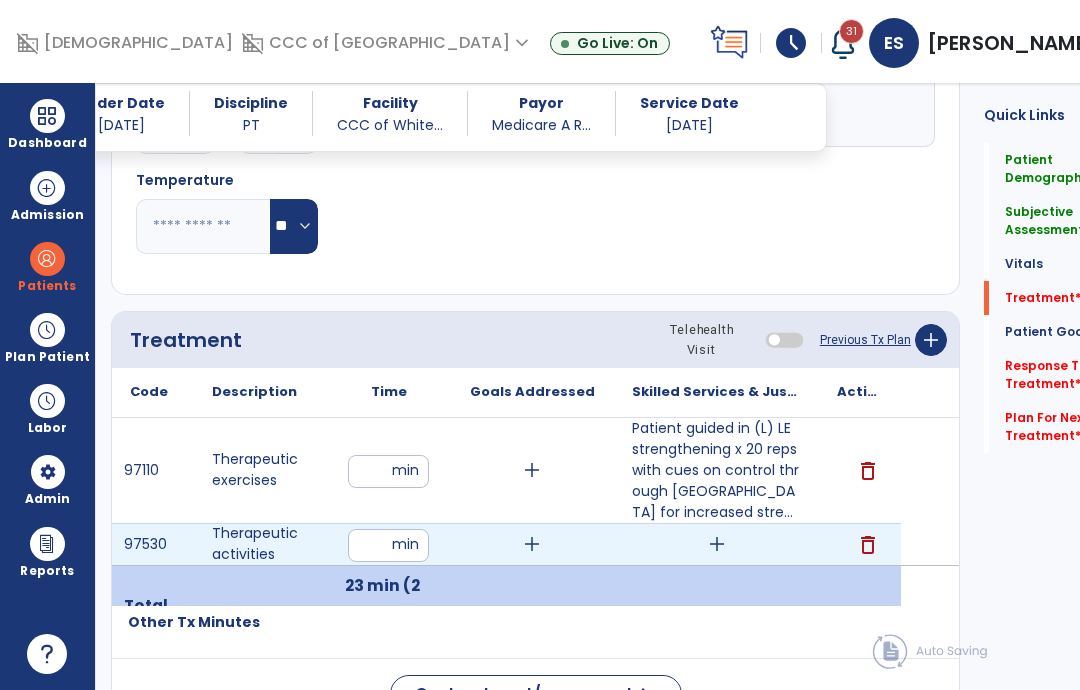 type on "**" 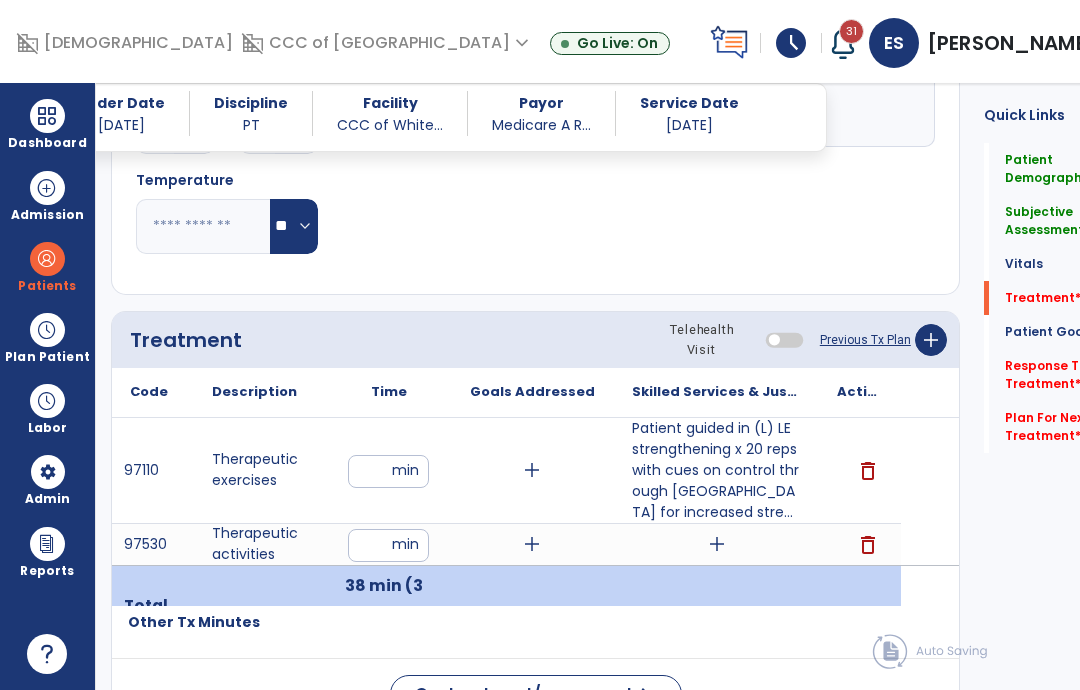 click on "add" at bounding box center [717, 544] 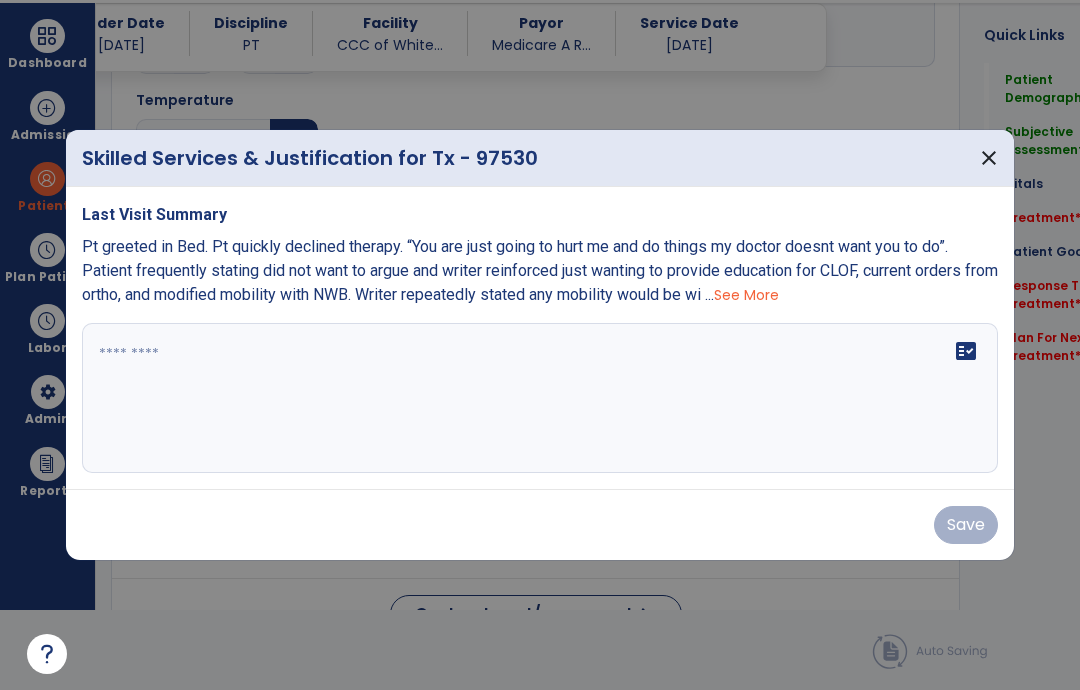 scroll, scrollTop: 0, scrollLeft: 0, axis: both 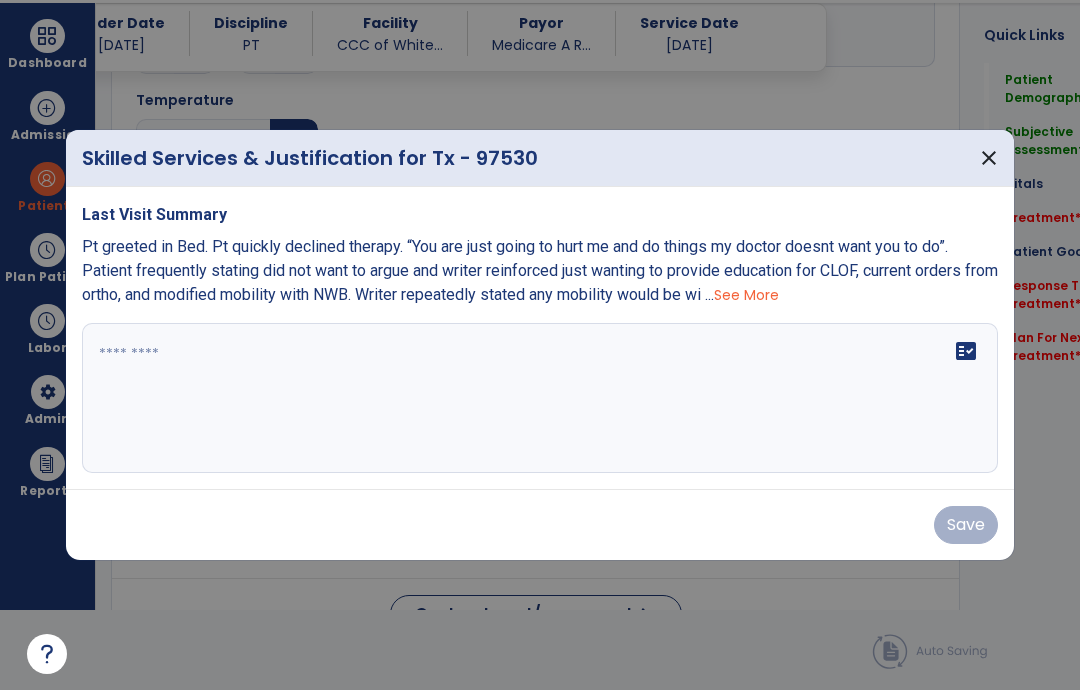click on "fact_check" at bounding box center [540, 398] 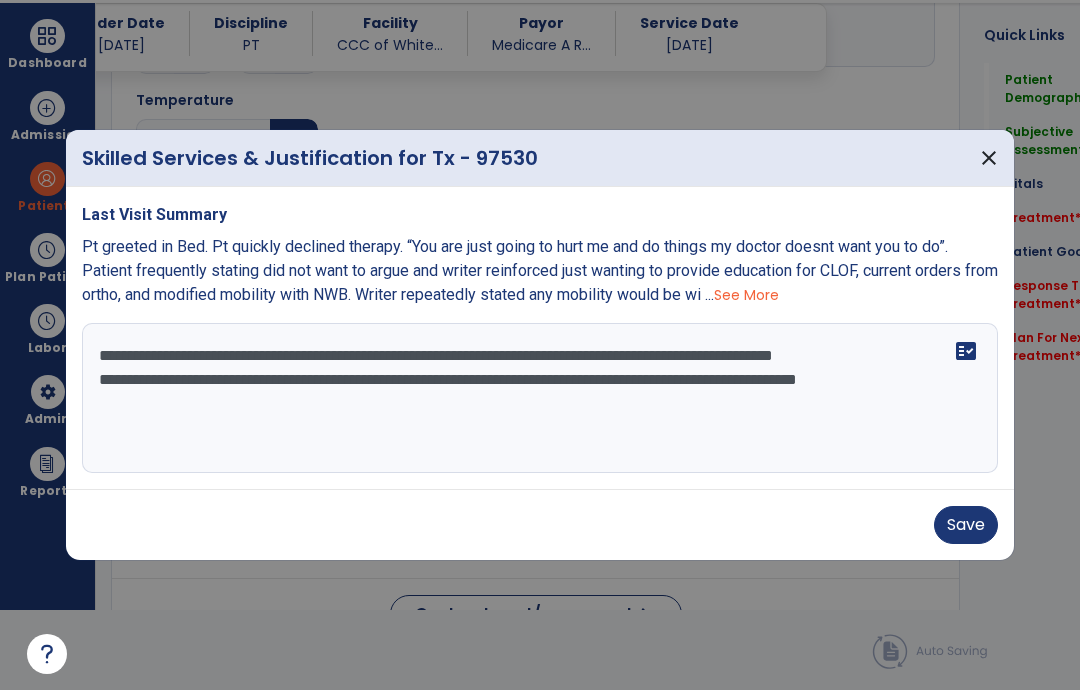 click on "**********" at bounding box center (540, 398) 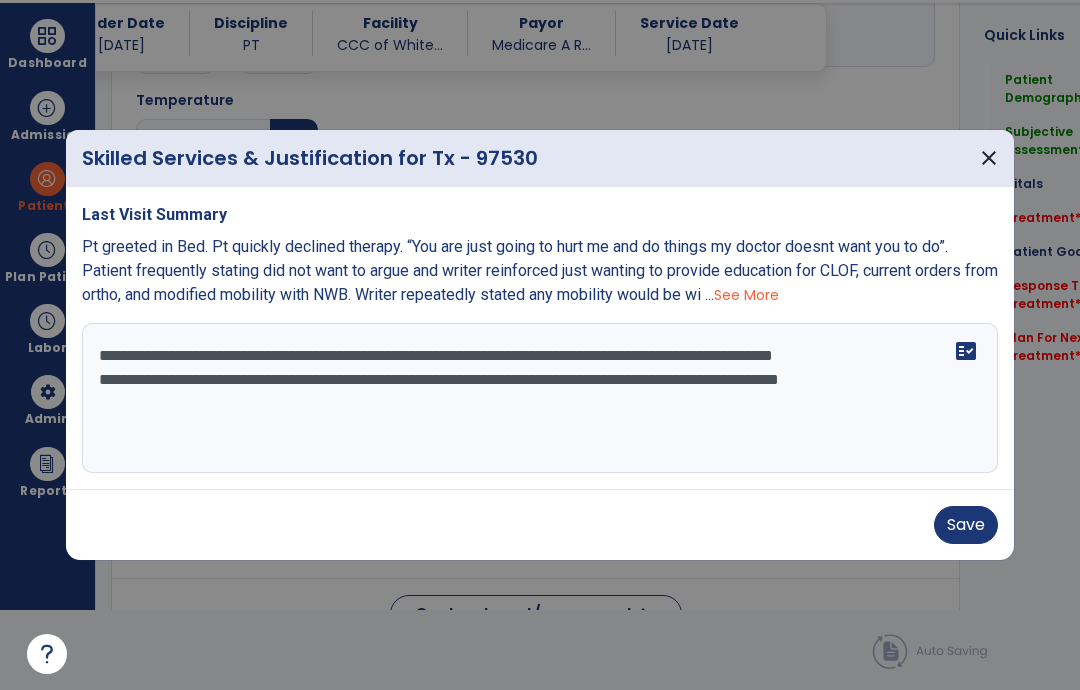 click on "**********" at bounding box center (540, 398) 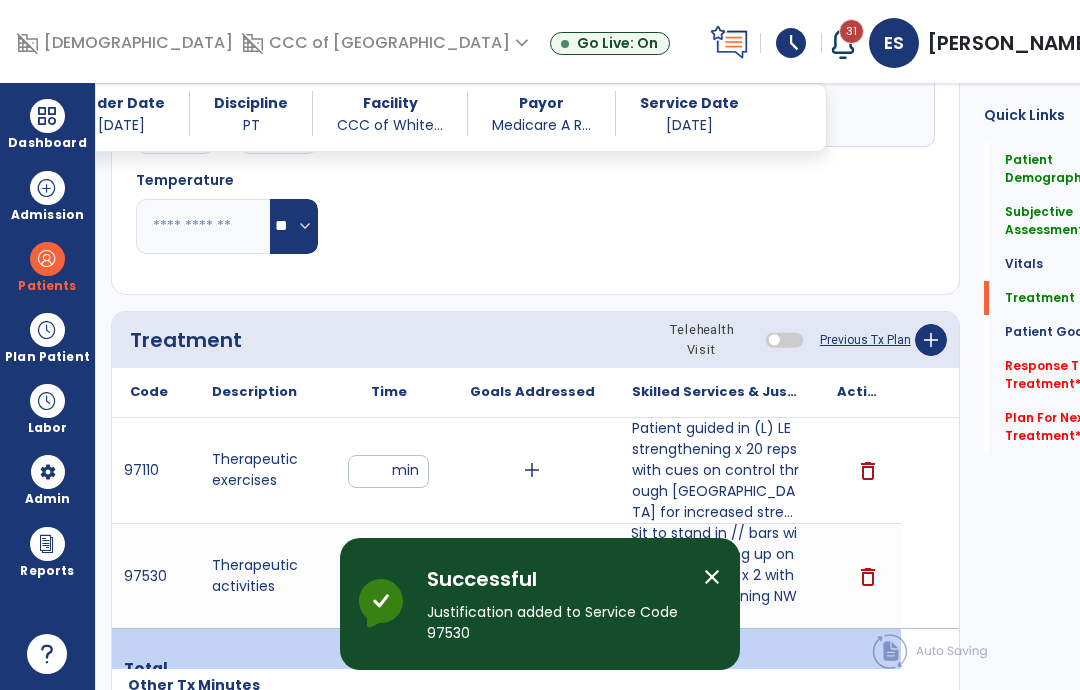 scroll, scrollTop: 80, scrollLeft: 0, axis: vertical 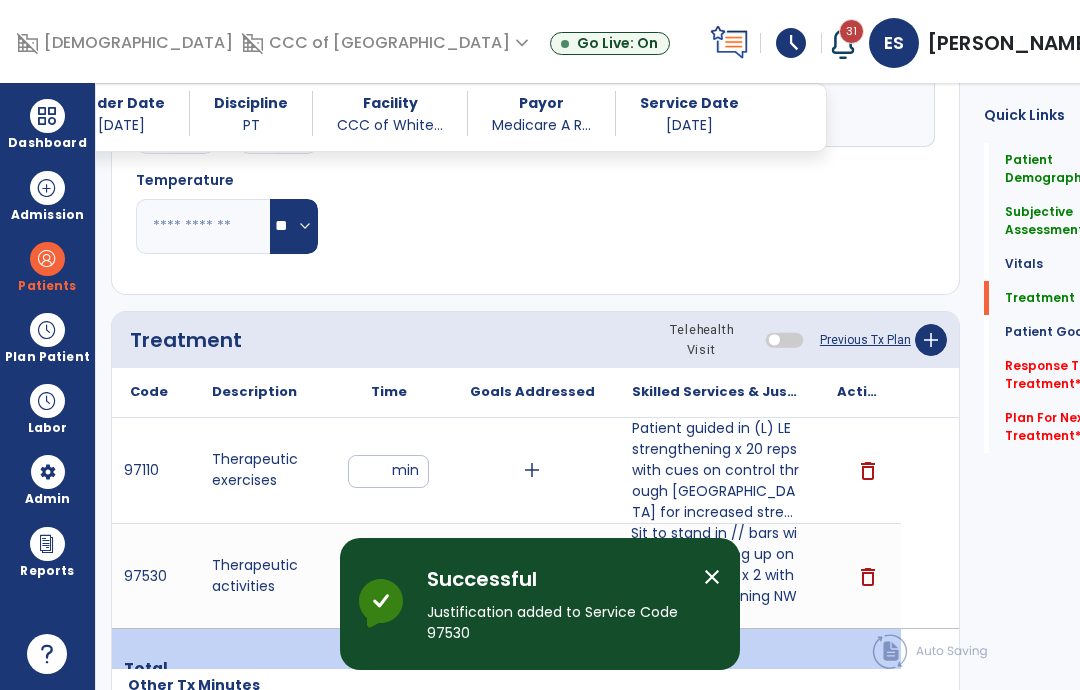click on "**" at bounding box center [388, 471] 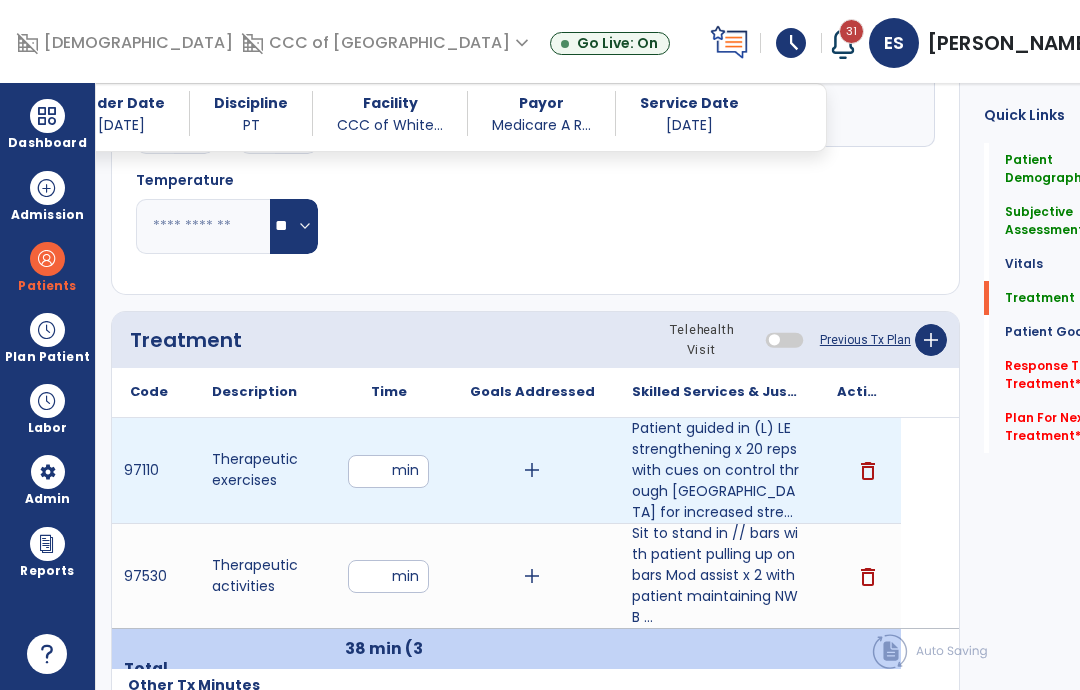 type on "**" 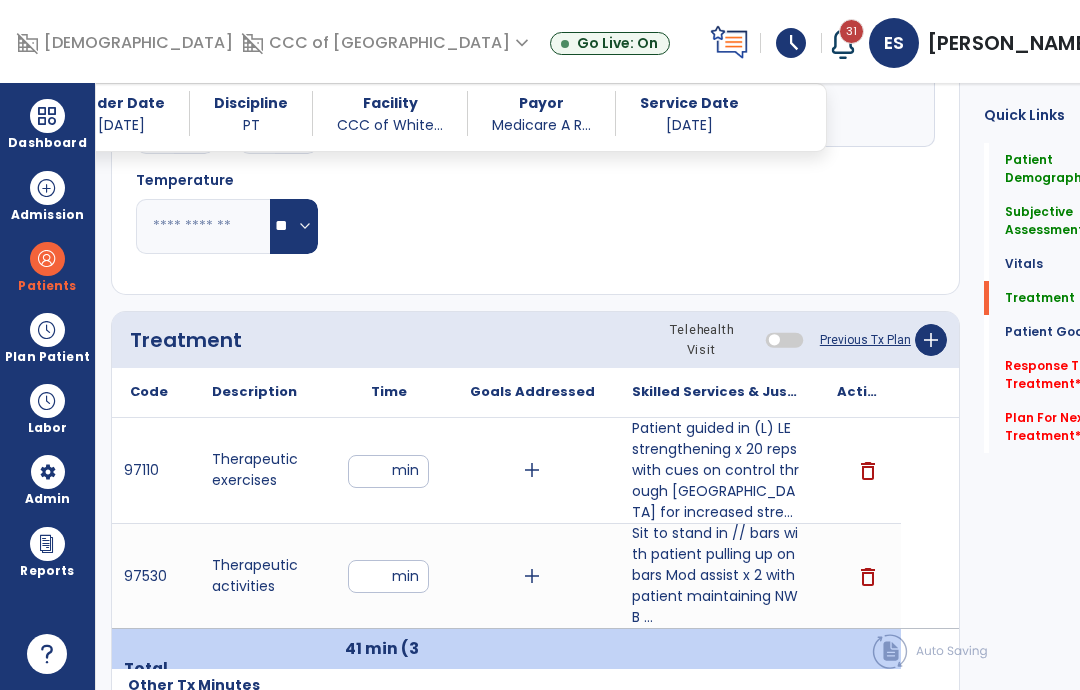 click on "Response To Treatment   *" 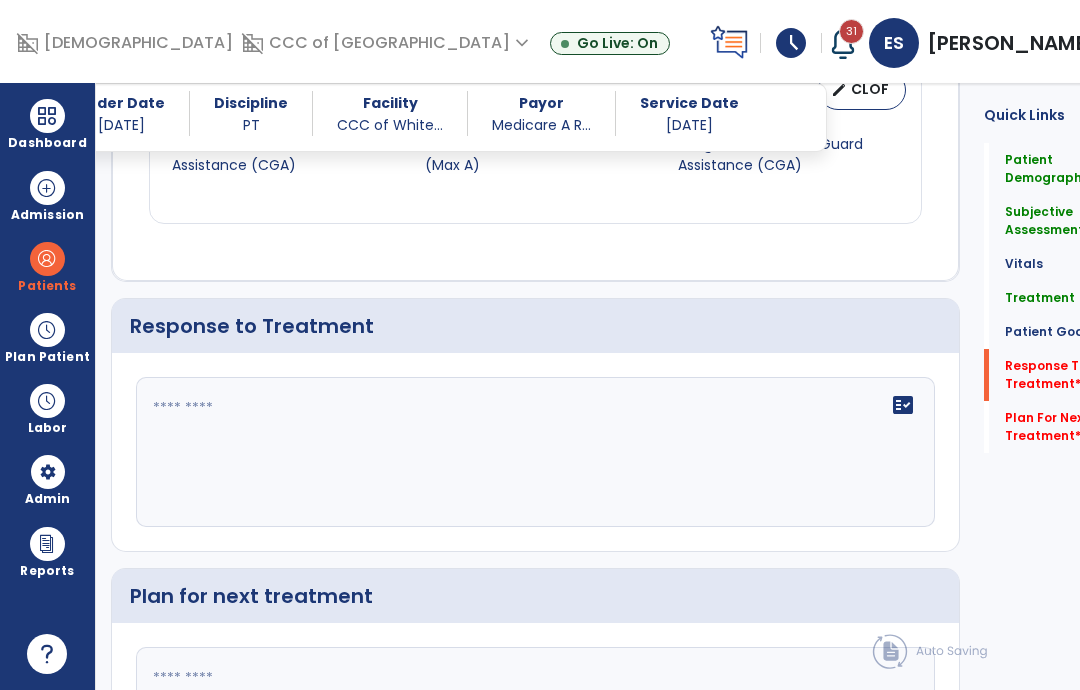 scroll, scrollTop: 2631, scrollLeft: 0, axis: vertical 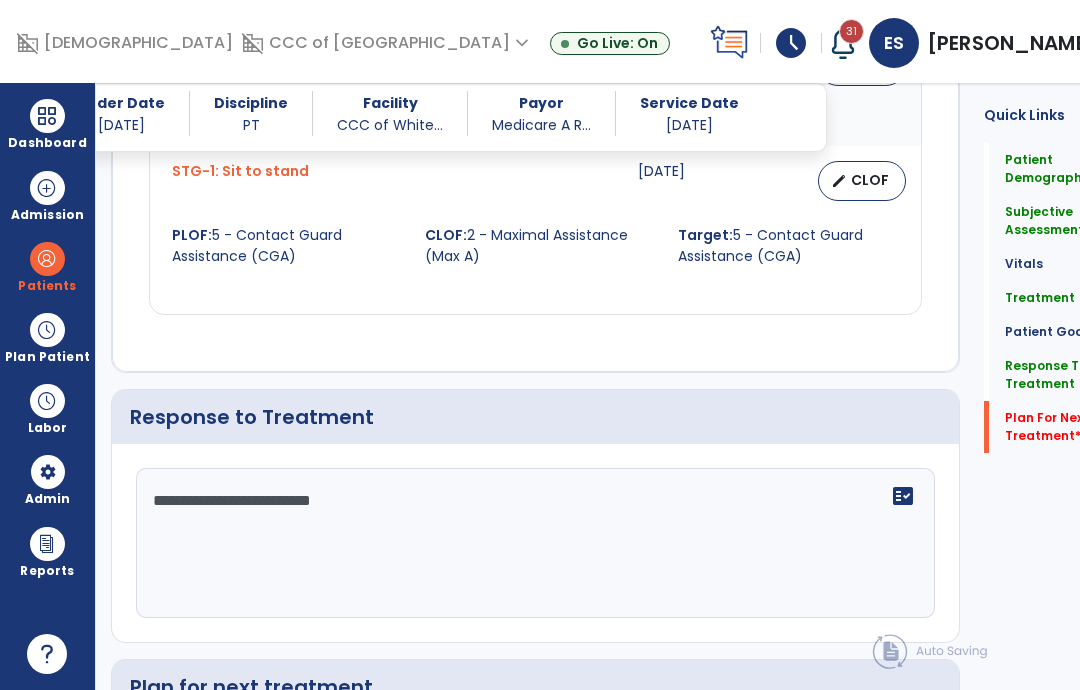 type on "**********" 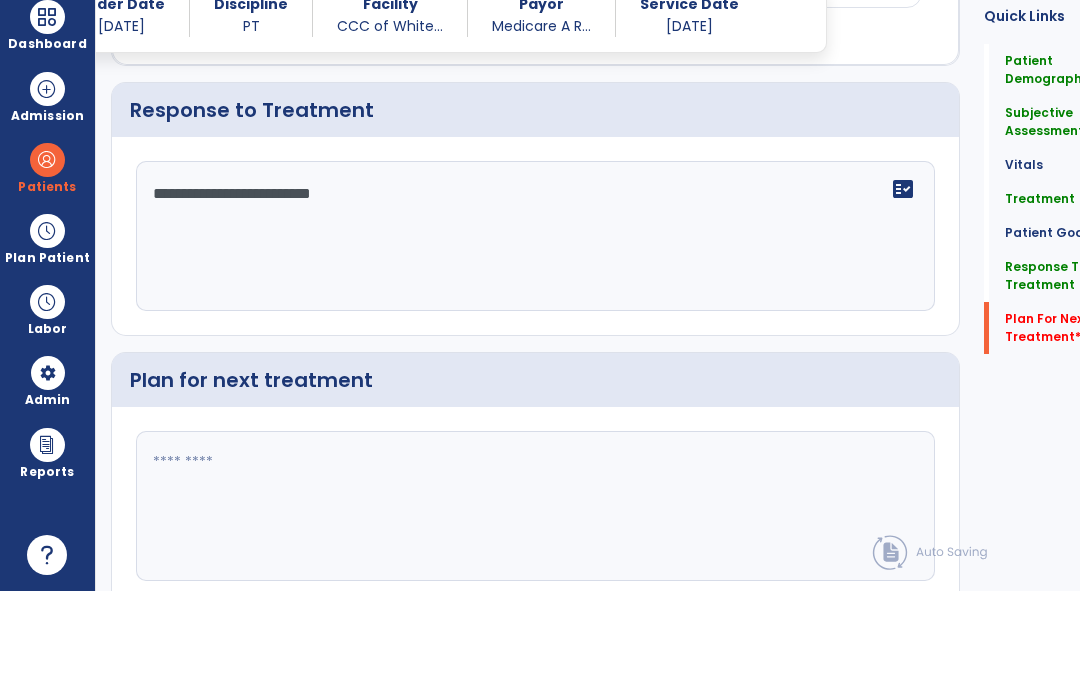 scroll, scrollTop: 2750, scrollLeft: 0, axis: vertical 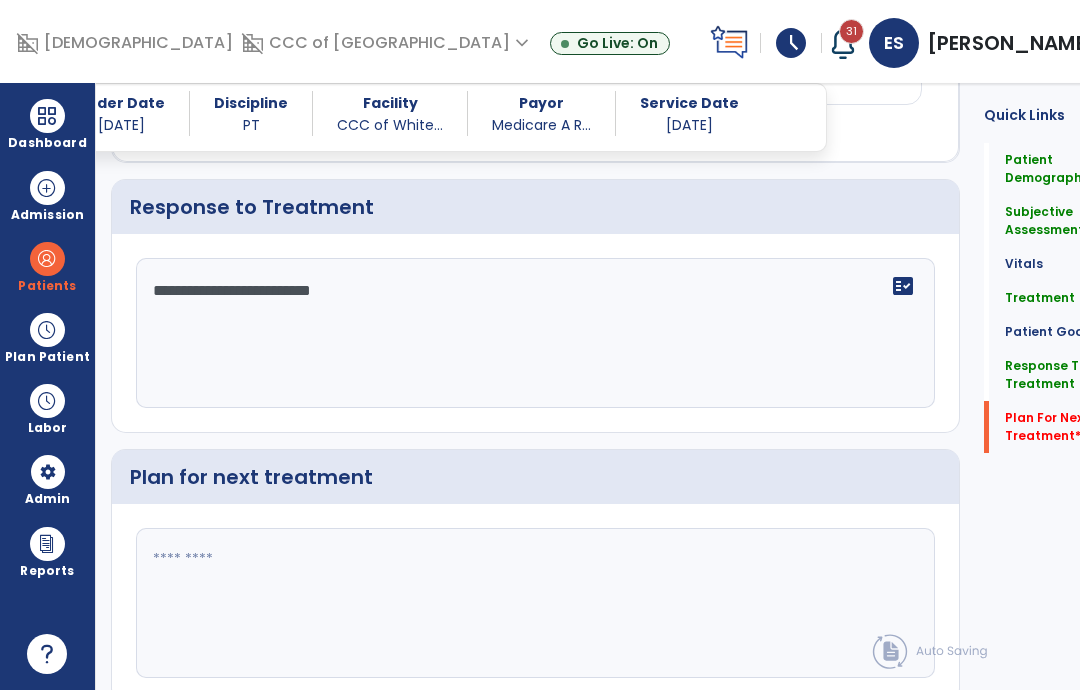 click 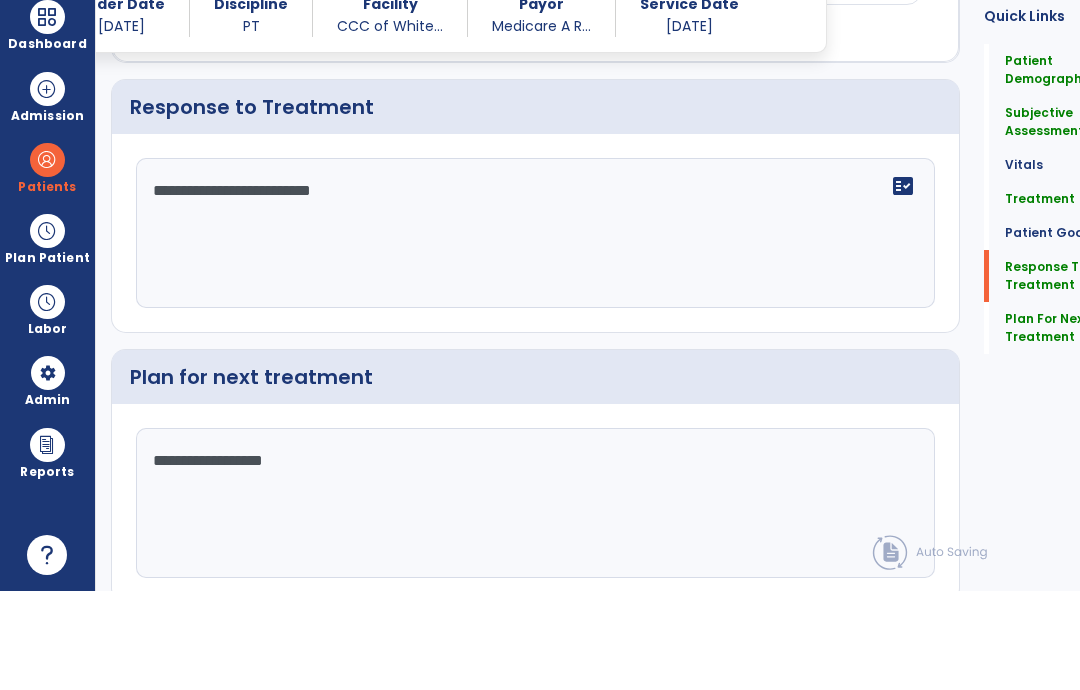 scroll, scrollTop: 2750, scrollLeft: 0, axis: vertical 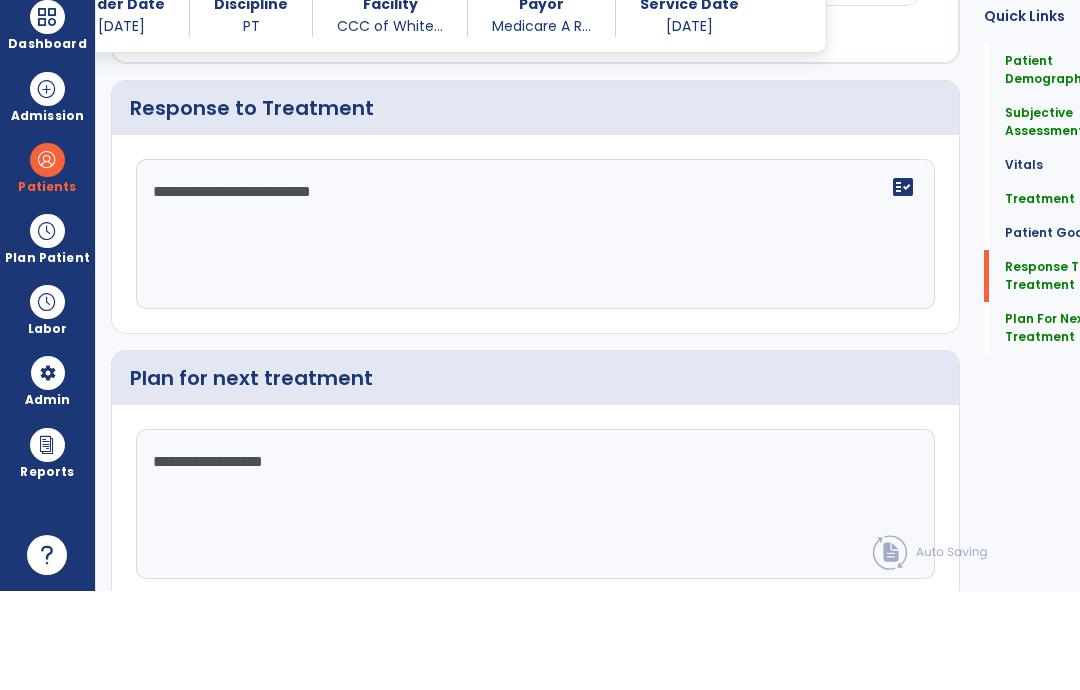 type on "**********" 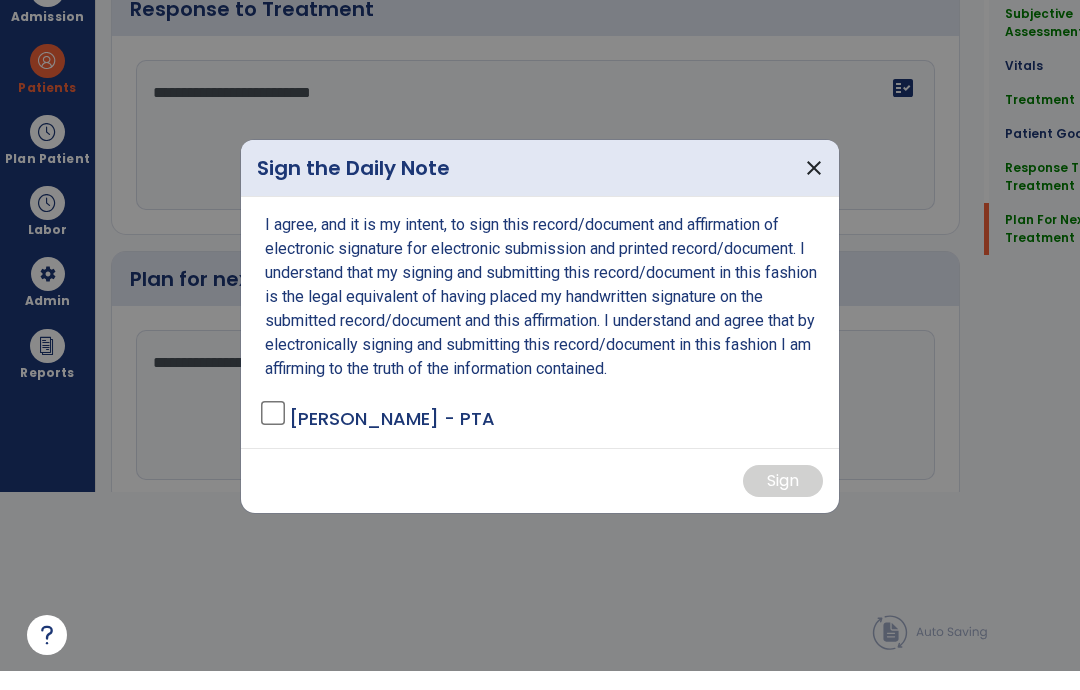 scroll, scrollTop: 0, scrollLeft: 0, axis: both 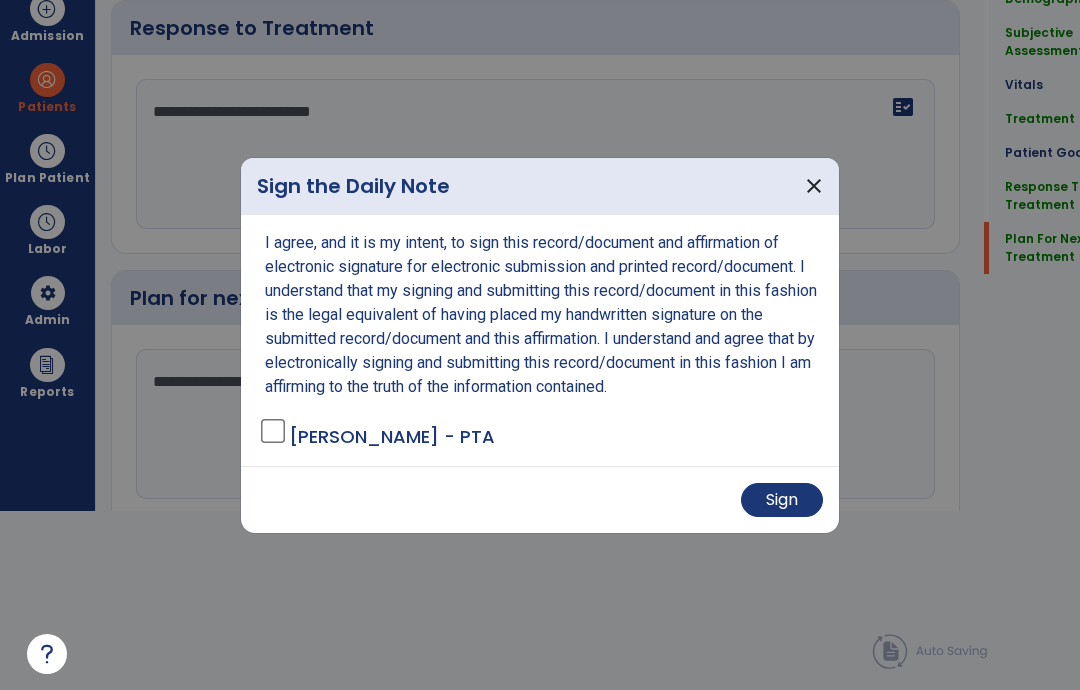 click on "Sign" at bounding box center (782, 500) 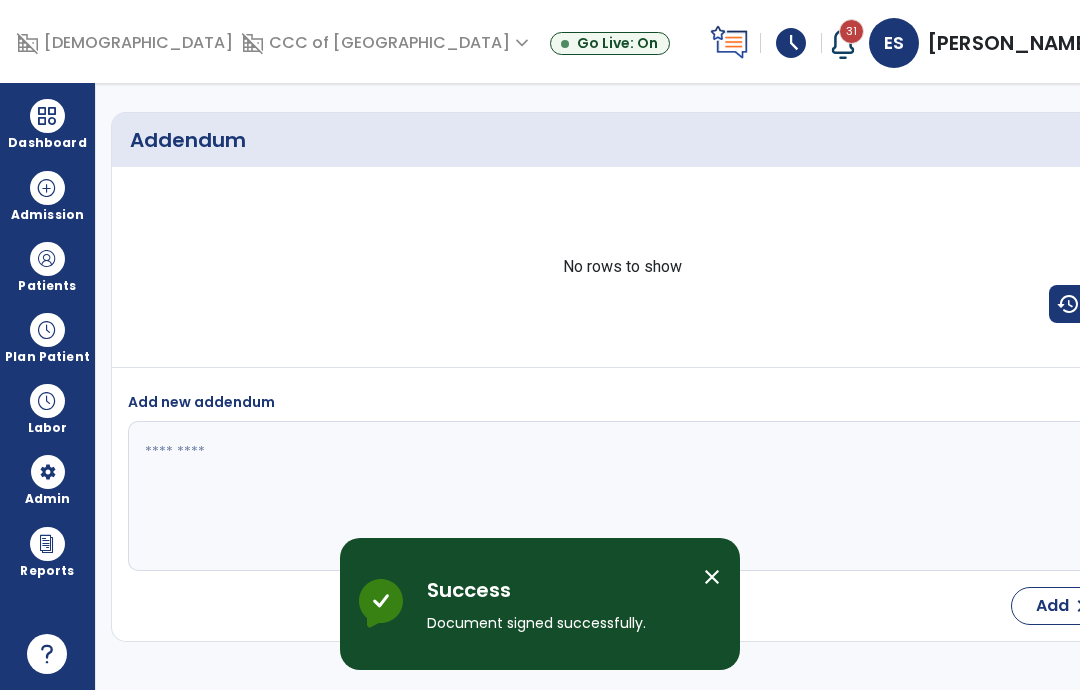 scroll, scrollTop: 80, scrollLeft: 0, axis: vertical 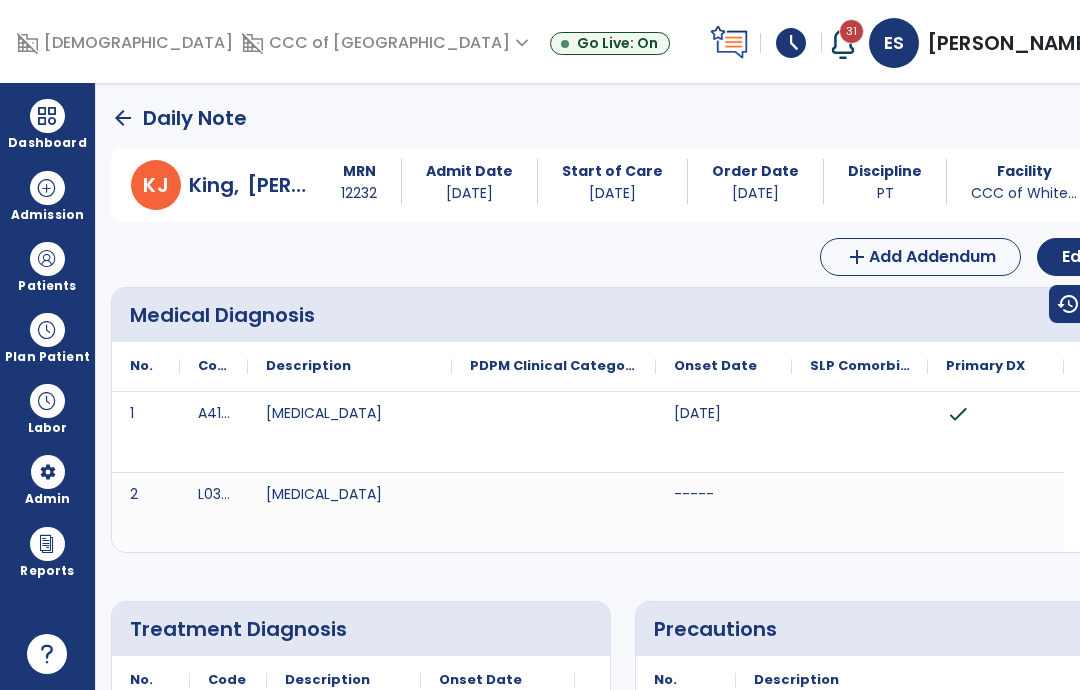 click on "arrow_back   Daily Note   [PERSON_NAME],   [PERSON_NAME]  MRN [MEDICAL_RECORD_NUMBER] Admit Date [DATE] Start of Care [DATE] Order Date [DATE] Discipline PT Facility CCC of White... Payor Medicare A R... Service Date [DATE]  add  Add Addendum Edit  edit  Medical Diagnosis
No.
Code" at bounding box center (623, 386) 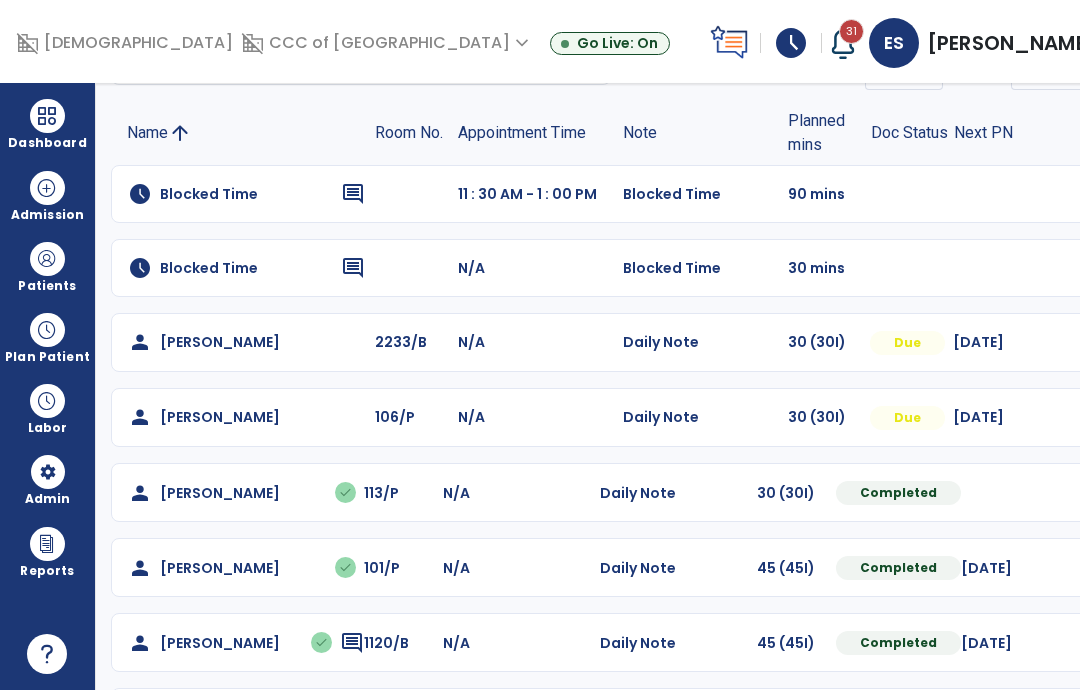 scroll, scrollTop: 107, scrollLeft: 0, axis: vertical 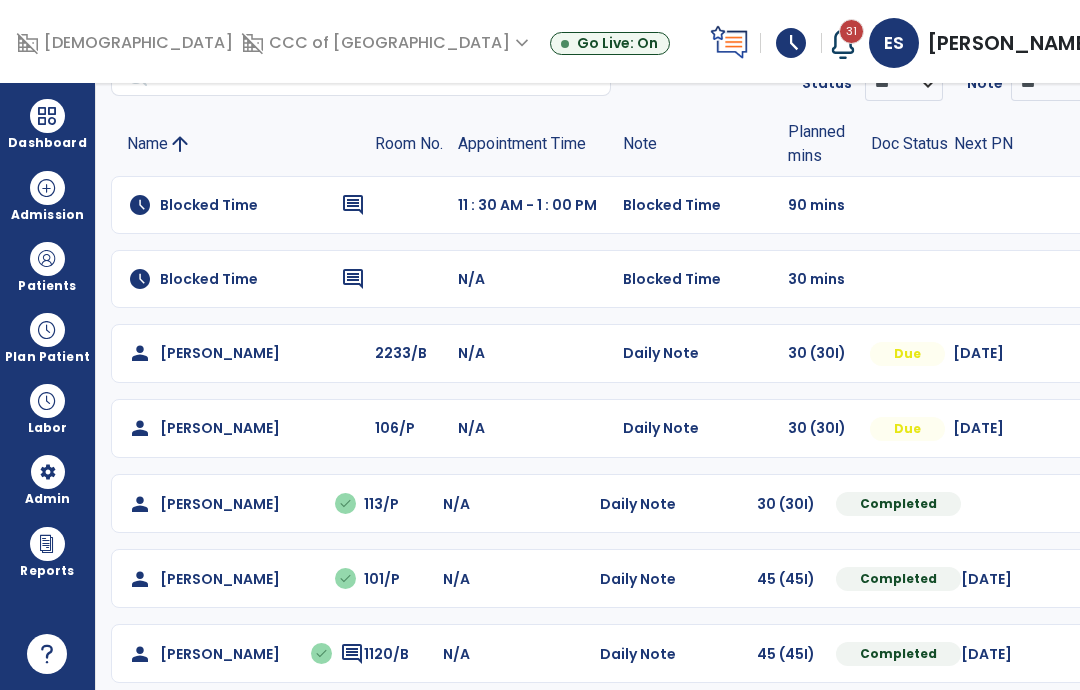 click at bounding box center (1085, 353) 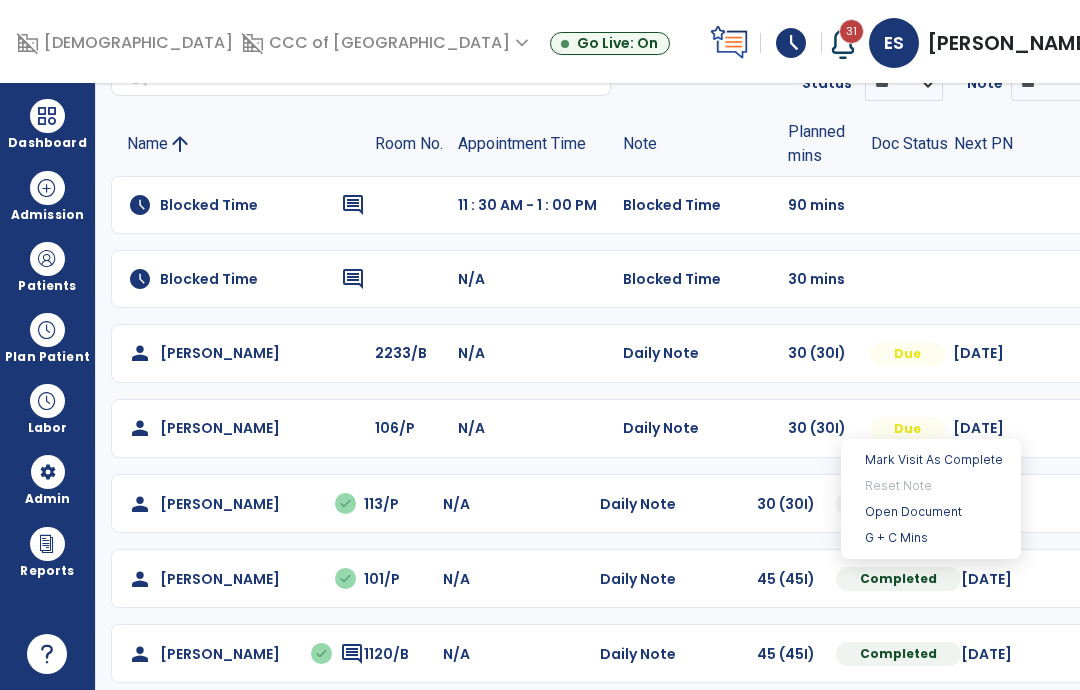 click on "Open Document" at bounding box center (931, 512) 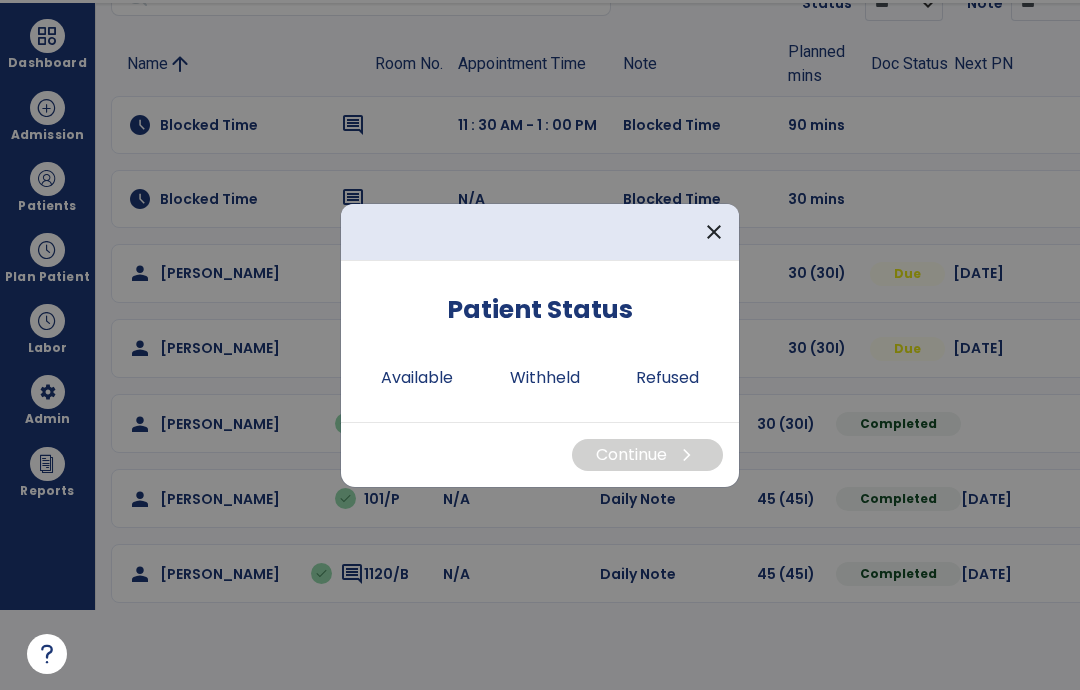 scroll, scrollTop: 0, scrollLeft: 0, axis: both 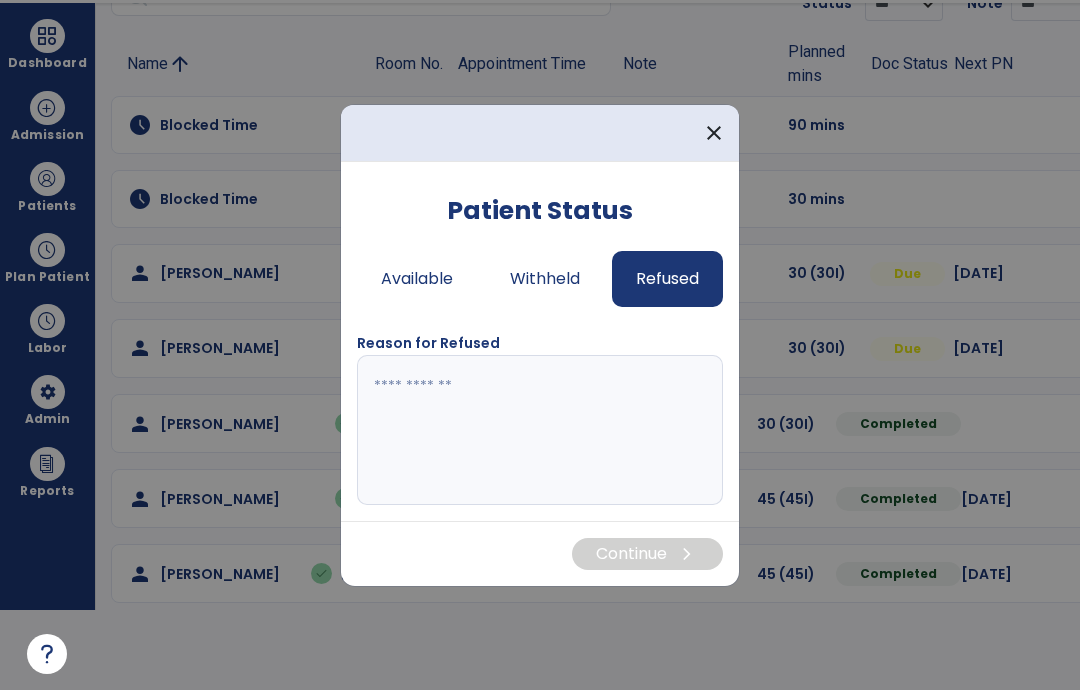 click at bounding box center (540, 430) 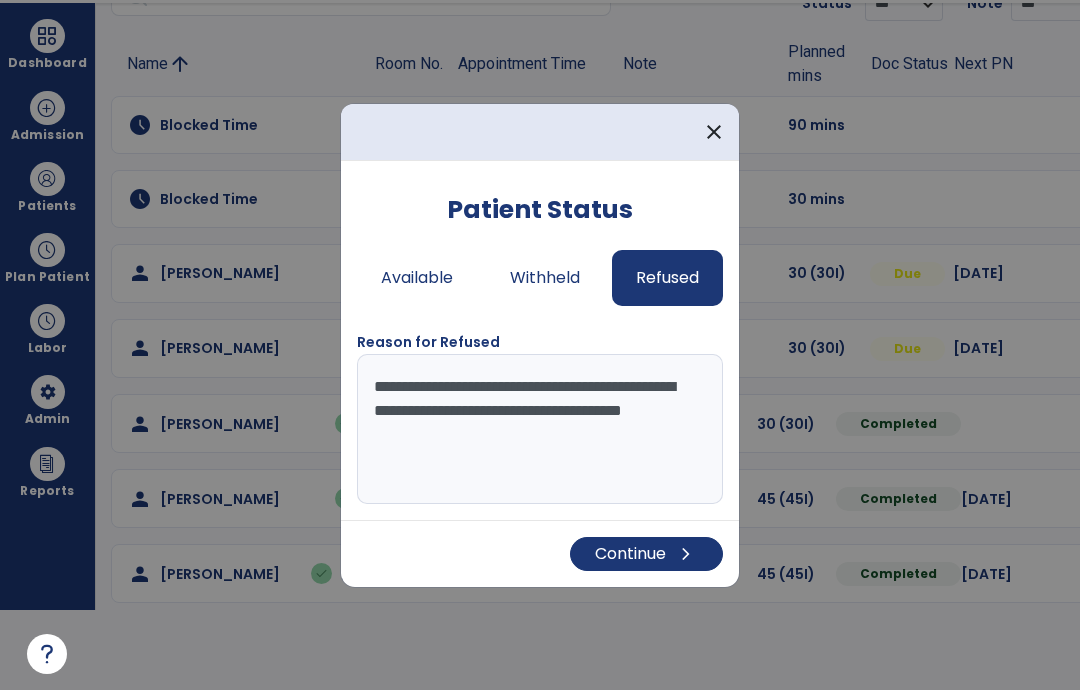 type on "**********" 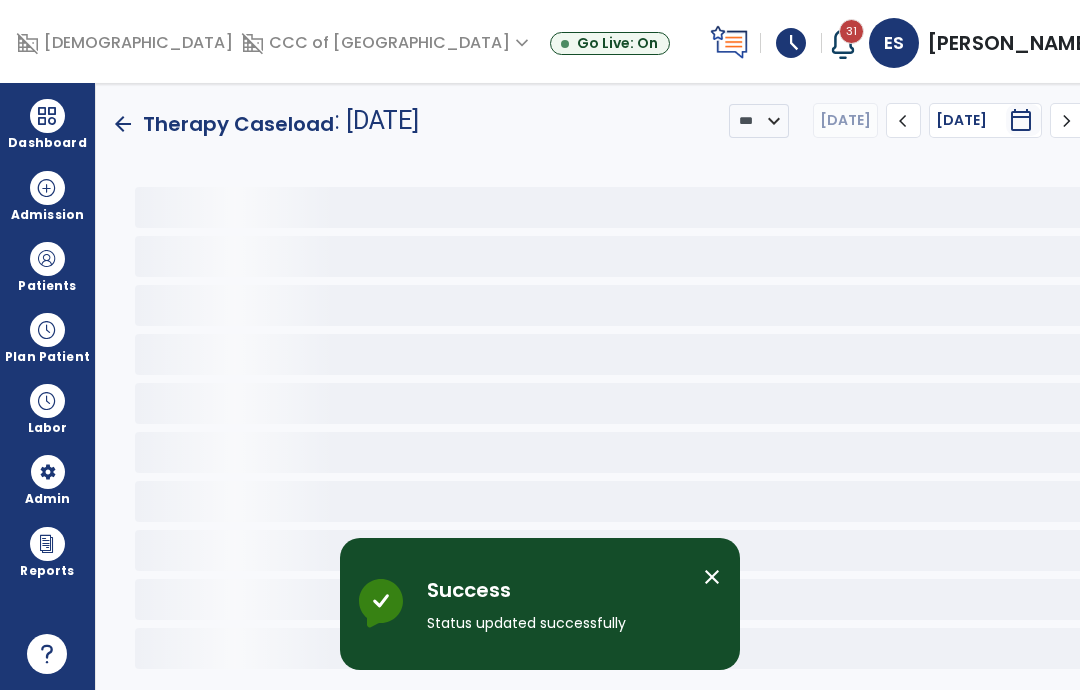 scroll, scrollTop: 80, scrollLeft: 0, axis: vertical 